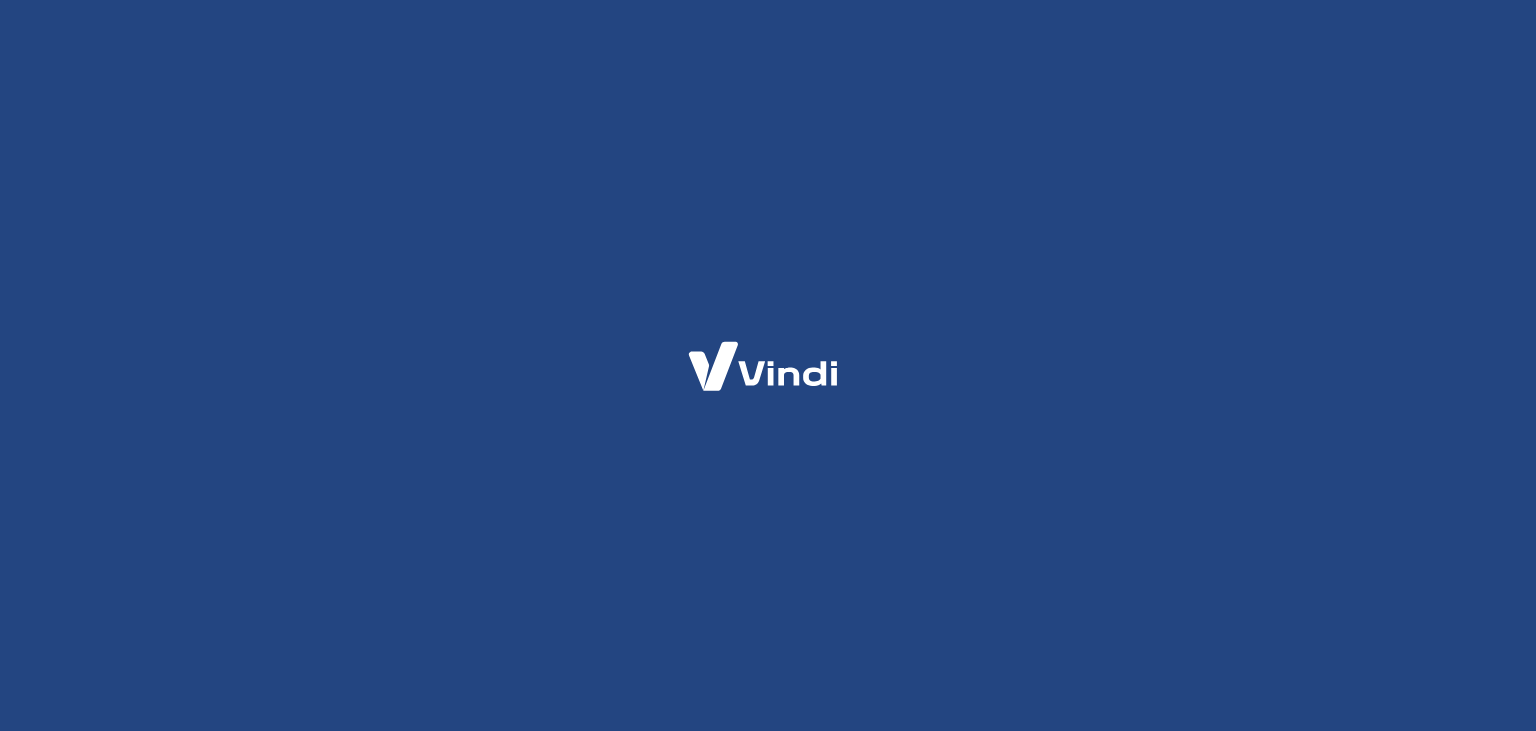 scroll, scrollTop: 0, scrollLeft: 0, axis: both 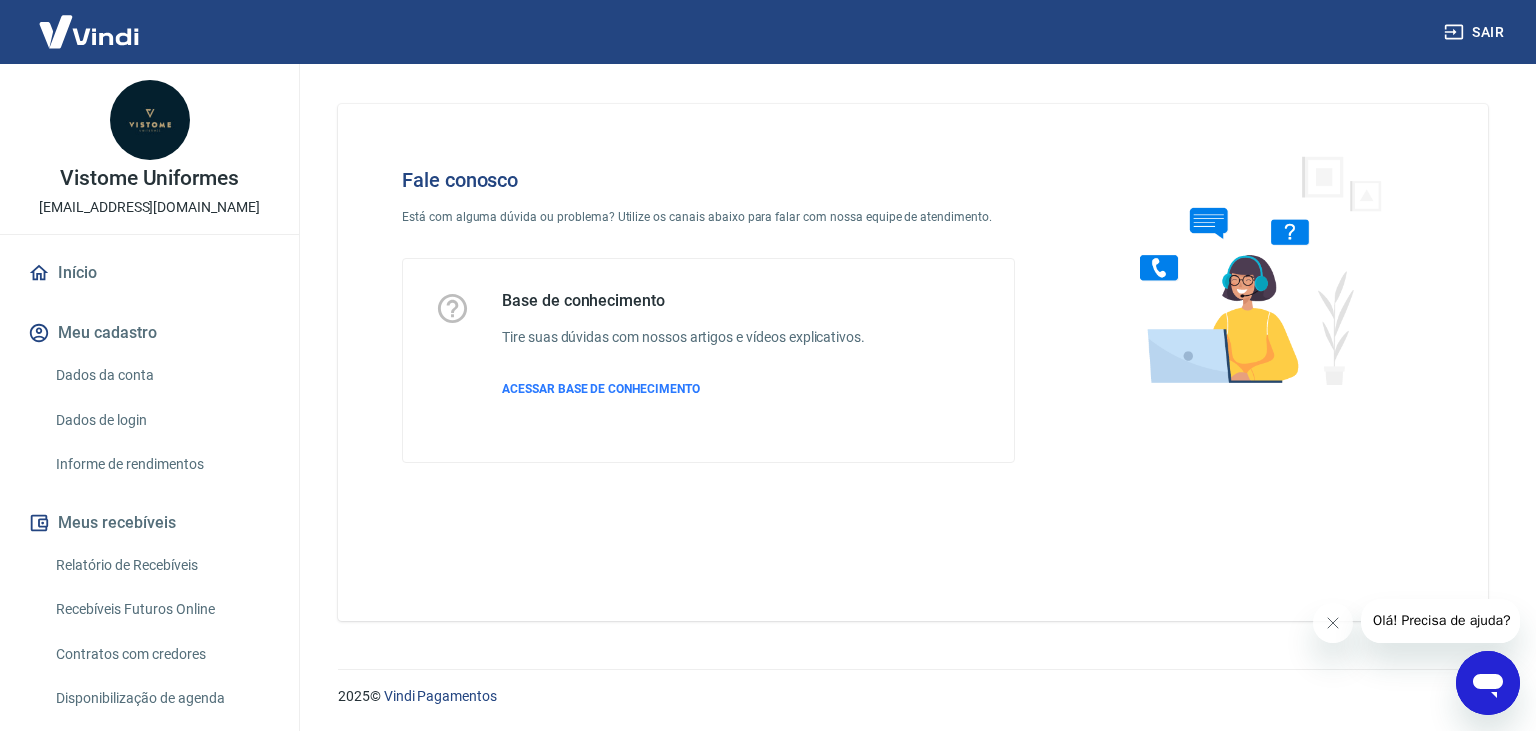 click on "Olá! Precisa de ajuda?" at bounding box center (1441, 620) 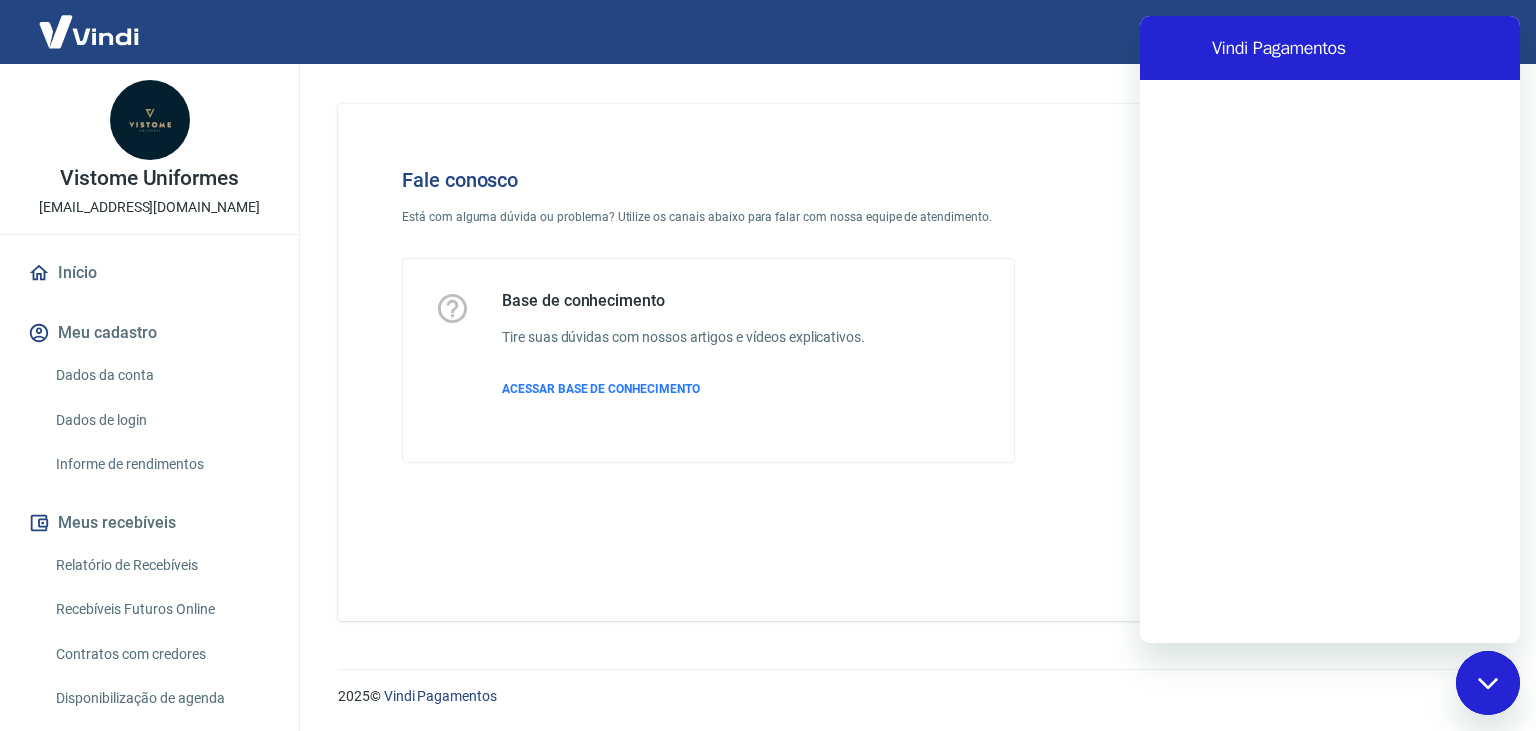 scroll, scrollTop: 0, scrollLeft: 0, axis: both 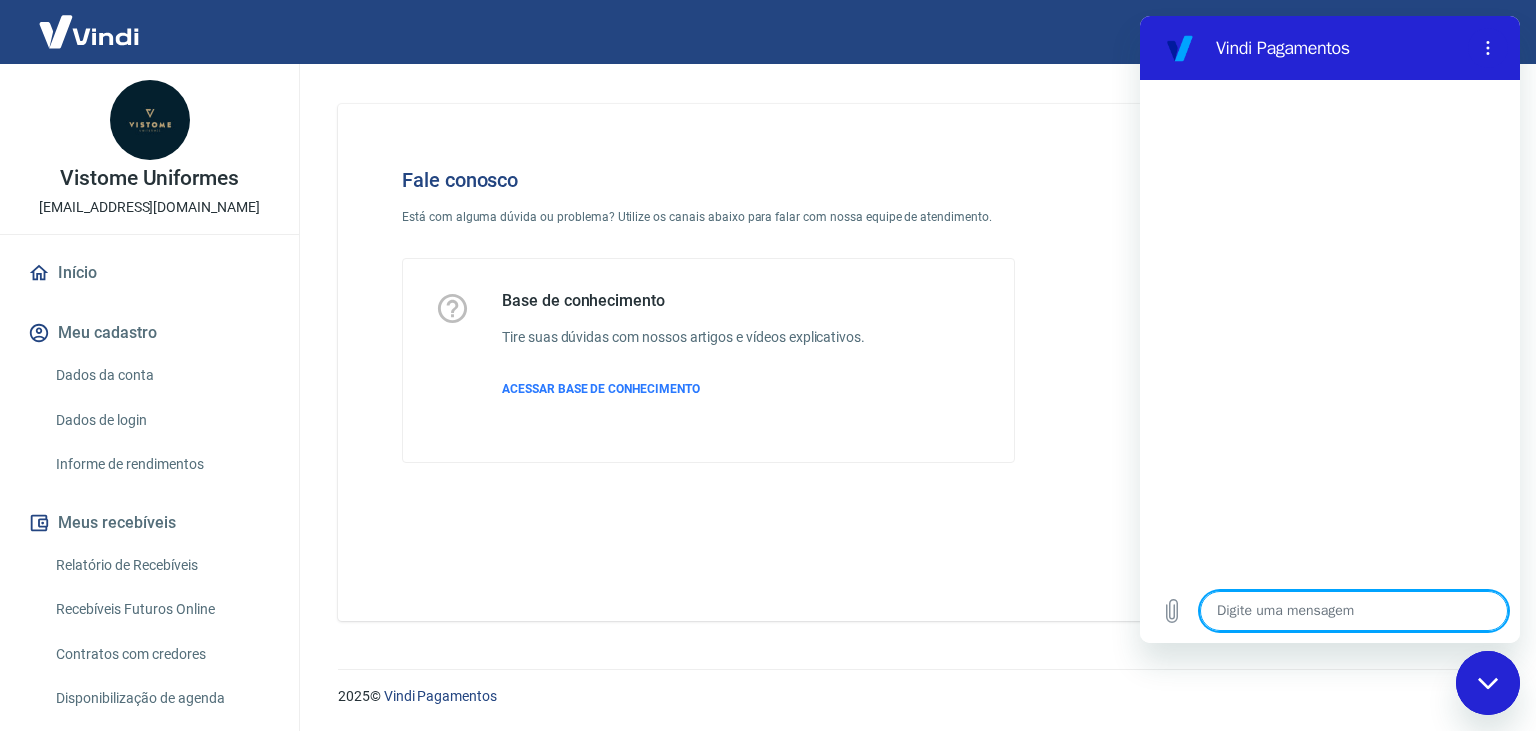 type on "p" 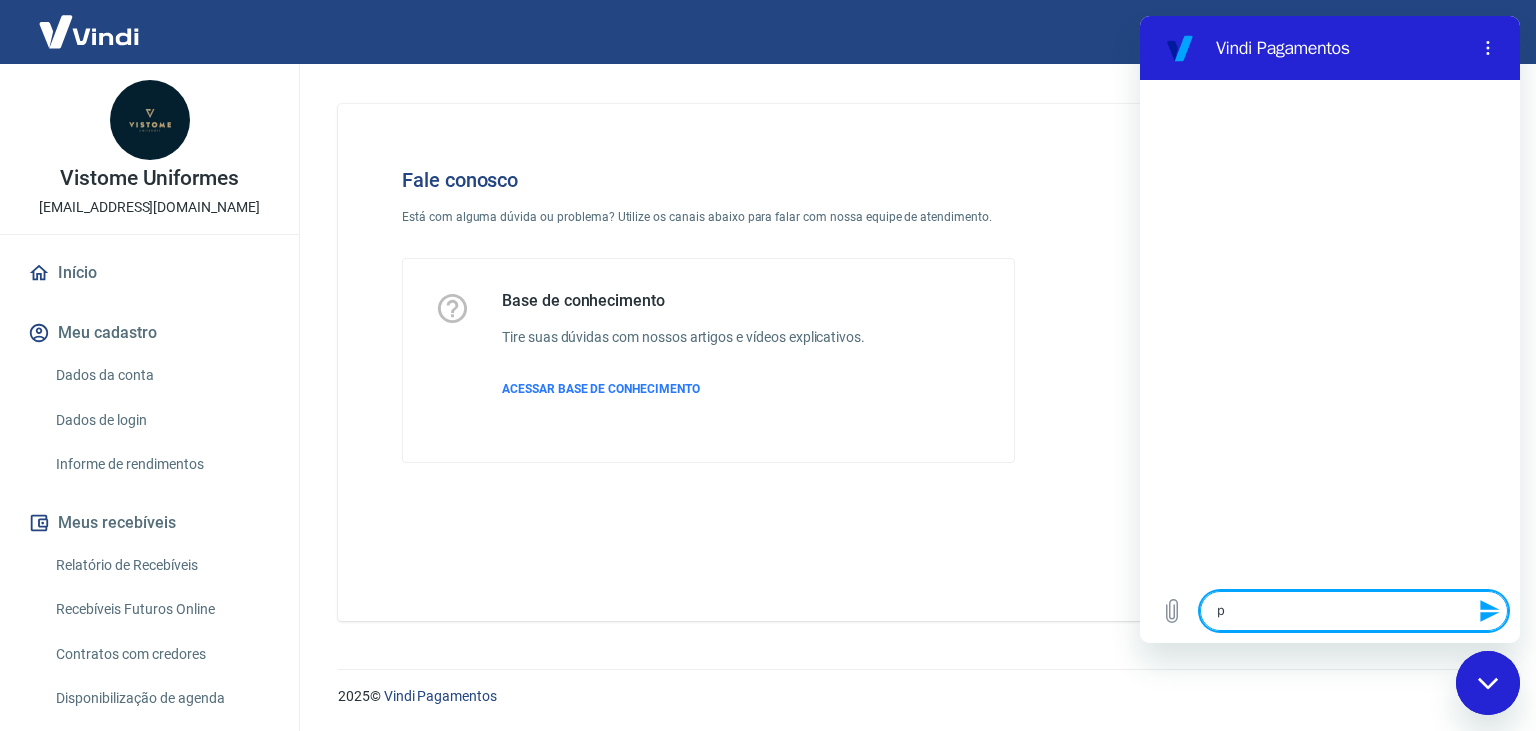 type on "pr" 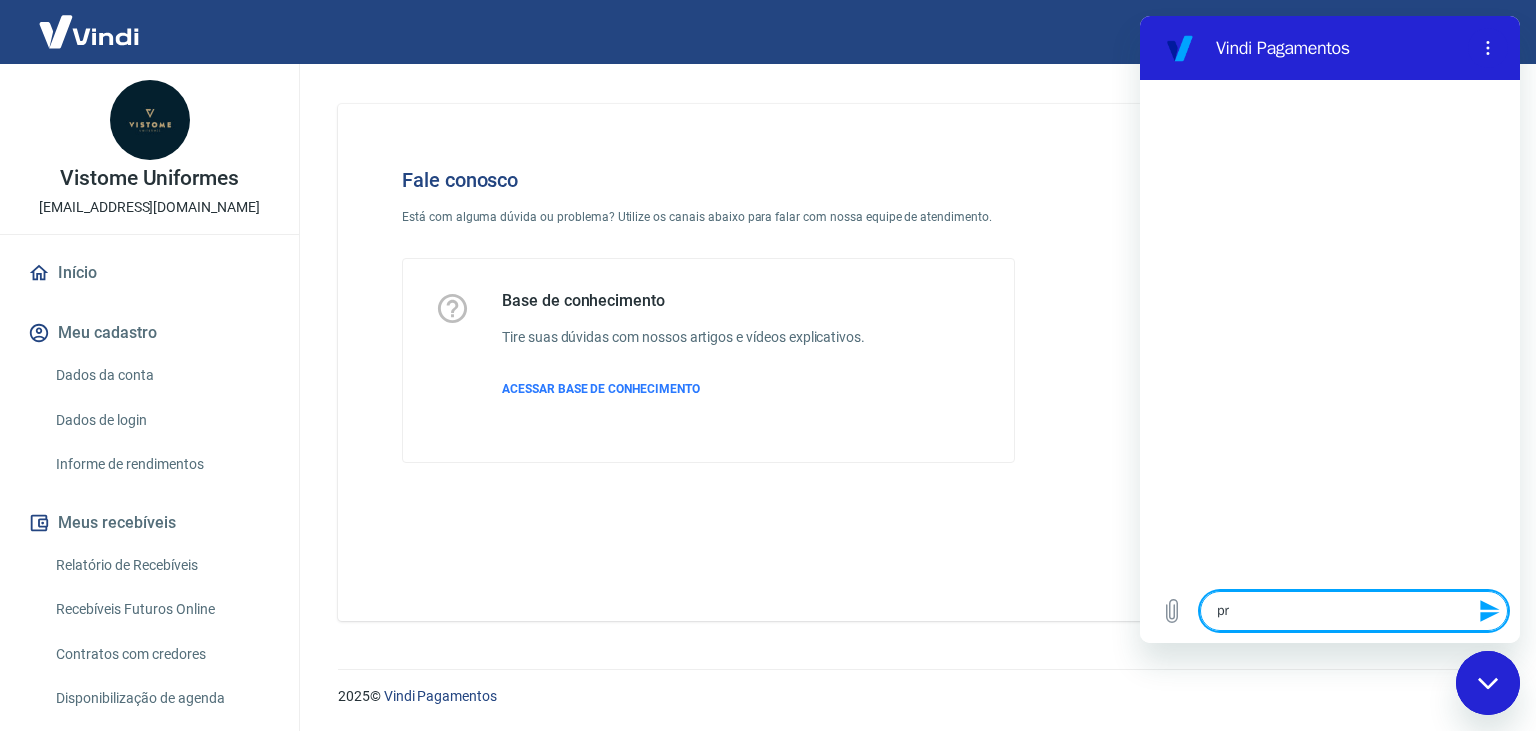 type on "pre" 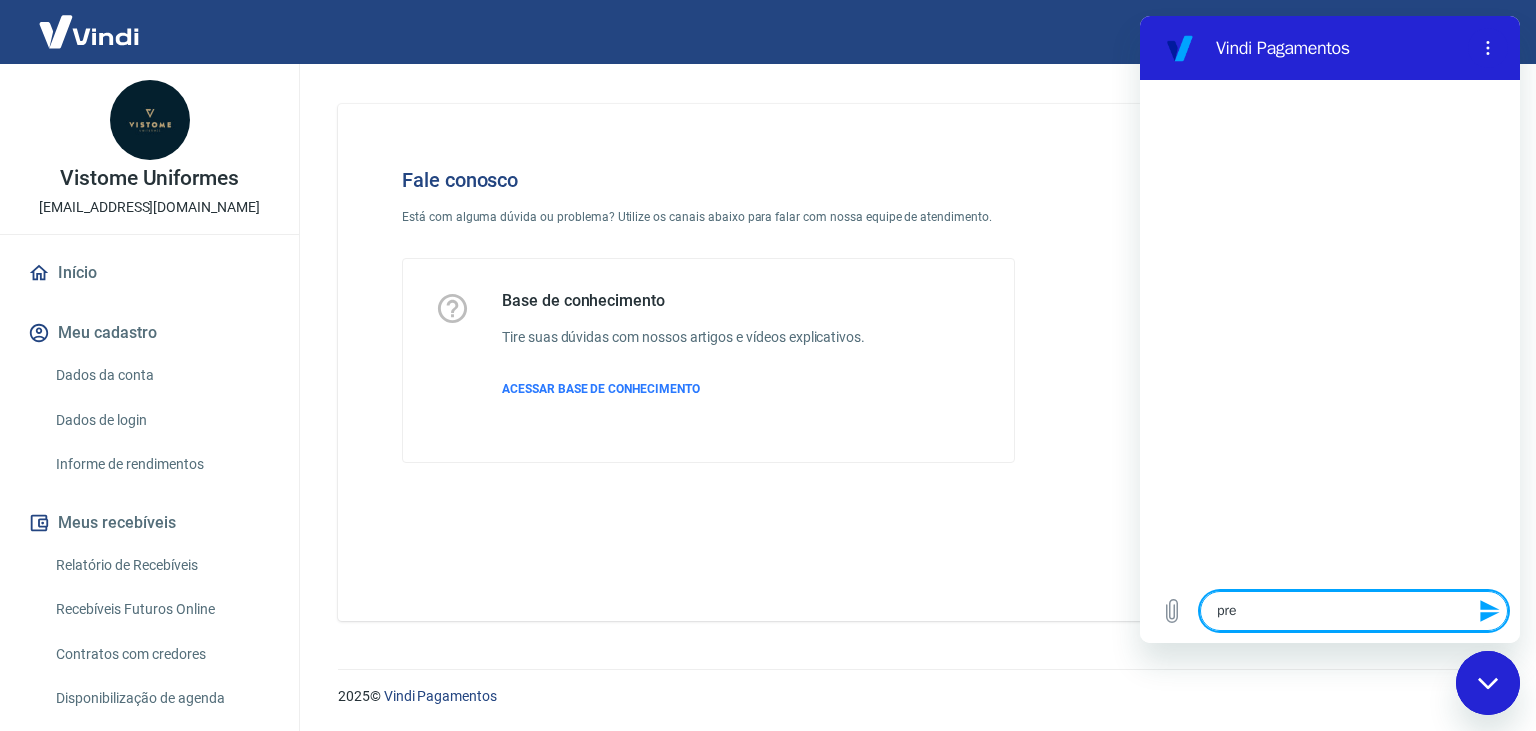 type on "prec" 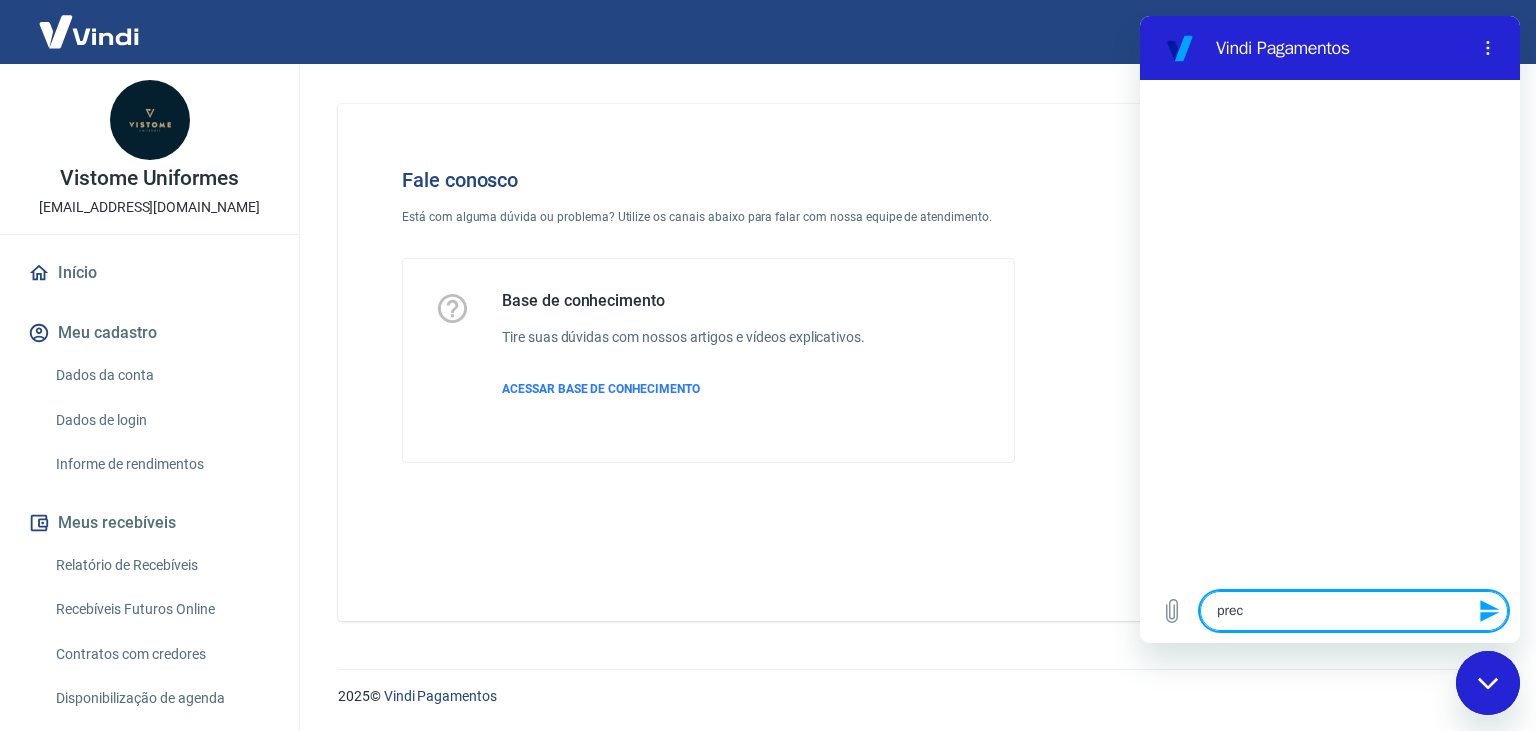 type on "precs" 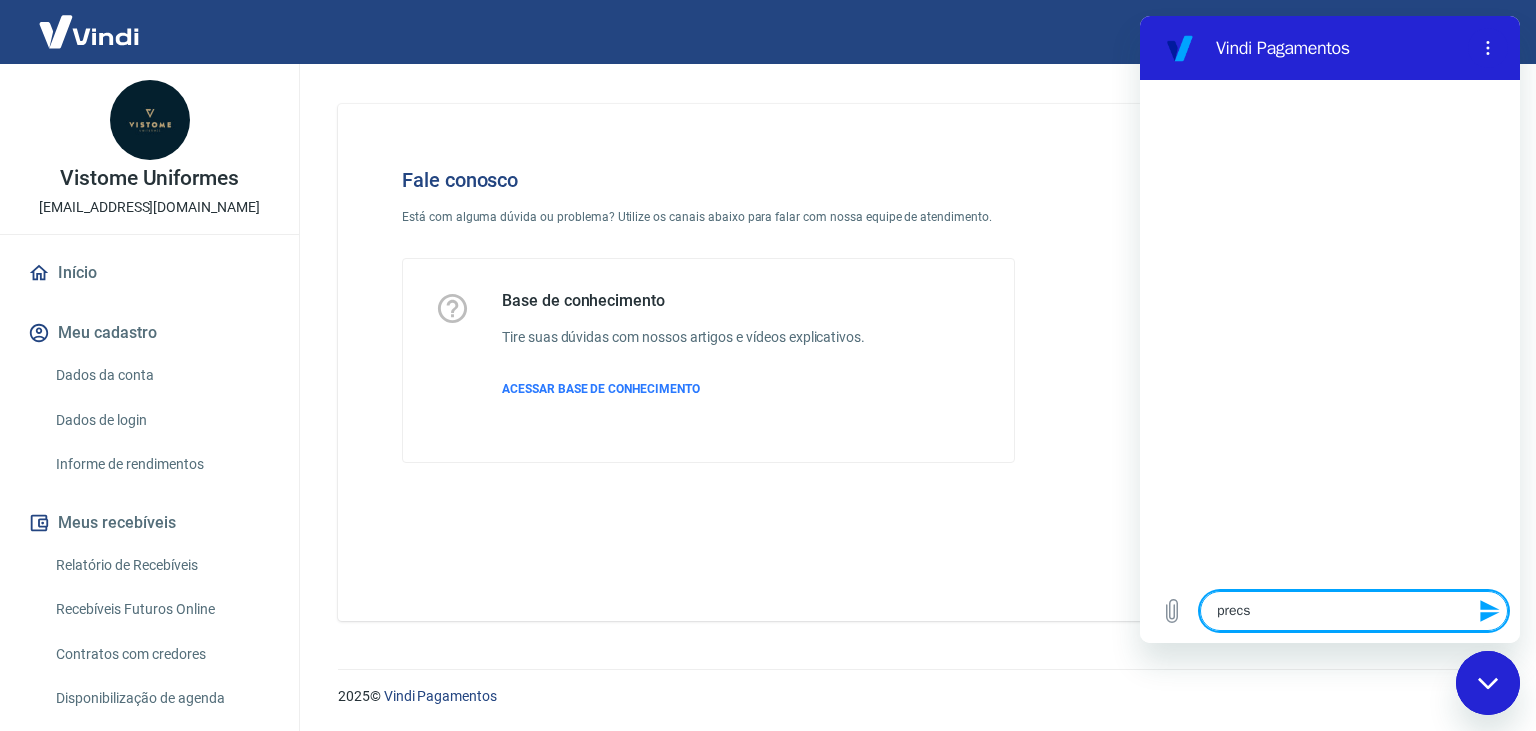 type on "precsi" 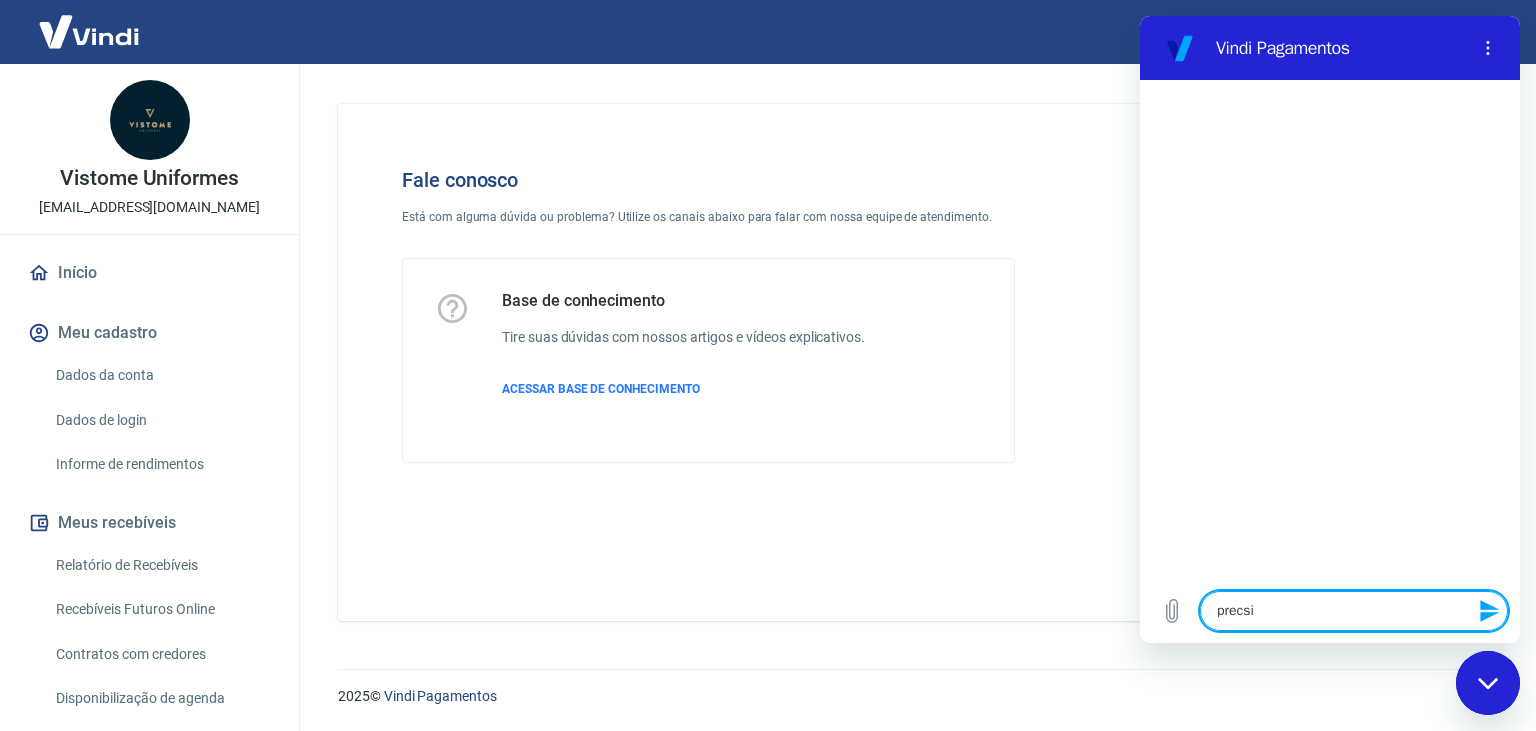 type on "precsio" 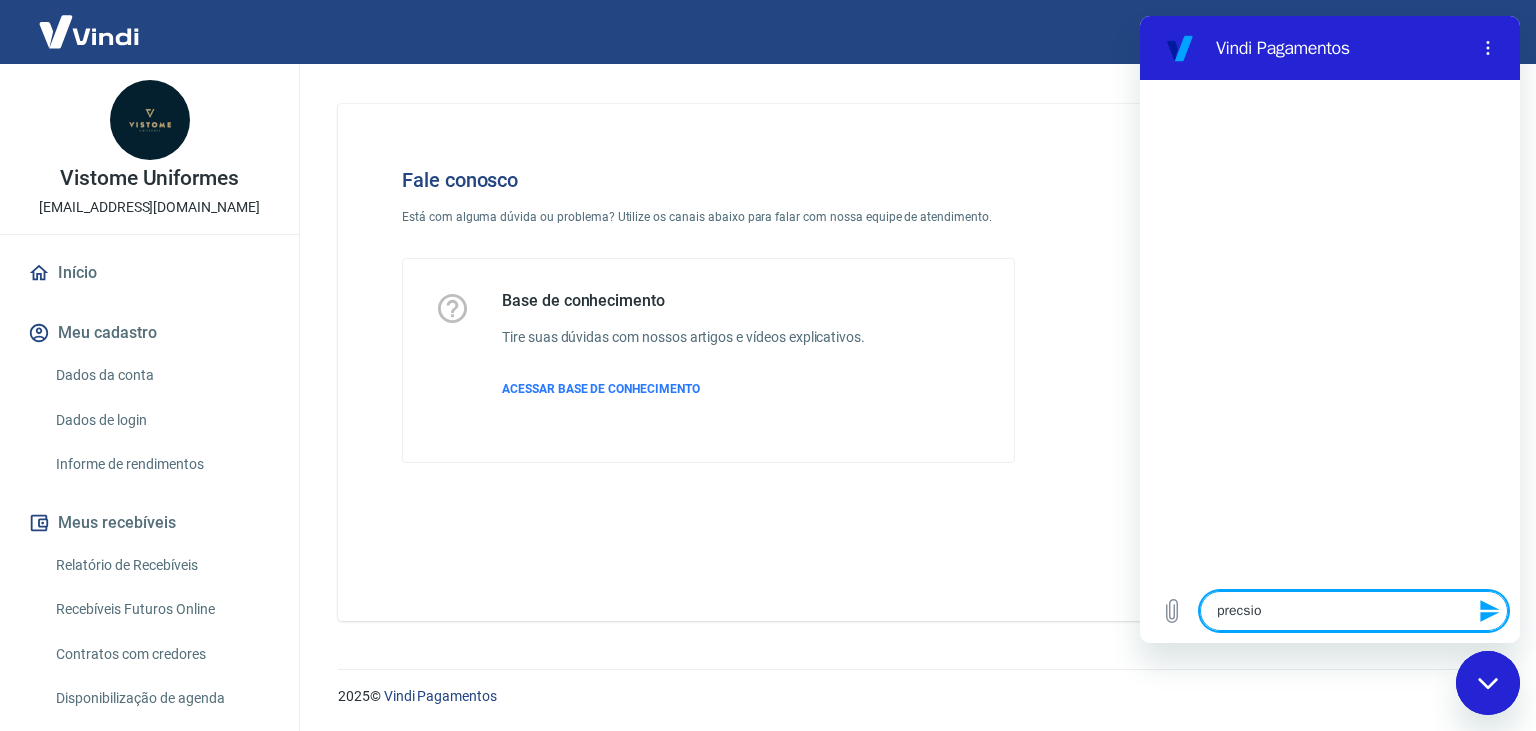 type on "precsio" 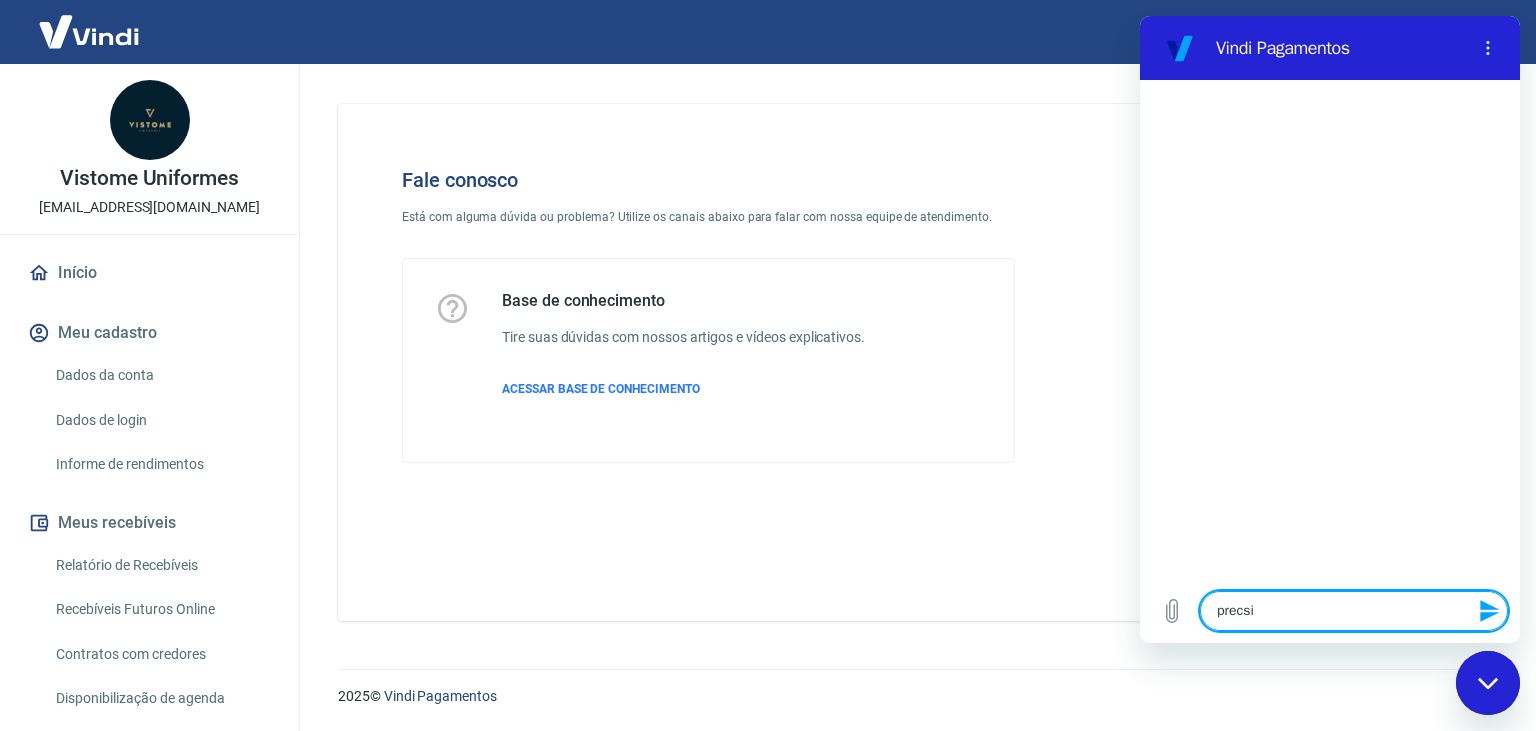 type on "precs" 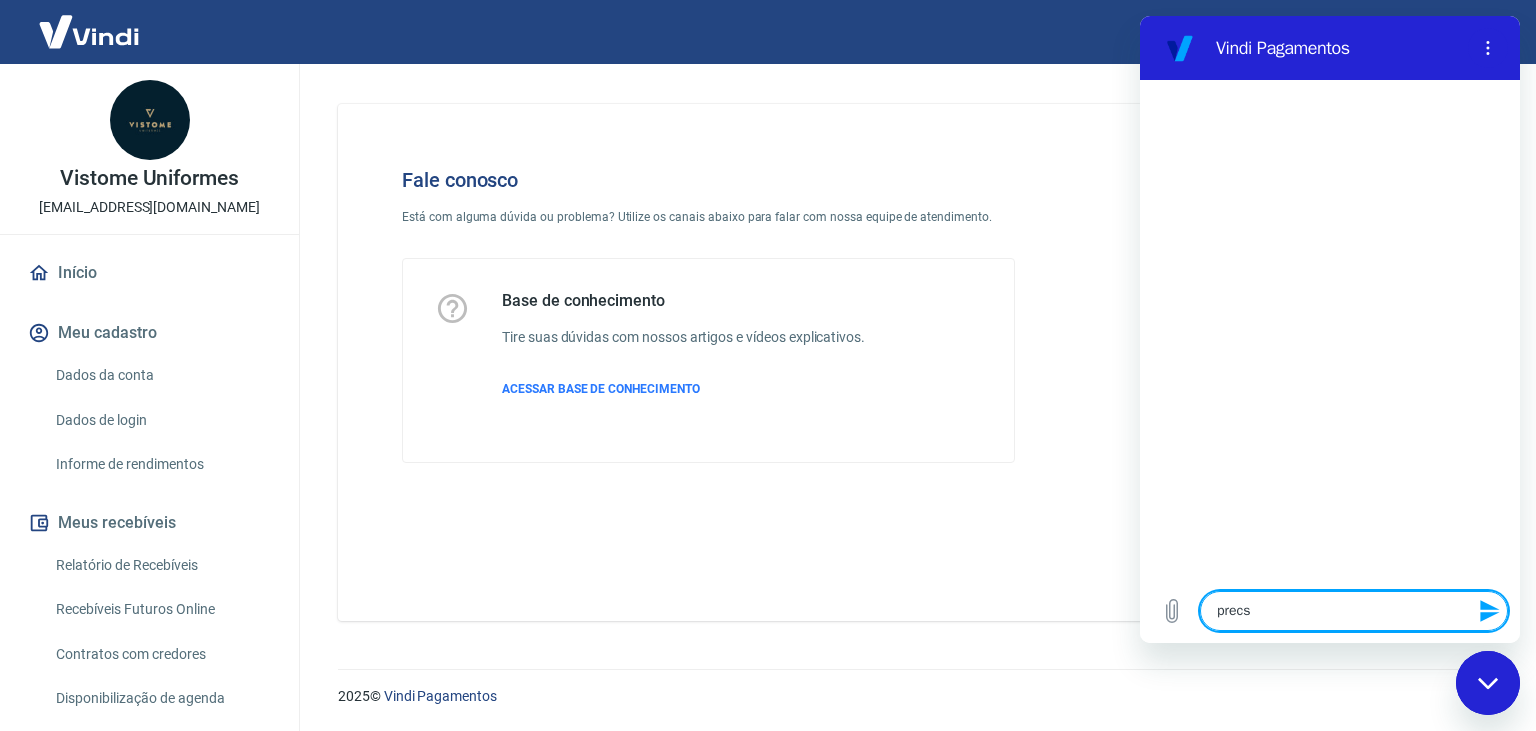 type on "prec" 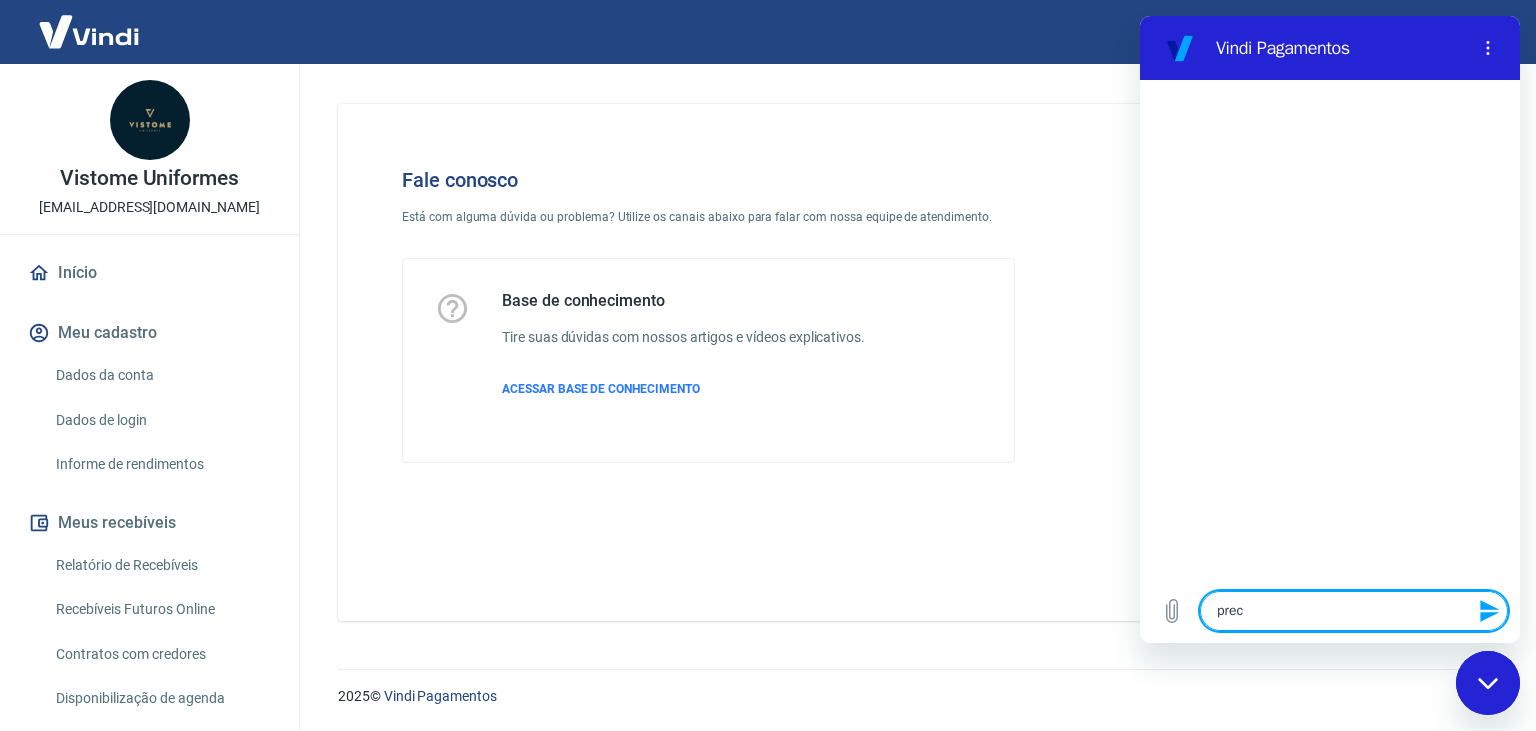 type on "x" 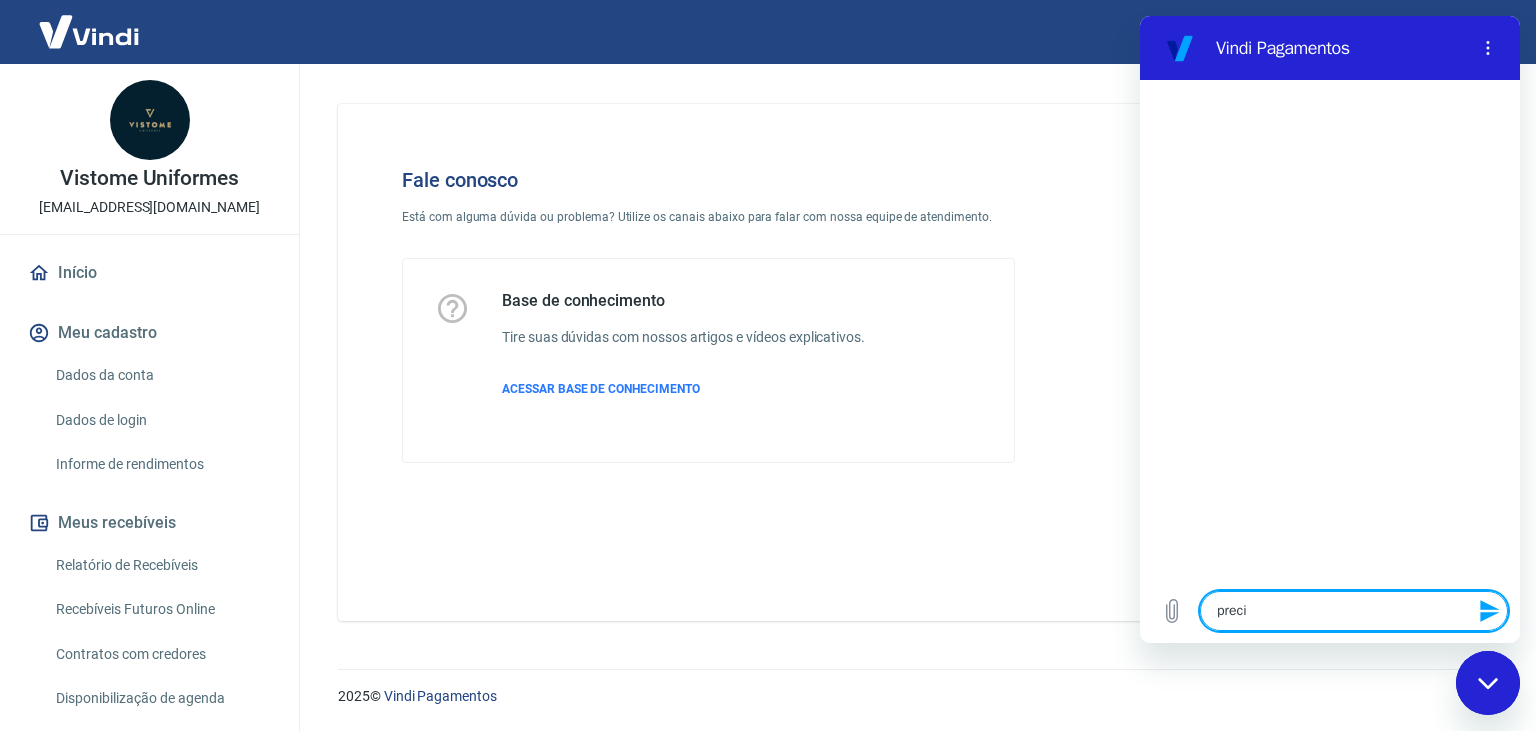 type on "precis" 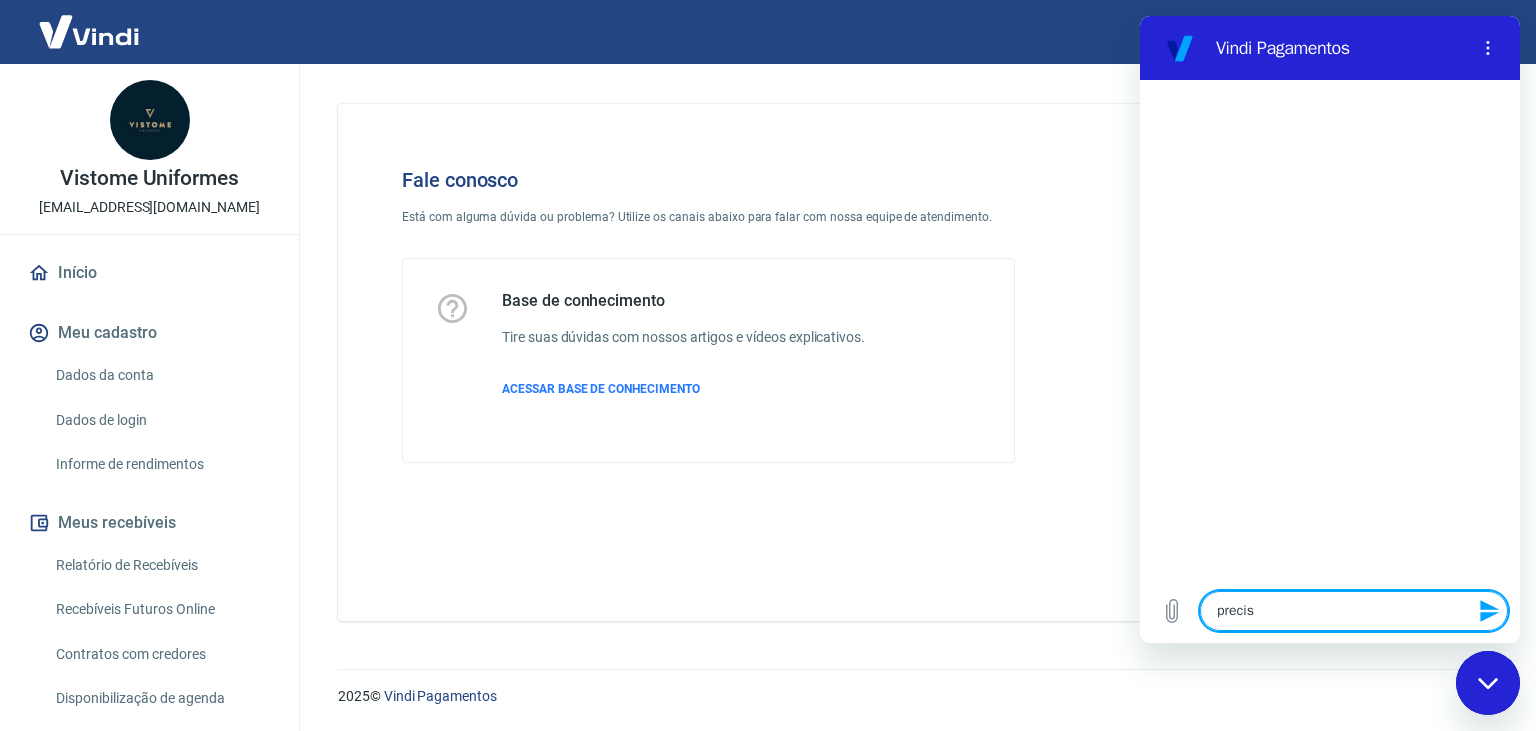type on "preciso" 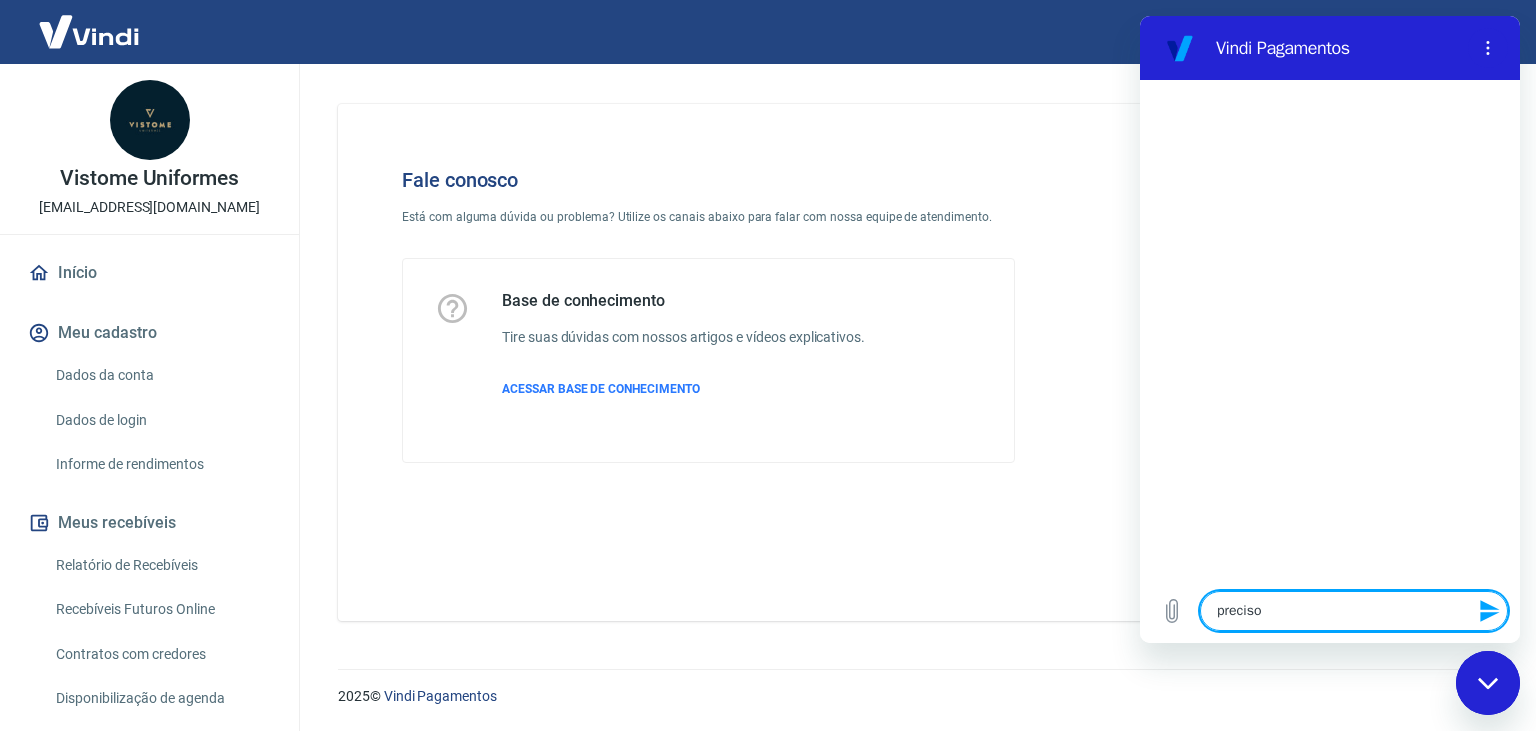 type on "preciso" 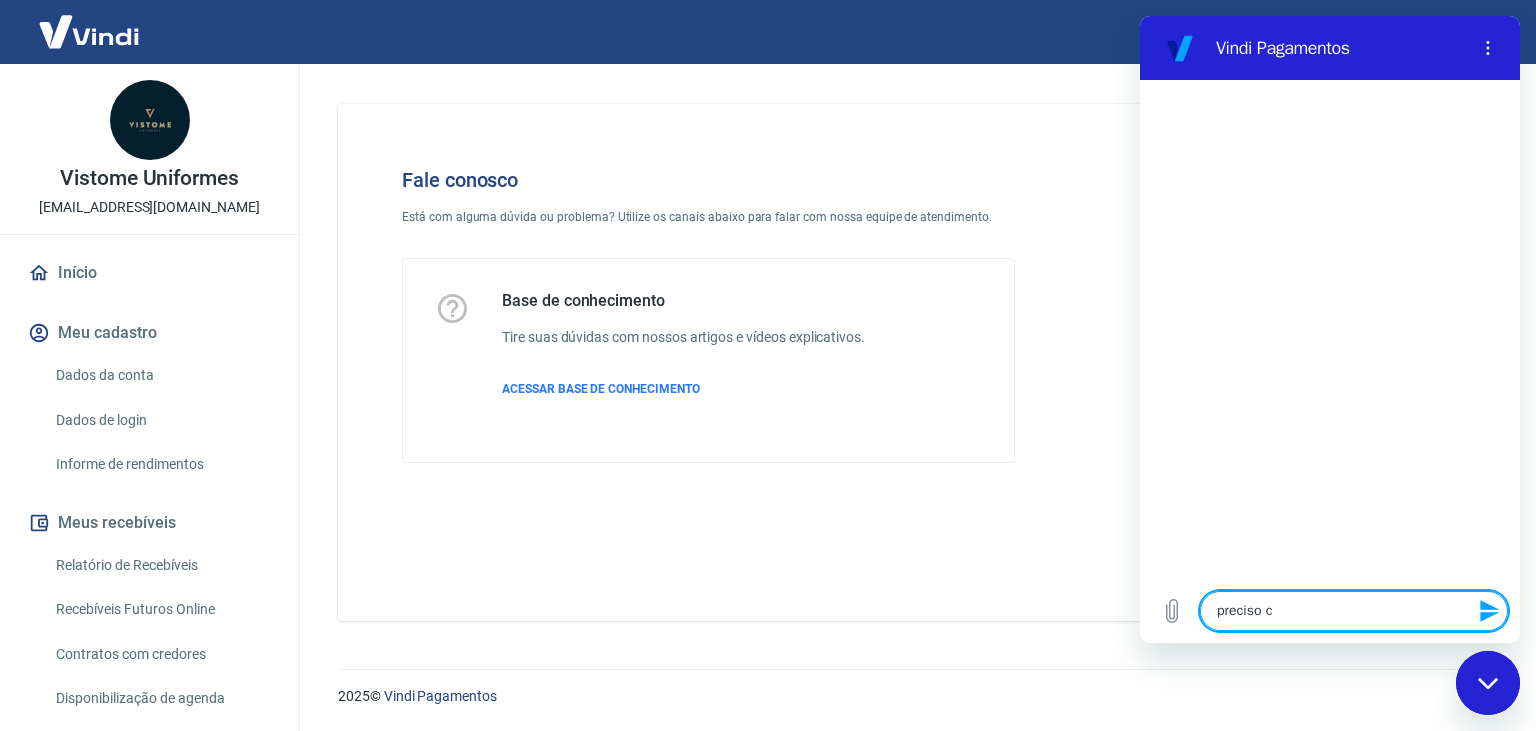 type on "preciso co" 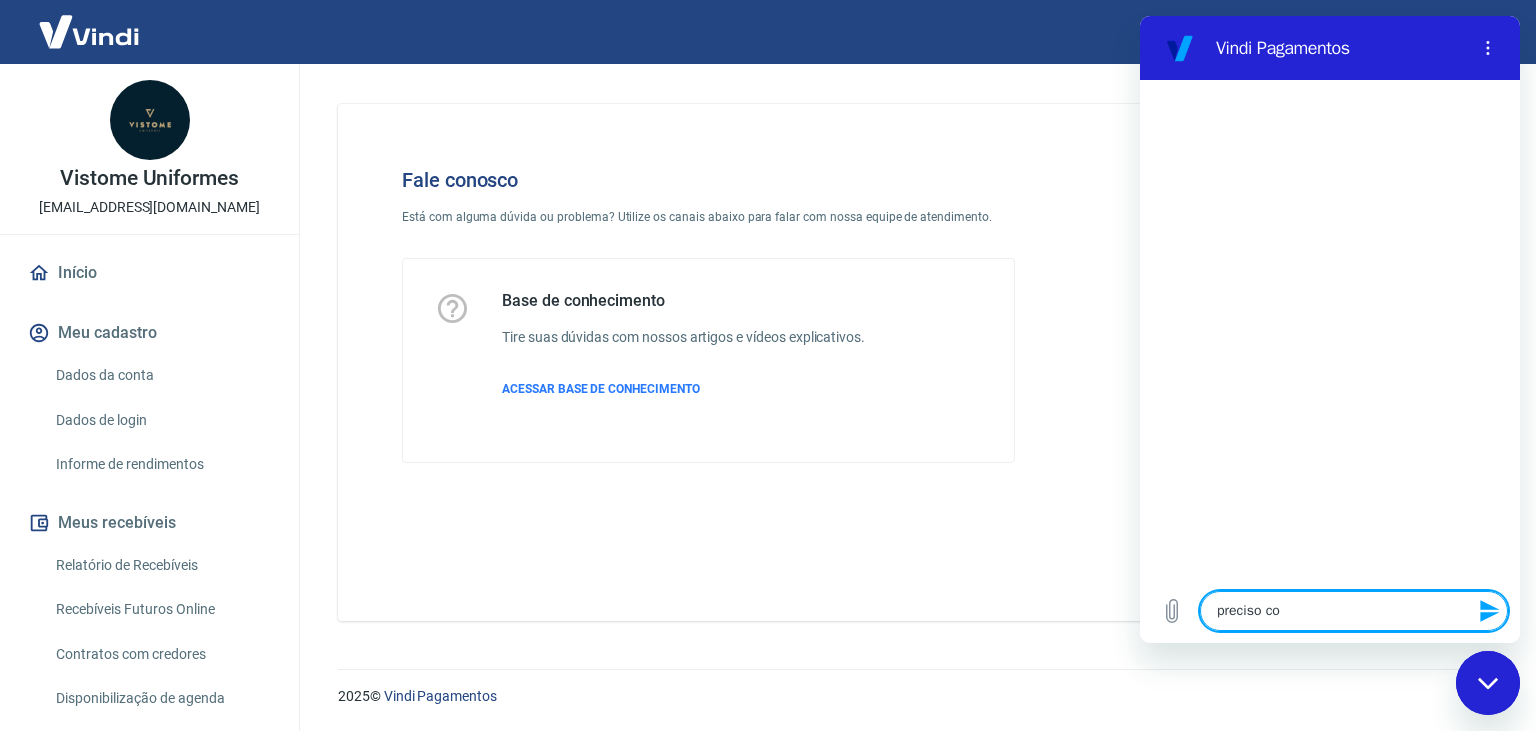 type on "x" 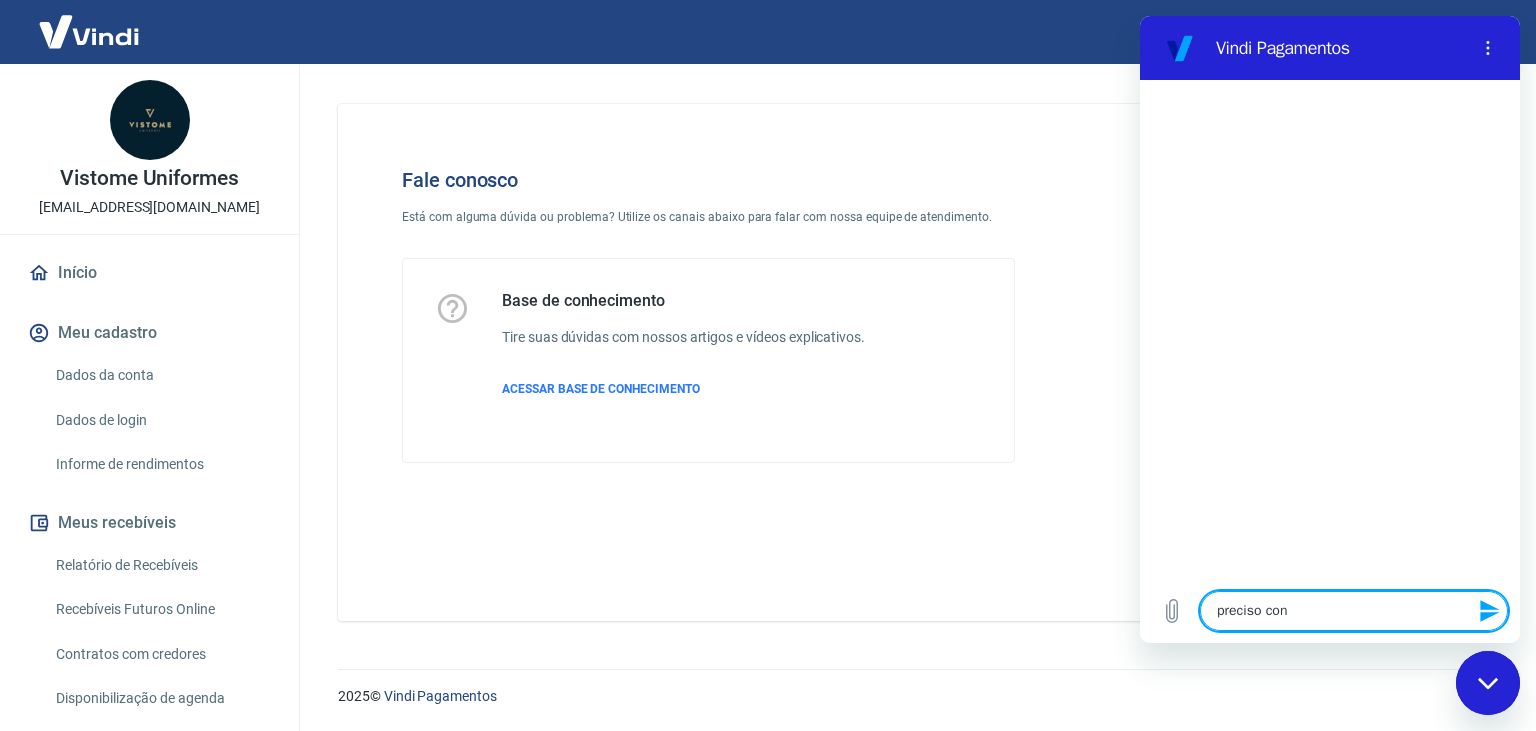 type on "preciso conv" 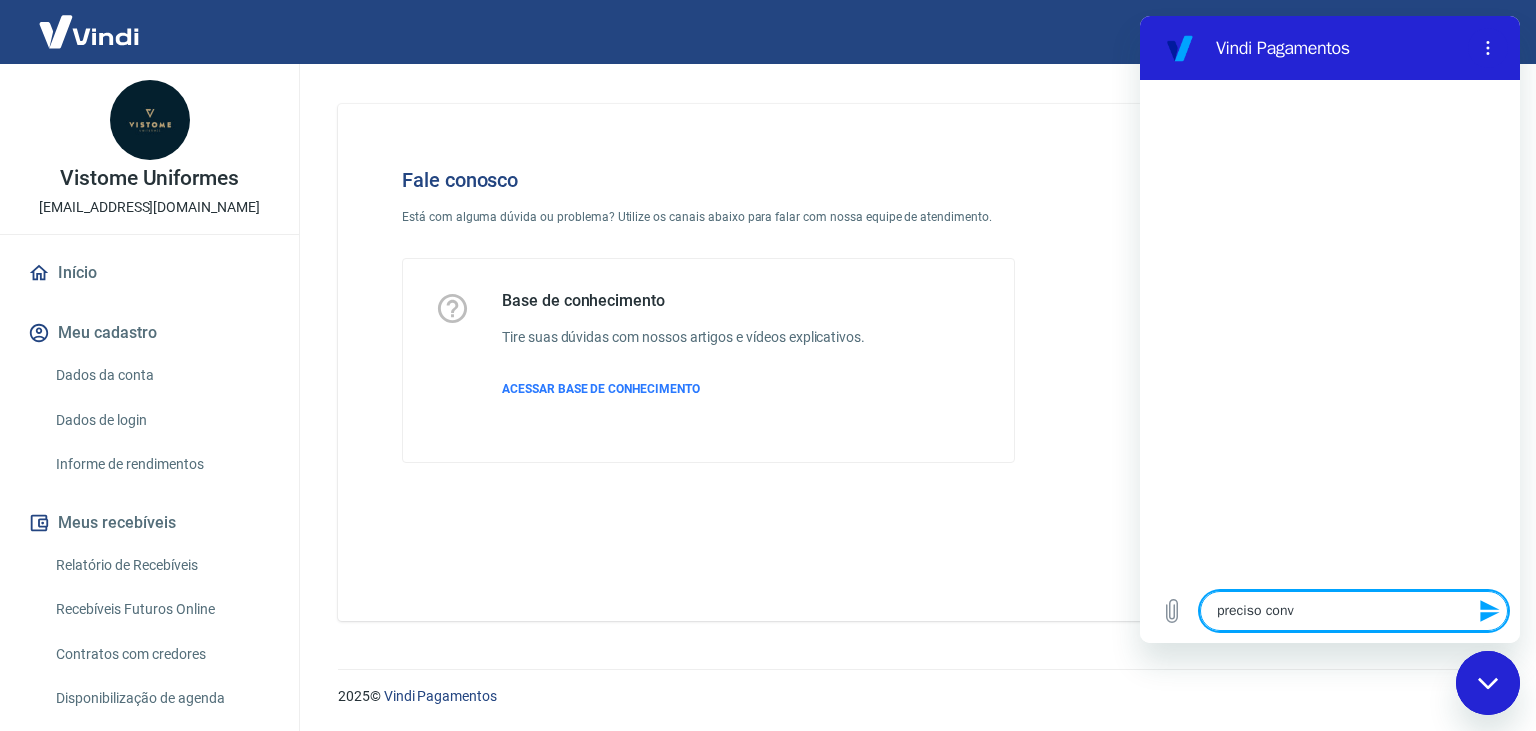 type on "preciso conve" 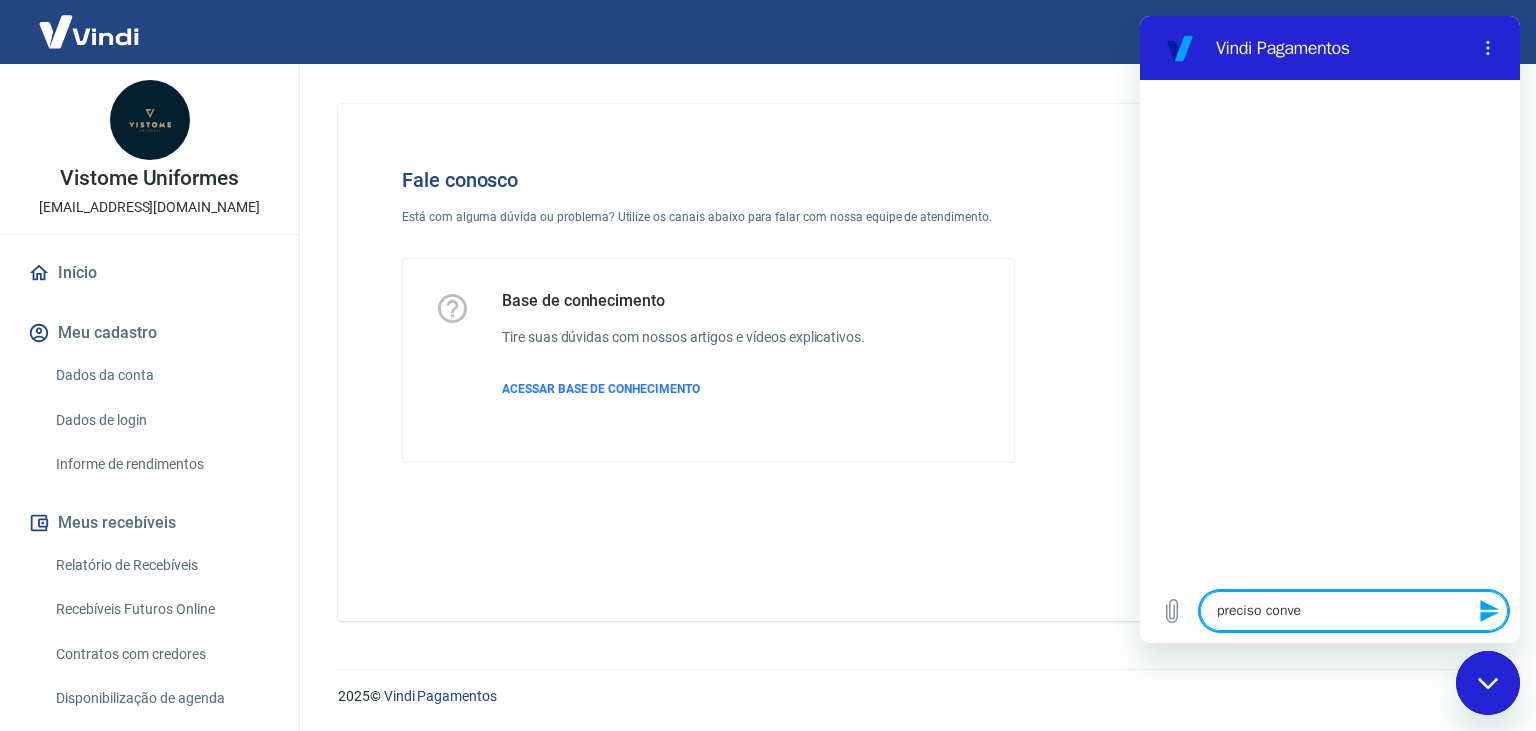 type on "preciso conver" 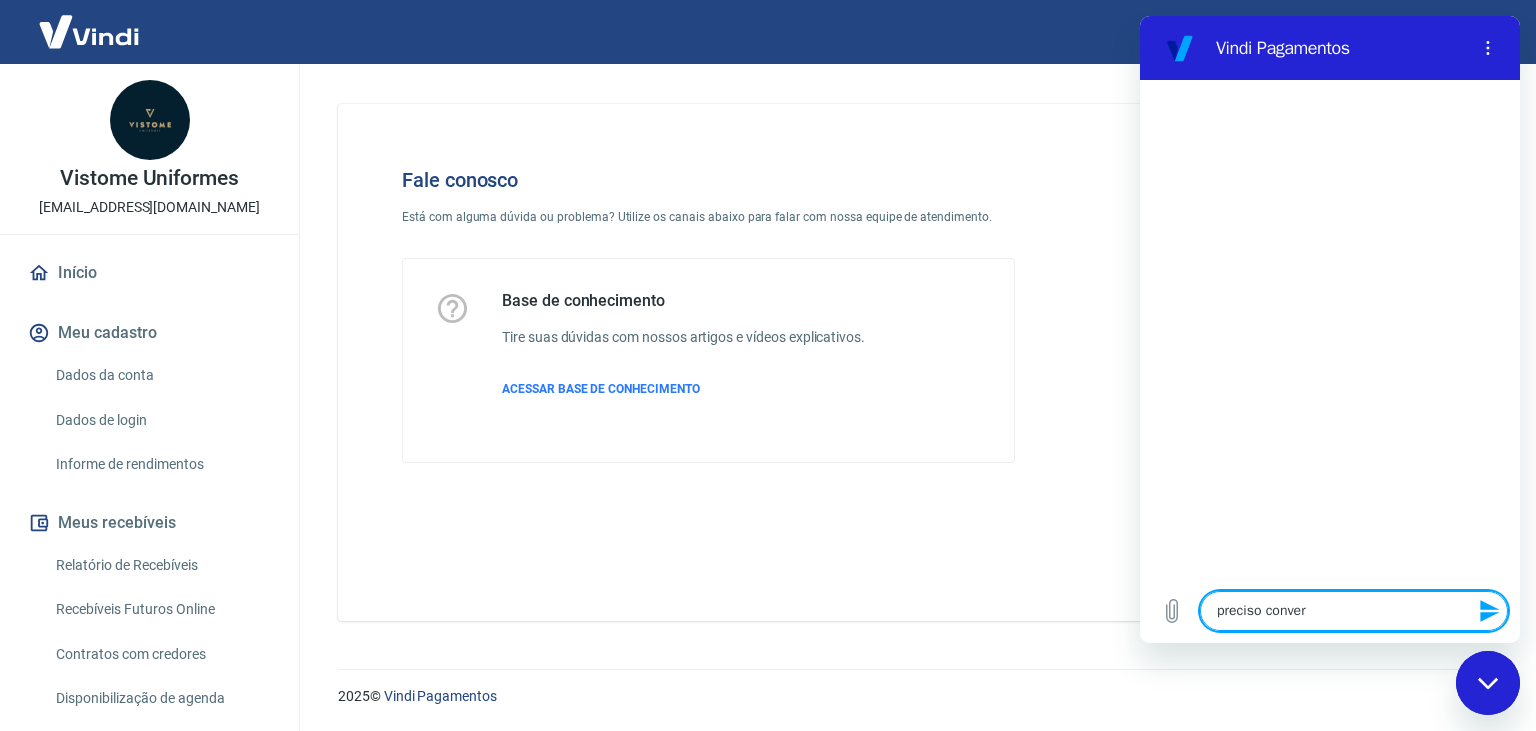 type on "preciso convers" 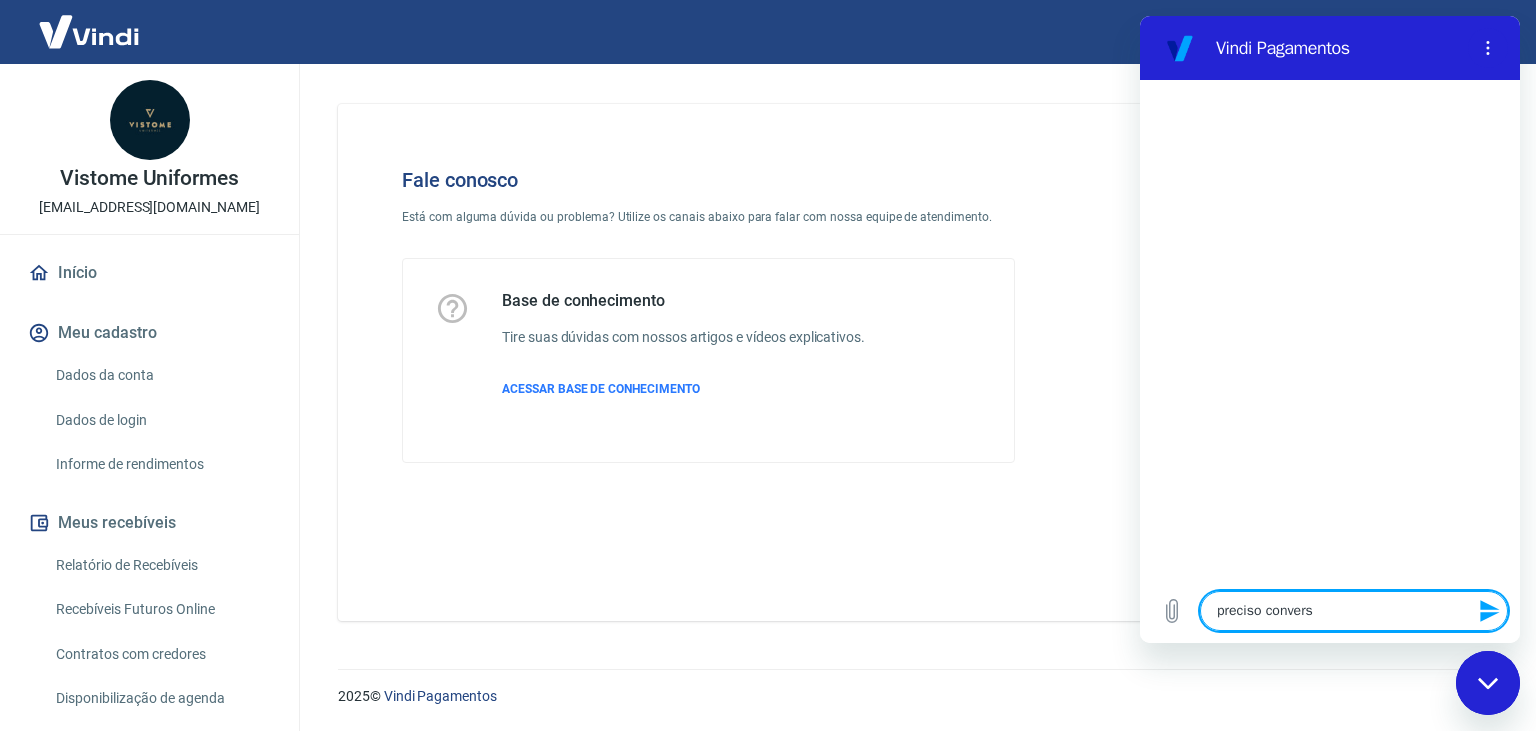 type on "preciso conversa" 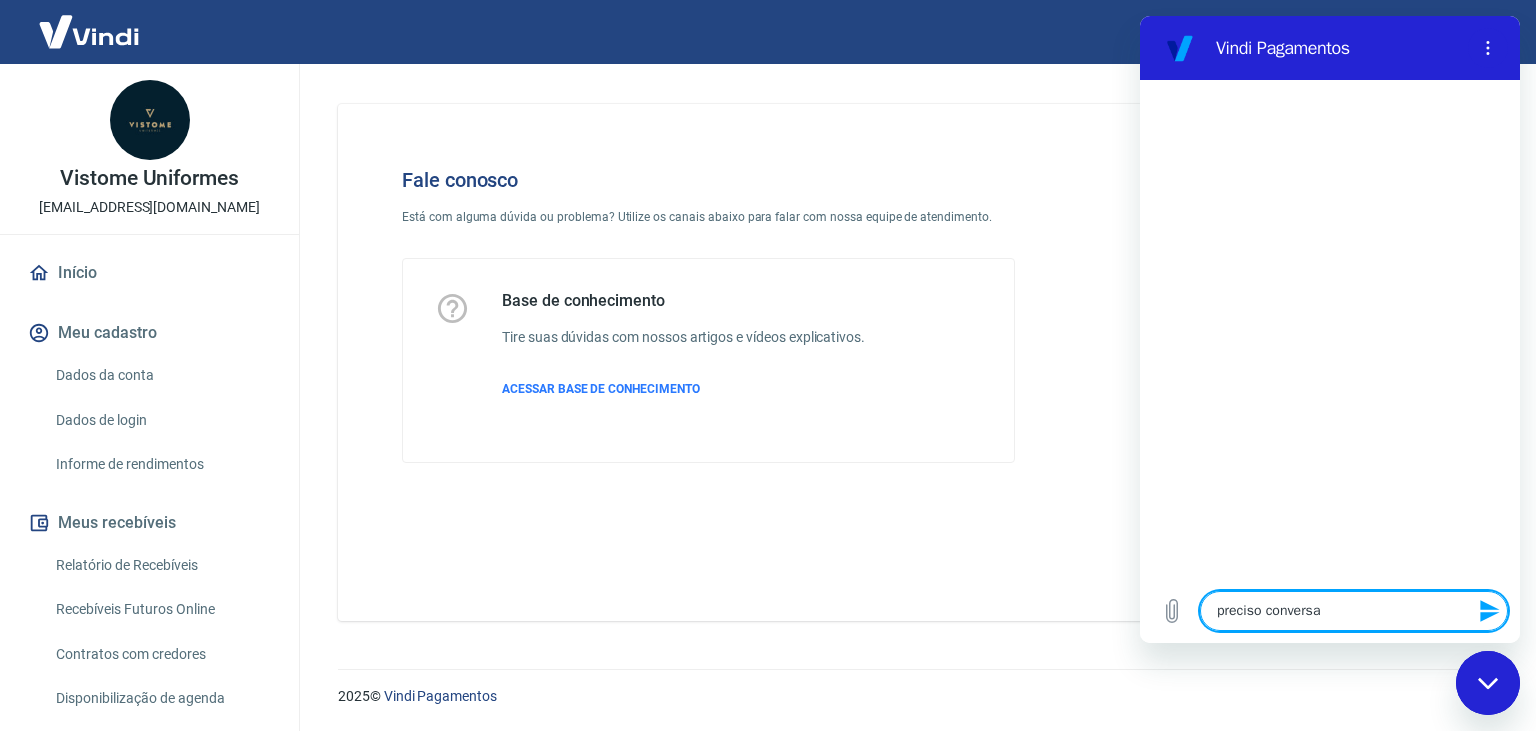 type on "preciso conversar" 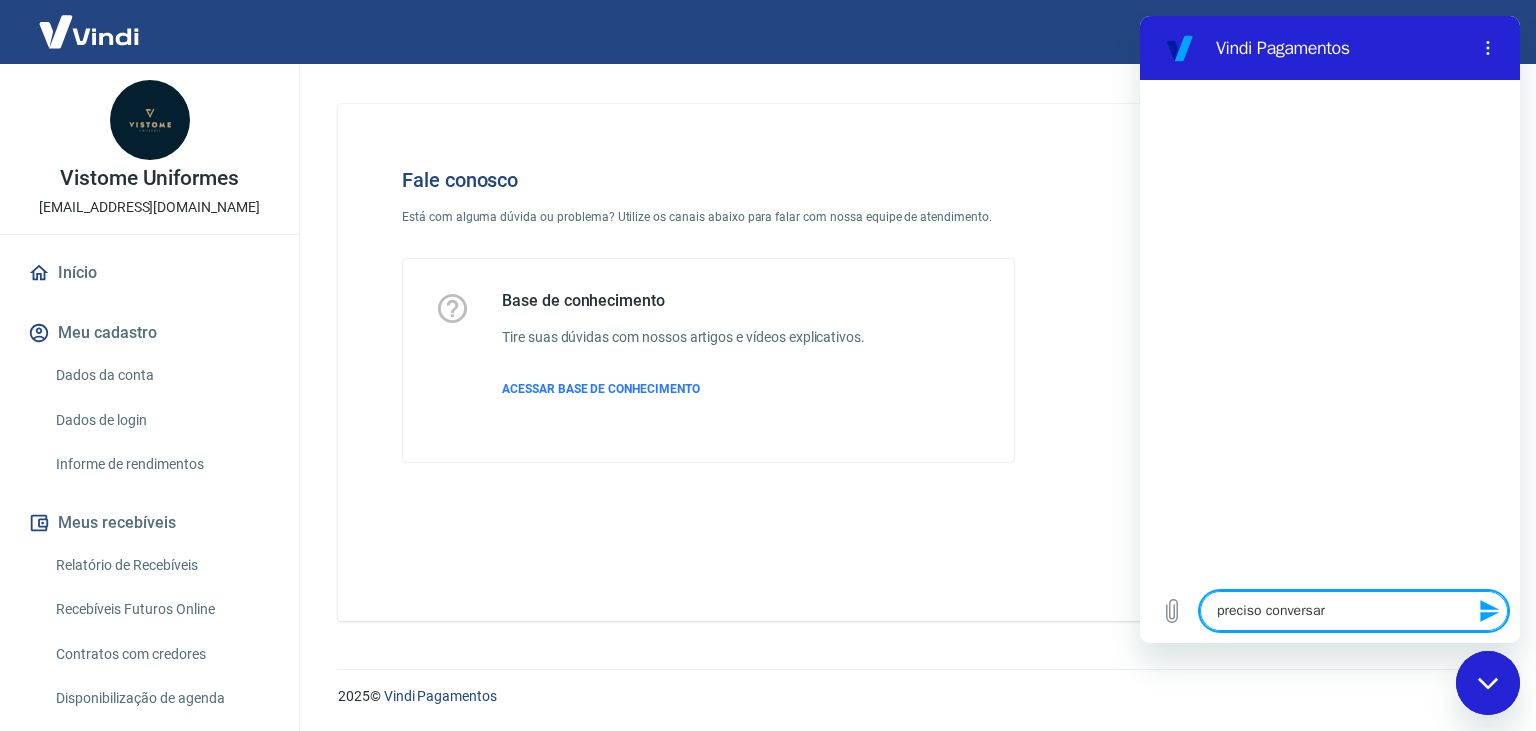 type on "preciso conversar" 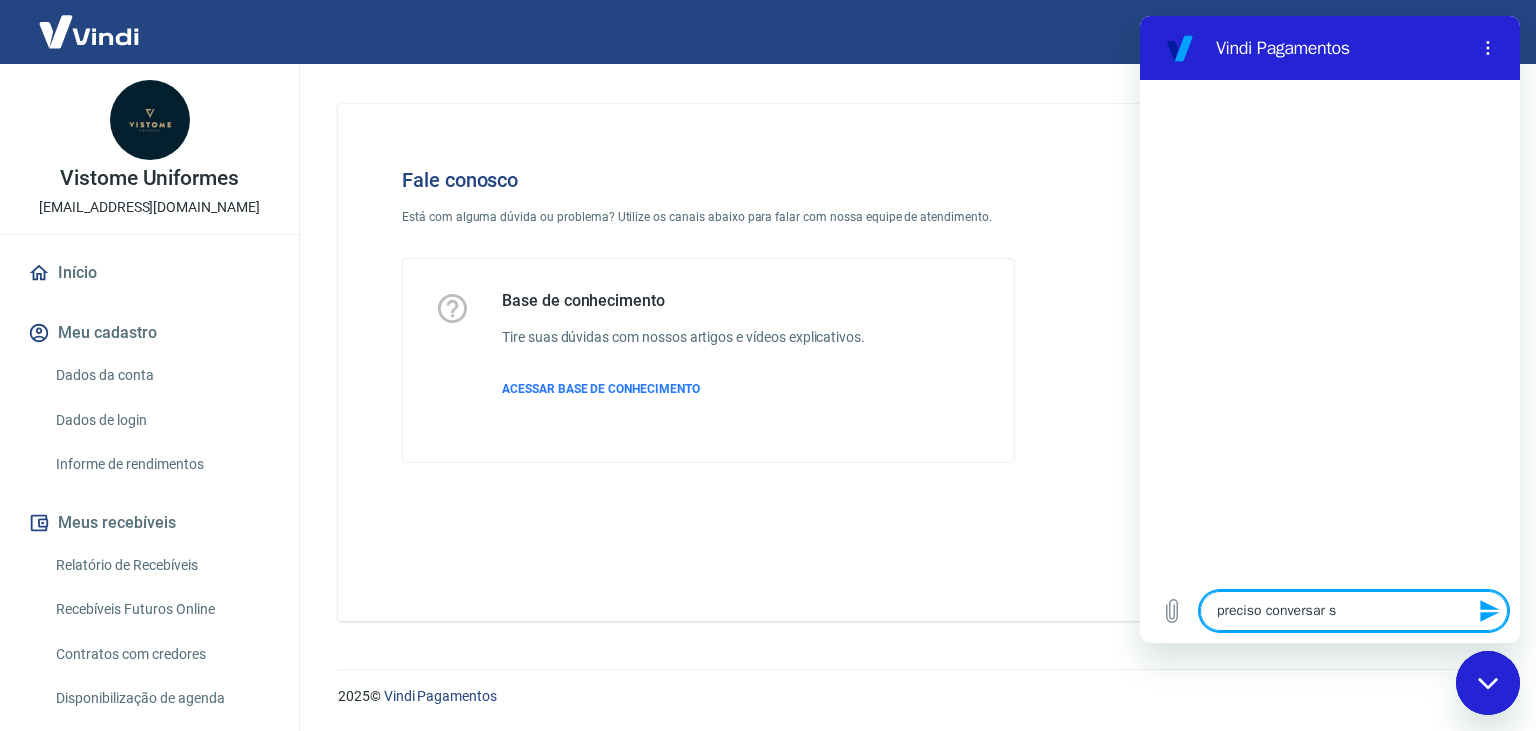 type on "preciso conversar so" 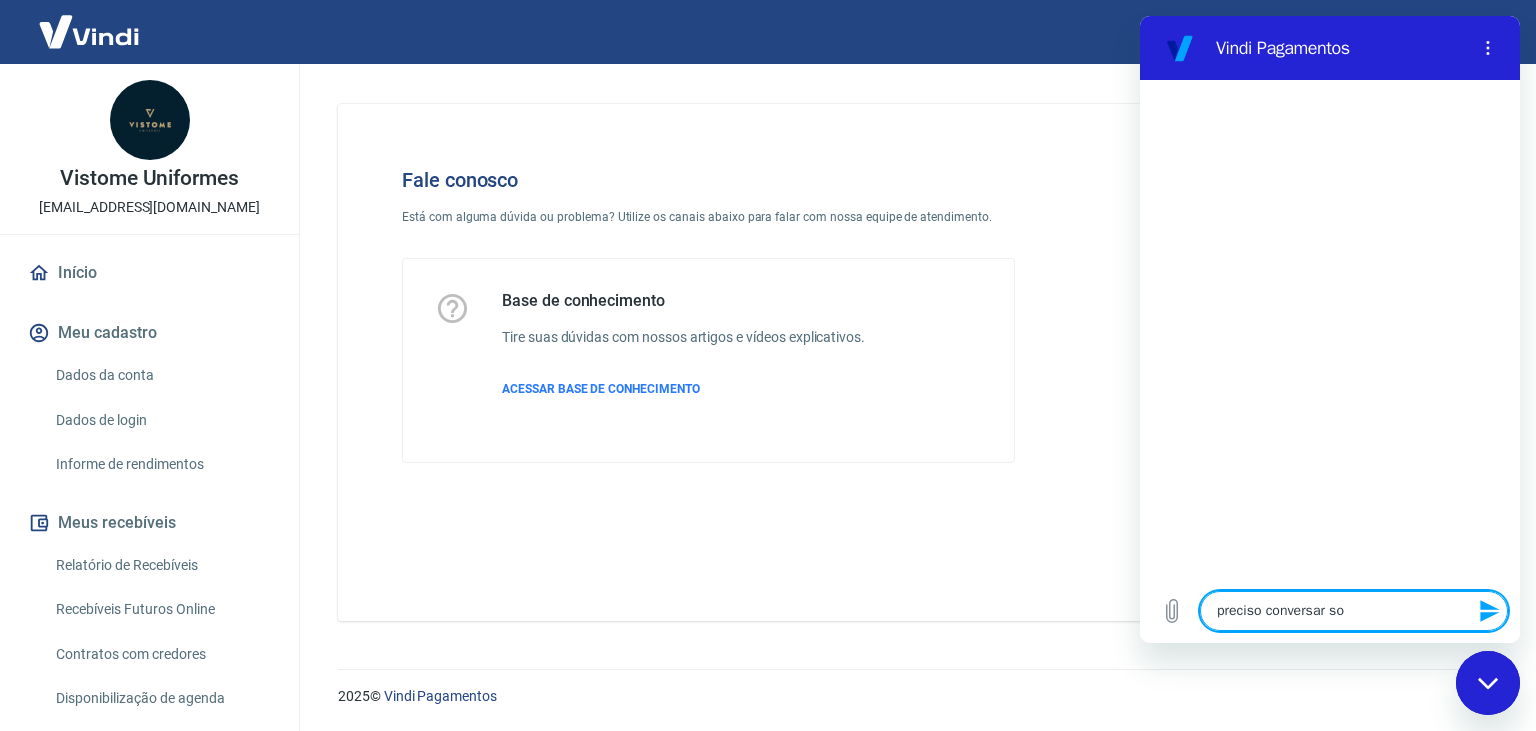 type on "x" 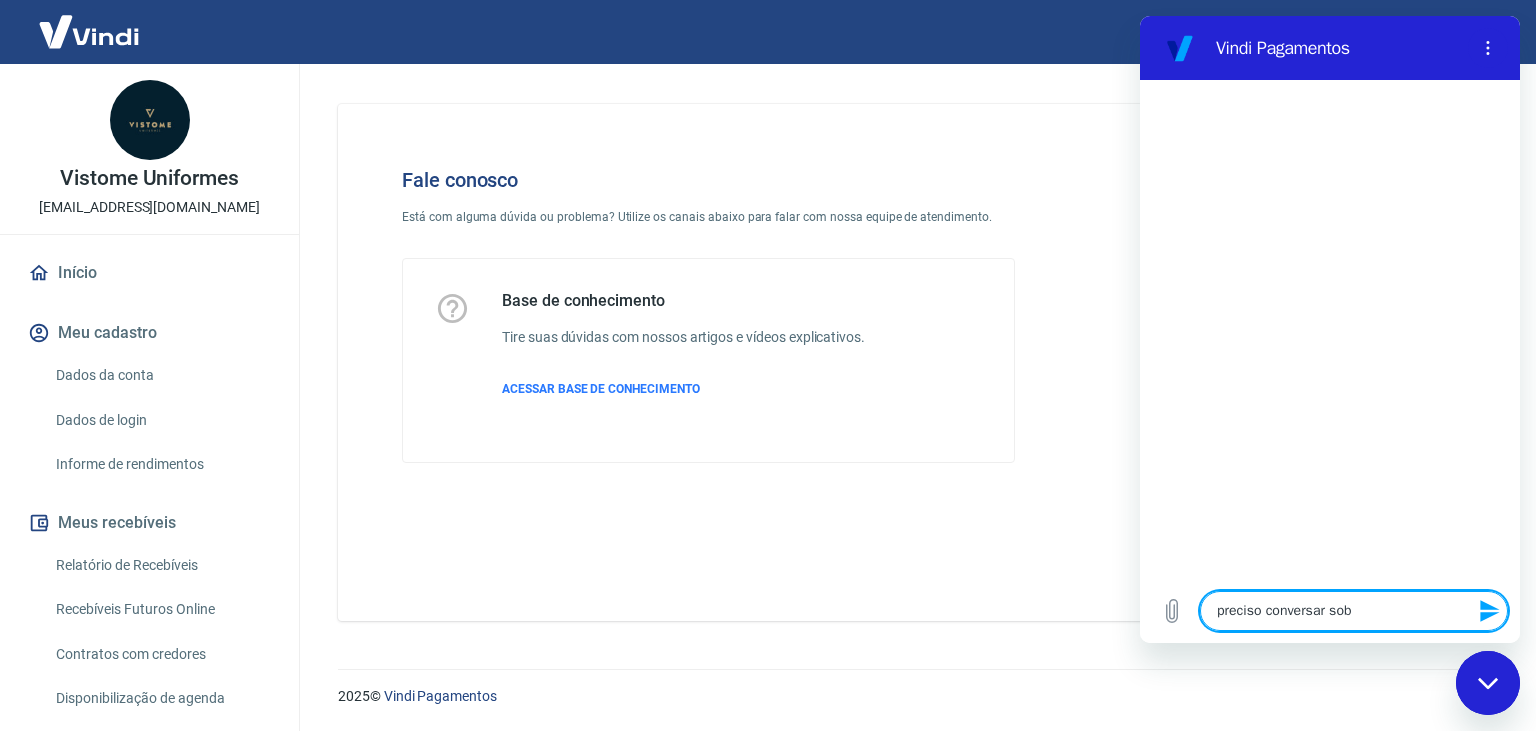 type on "x" 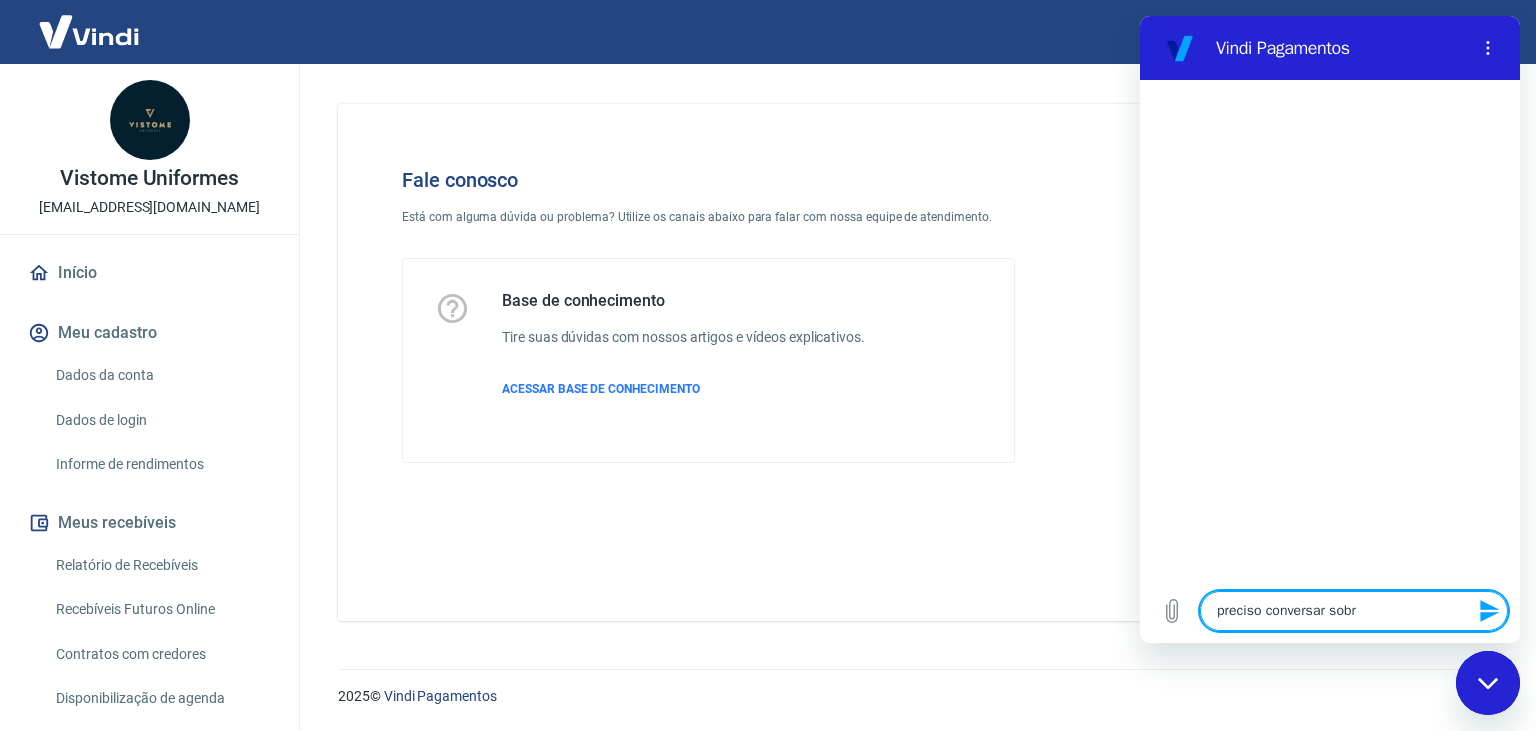 type on "preciso conversar sobre" 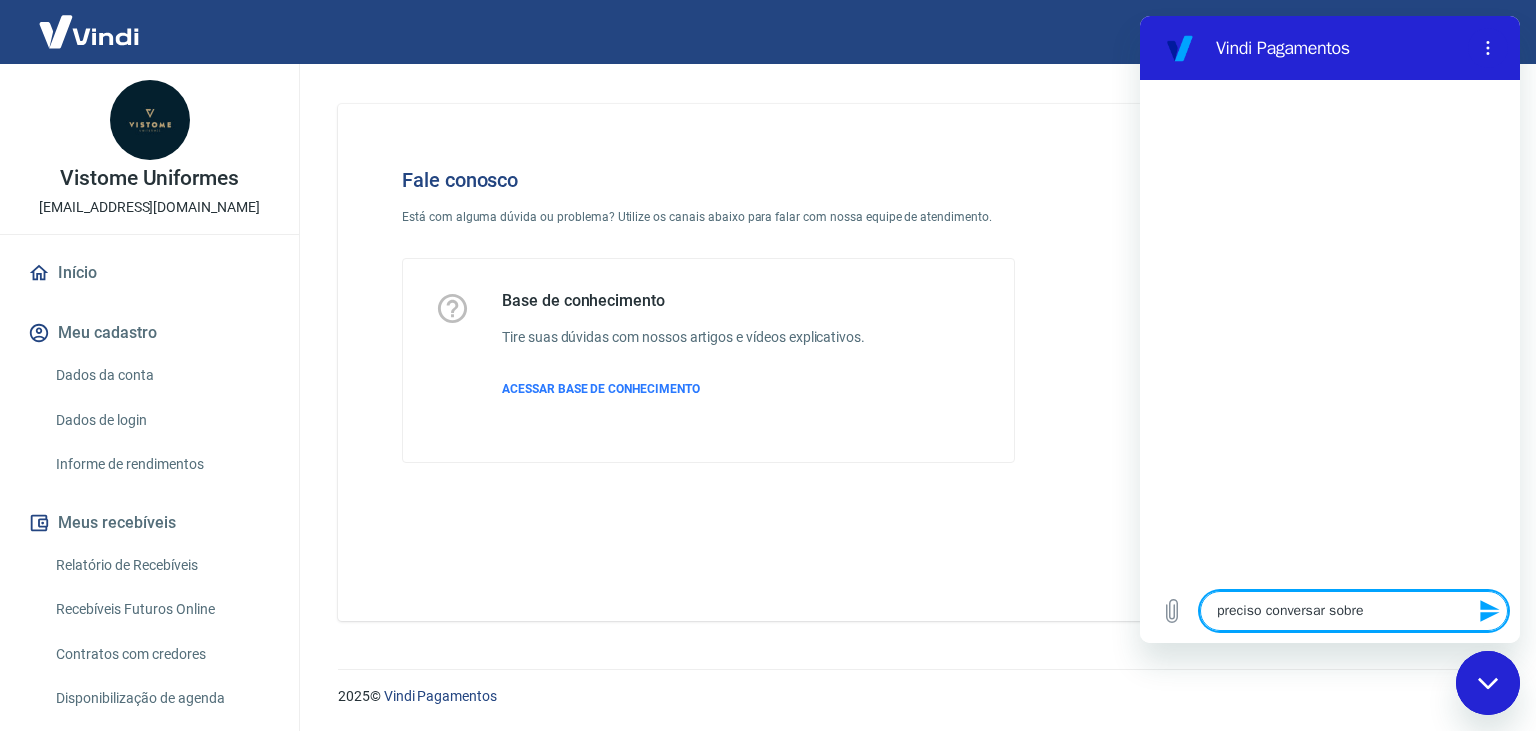 type on "preciso conversar sobr" 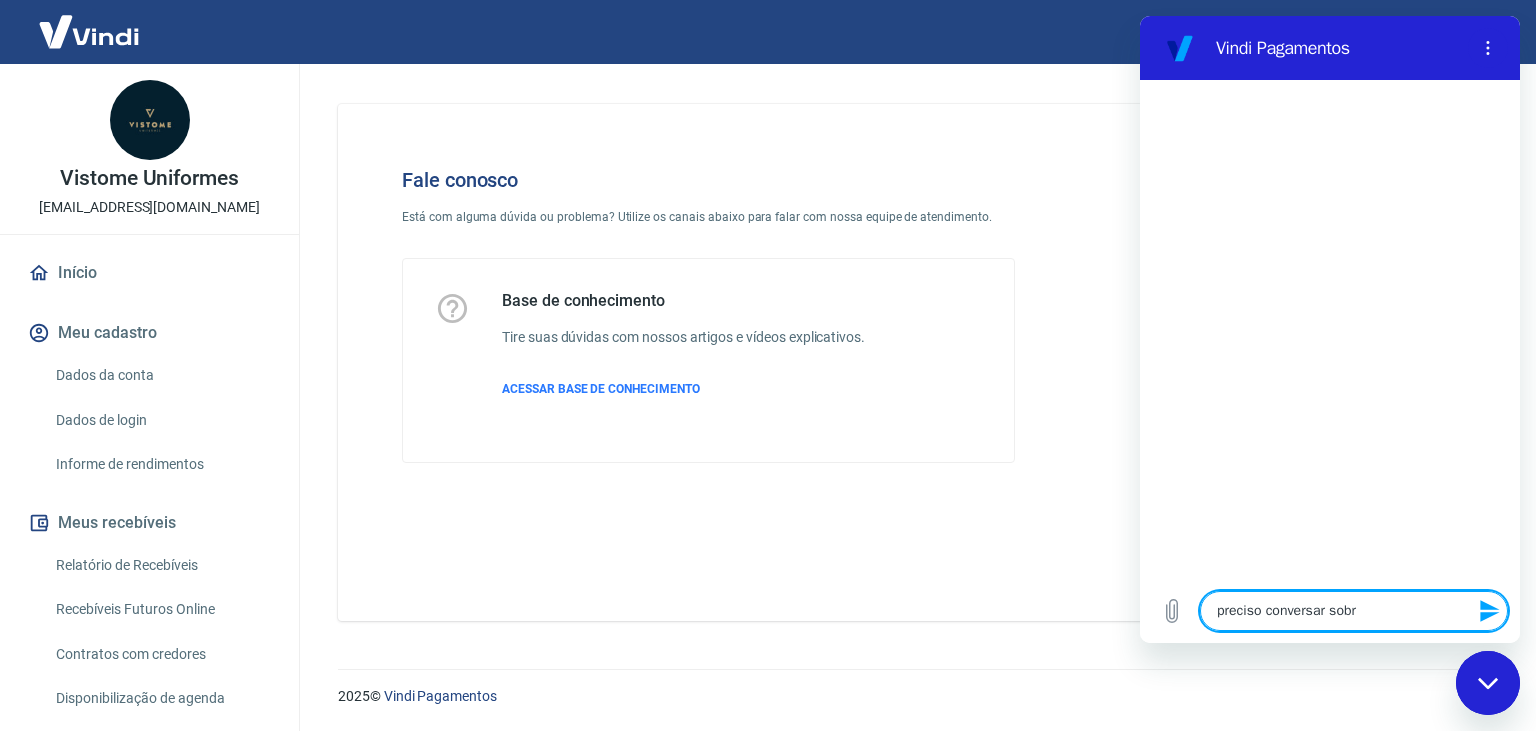 type on "preciso conversar sobre" 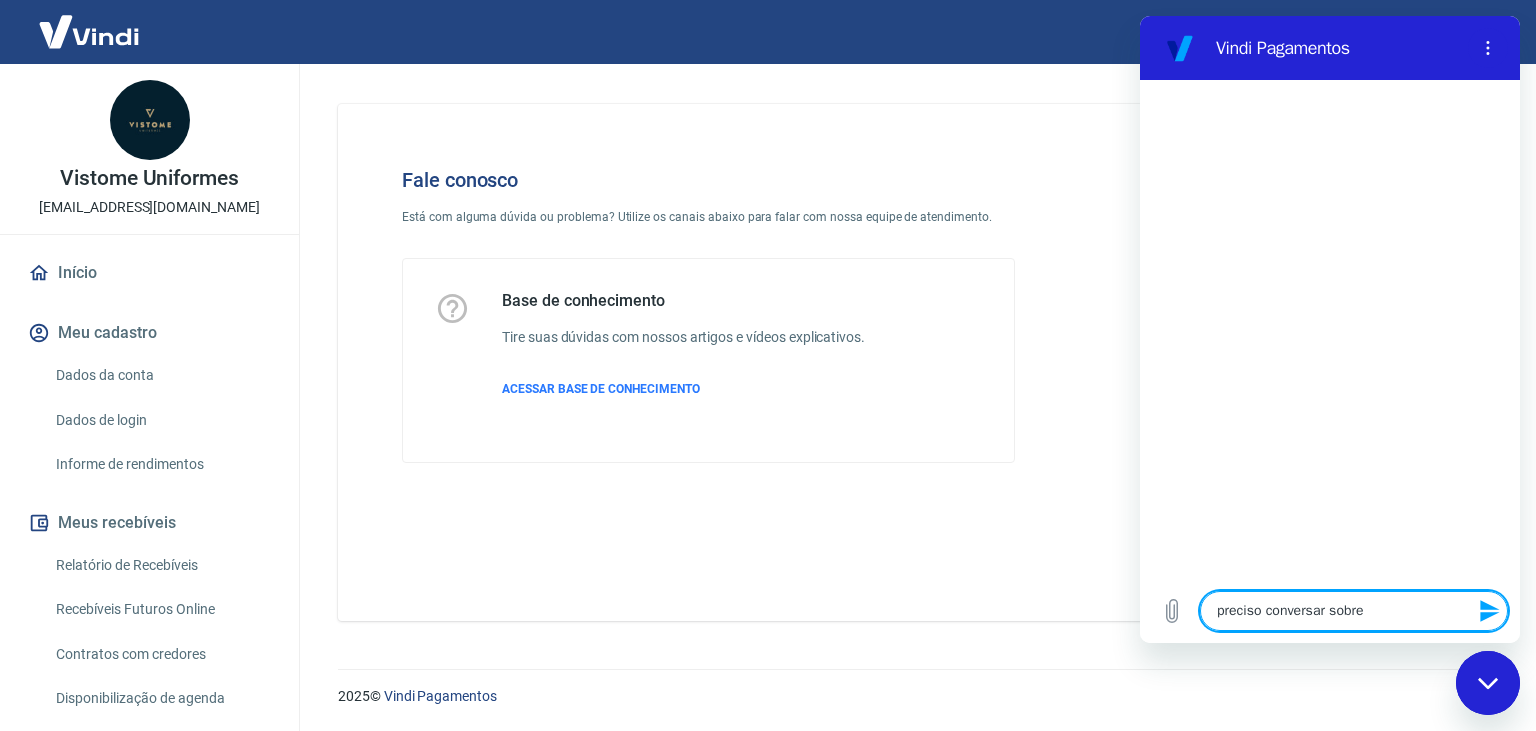 type on "preciso conversar sobre" 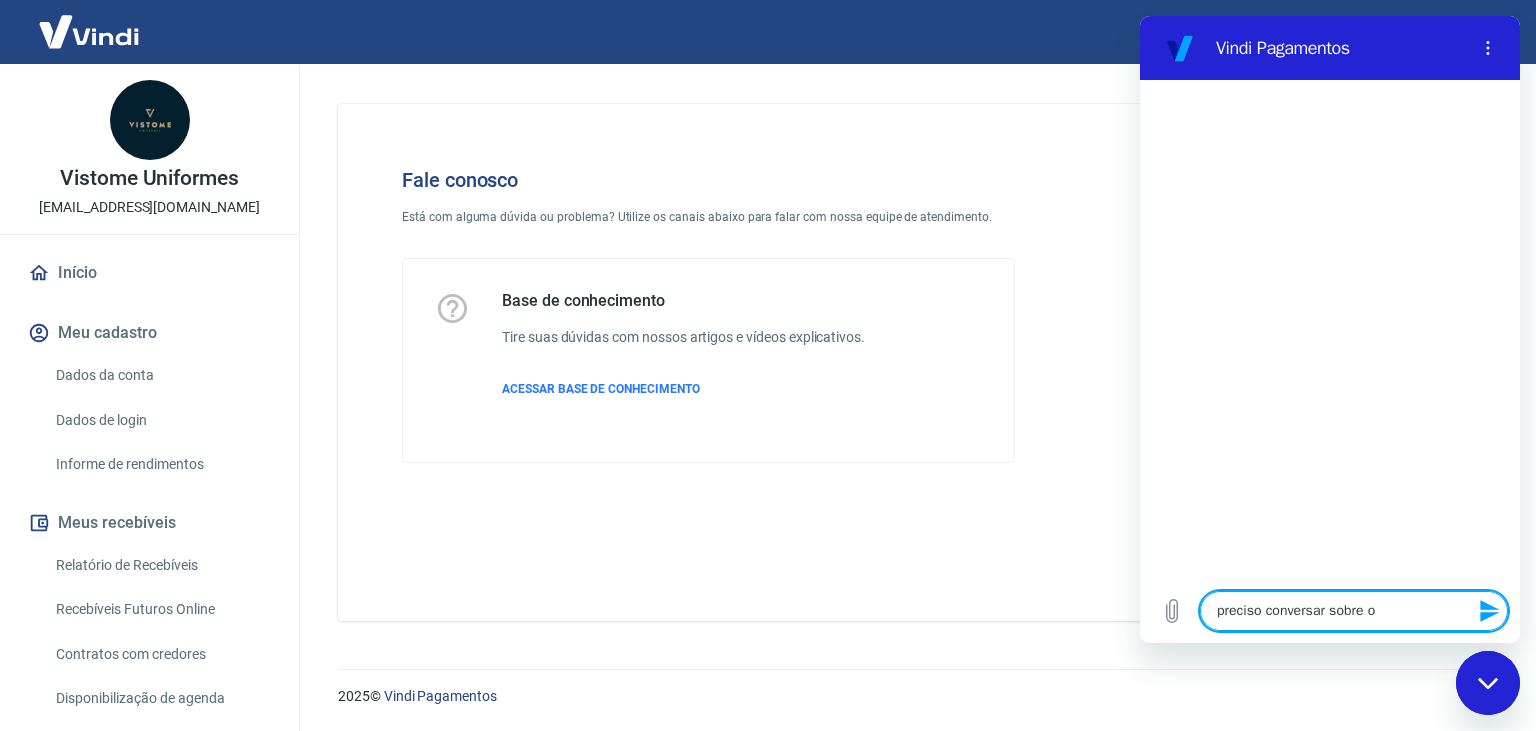 type on "preciso conversar sobre o" 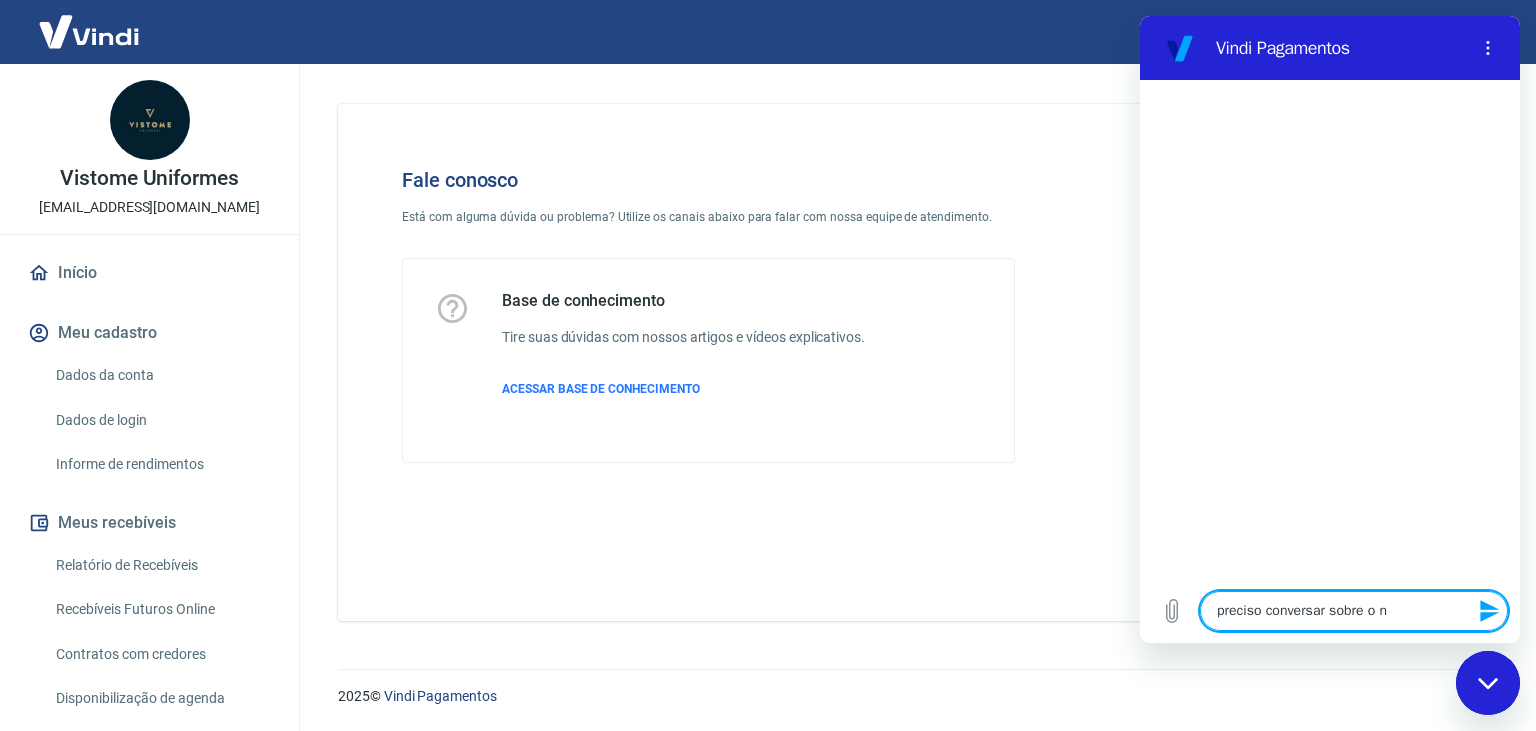 type on "preciso conversar sobre o no" 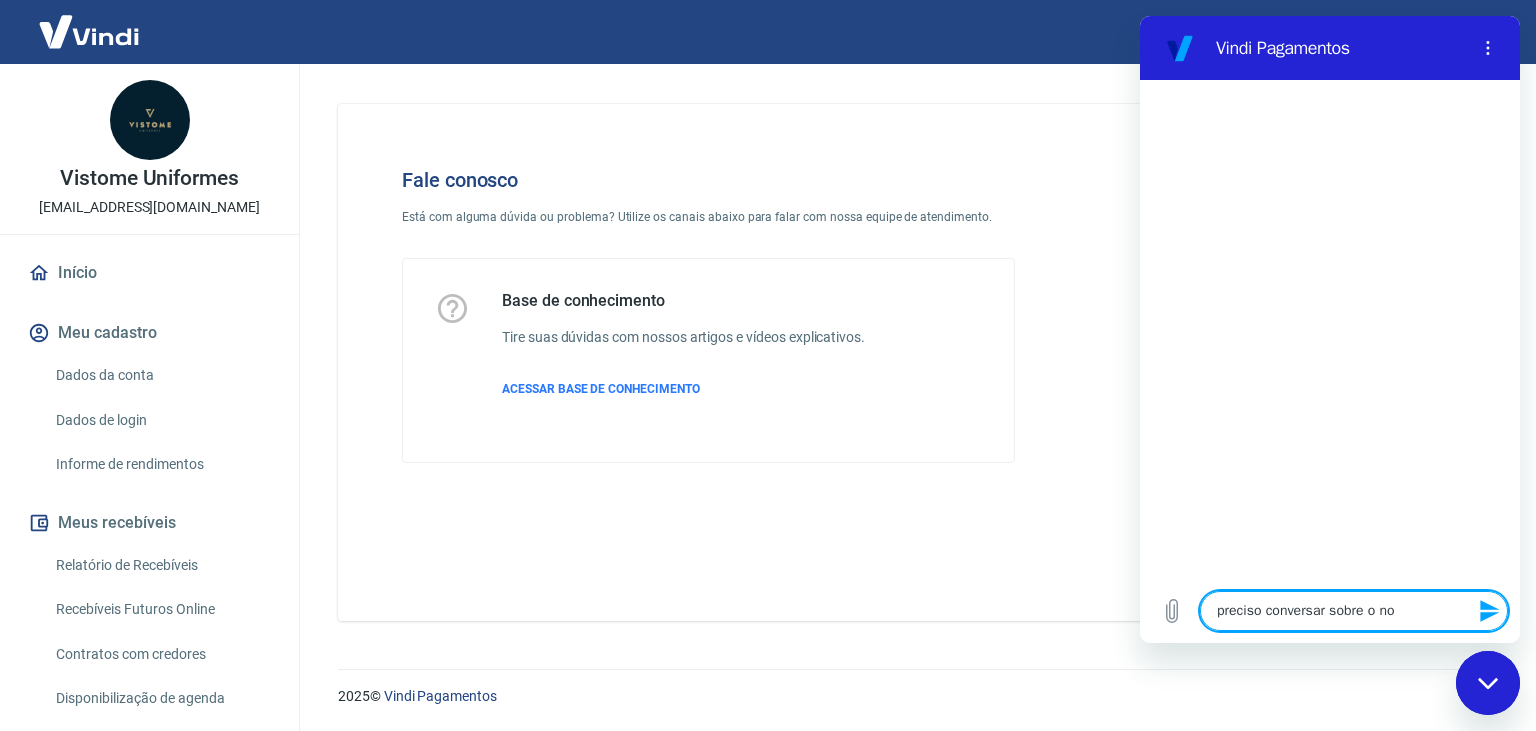 type on "preciso conversar sobre o nos" 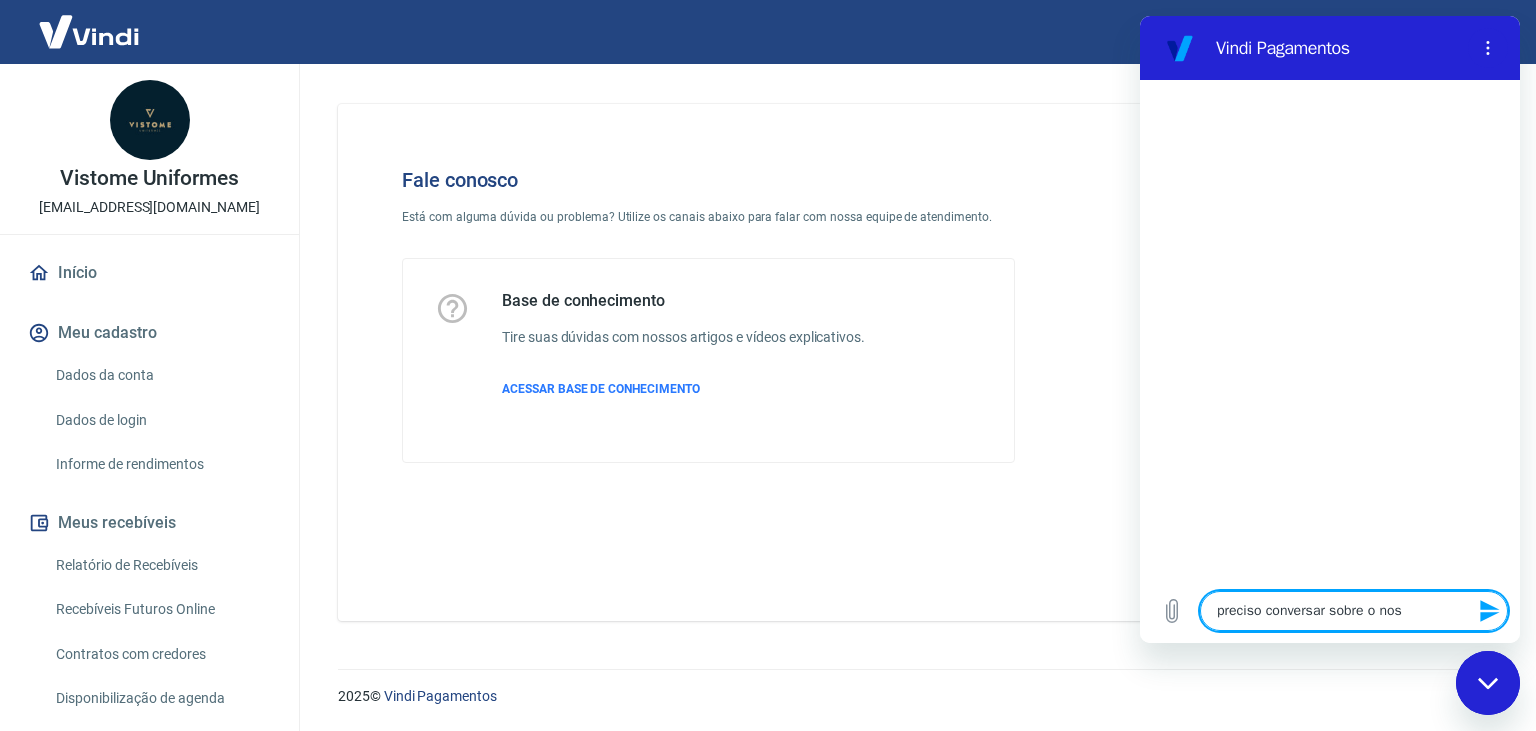 type on "preciso conversar sobre o noss" 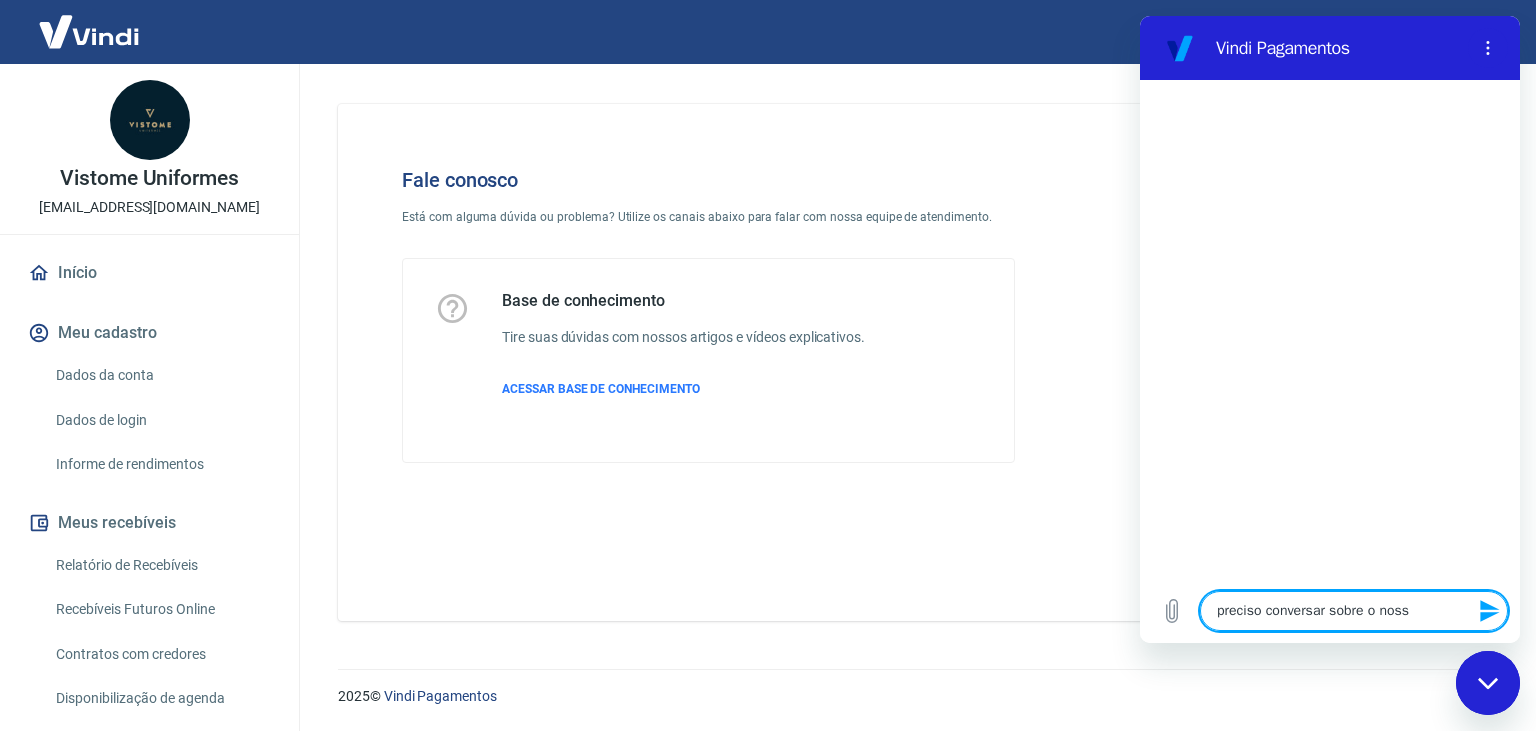 type on "preciso conversar sobre o nosso" 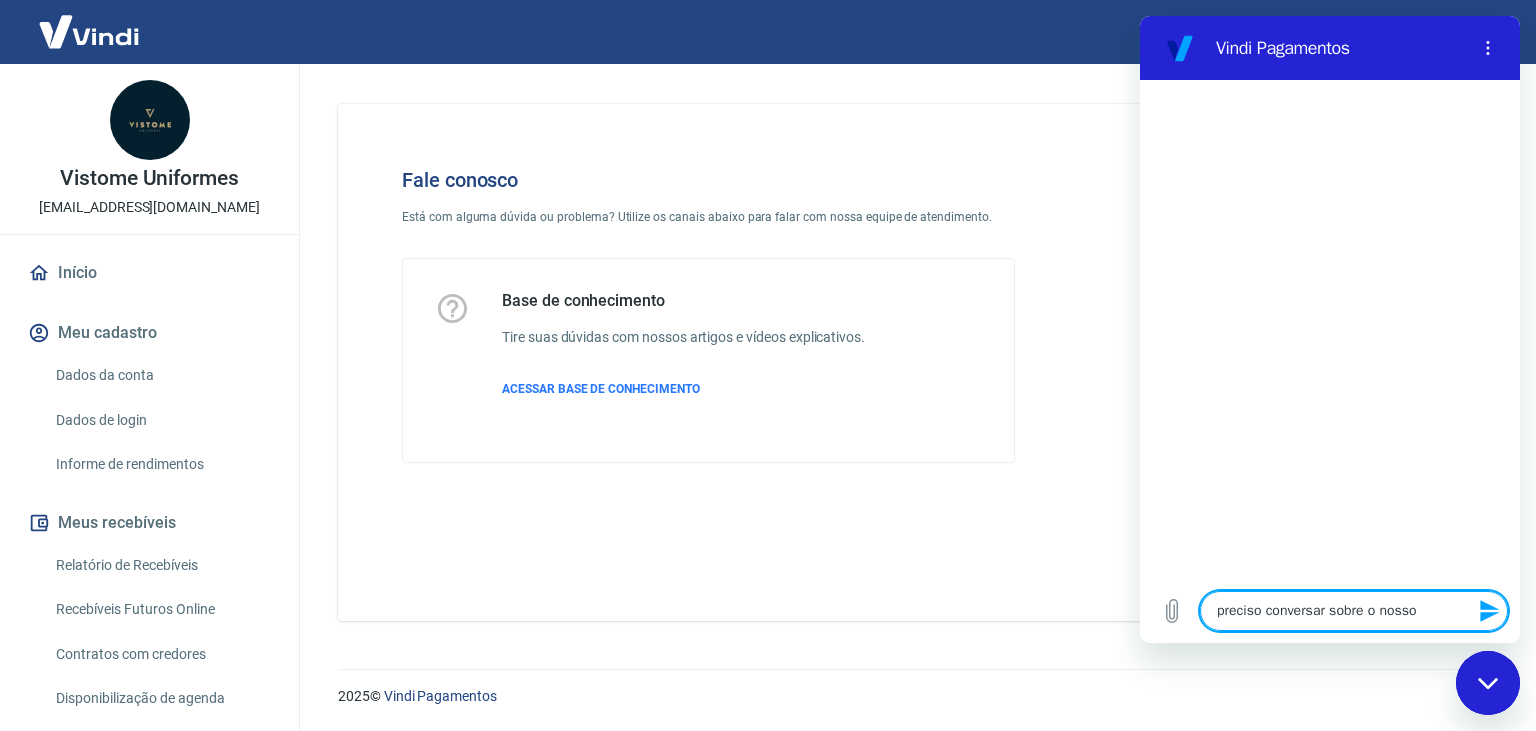 type on "preciso conversar sobre o nosso" 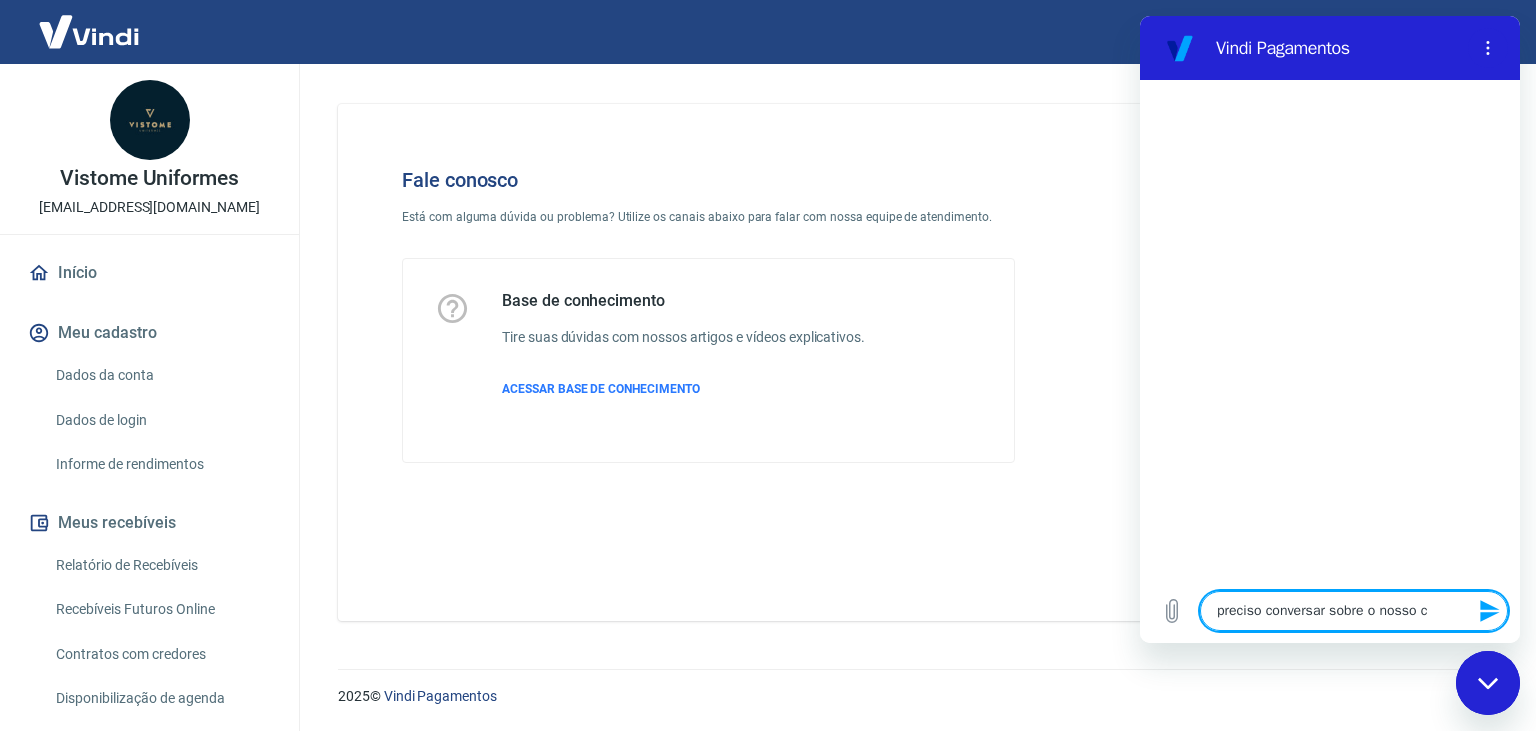 type on "preciso conversar sobre o nosso co" 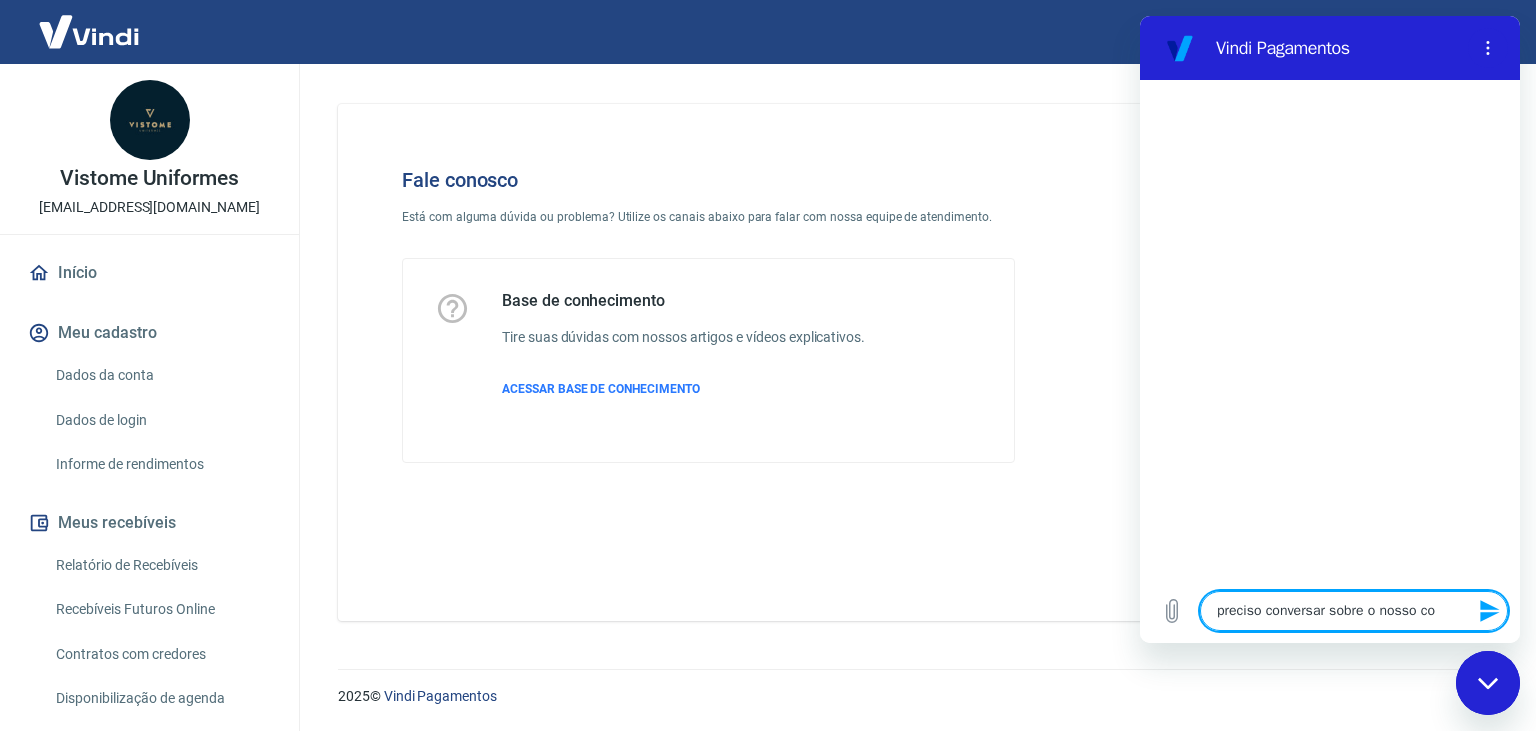 type on "preciso conversar sobre o nosso con" 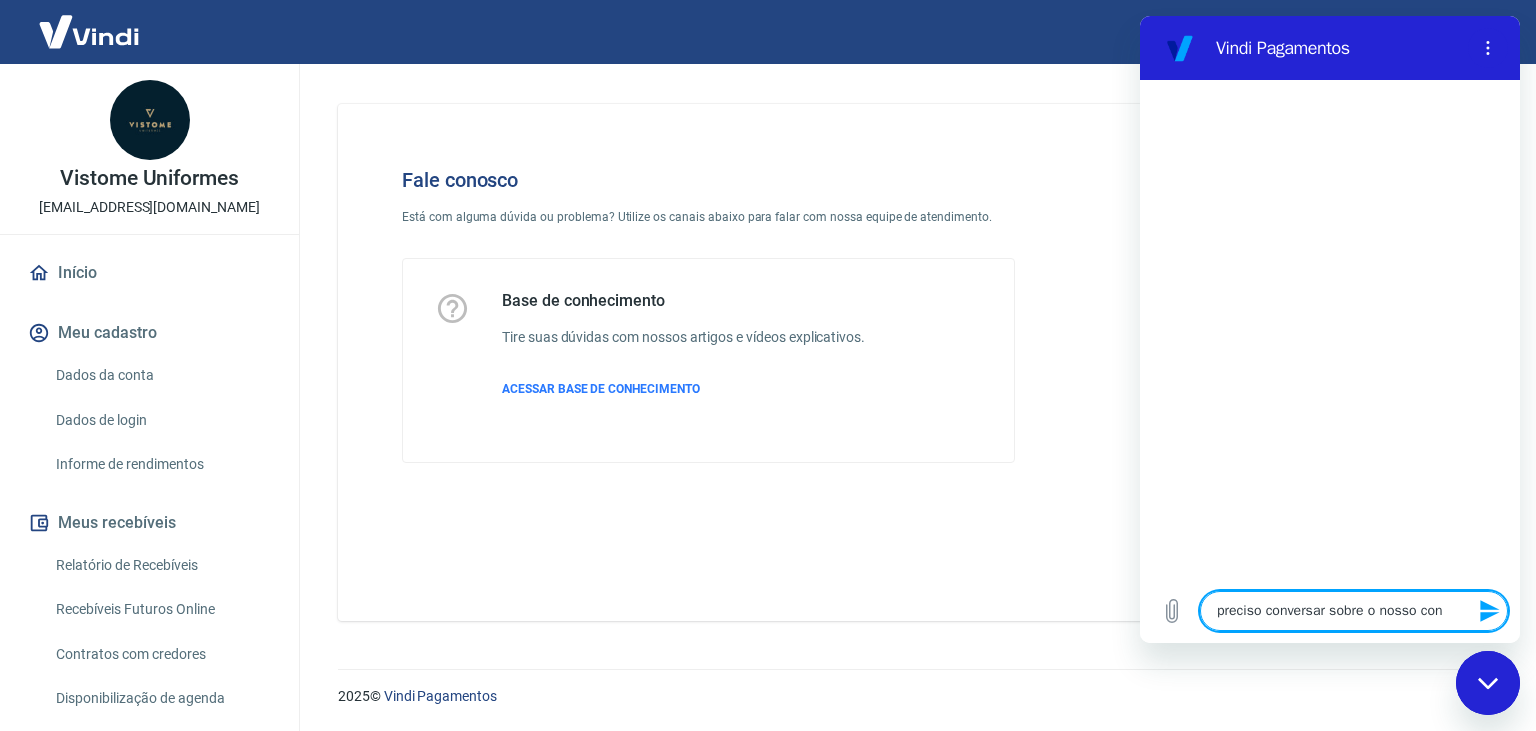 type on "preciso conversar sobre o nosso cont" 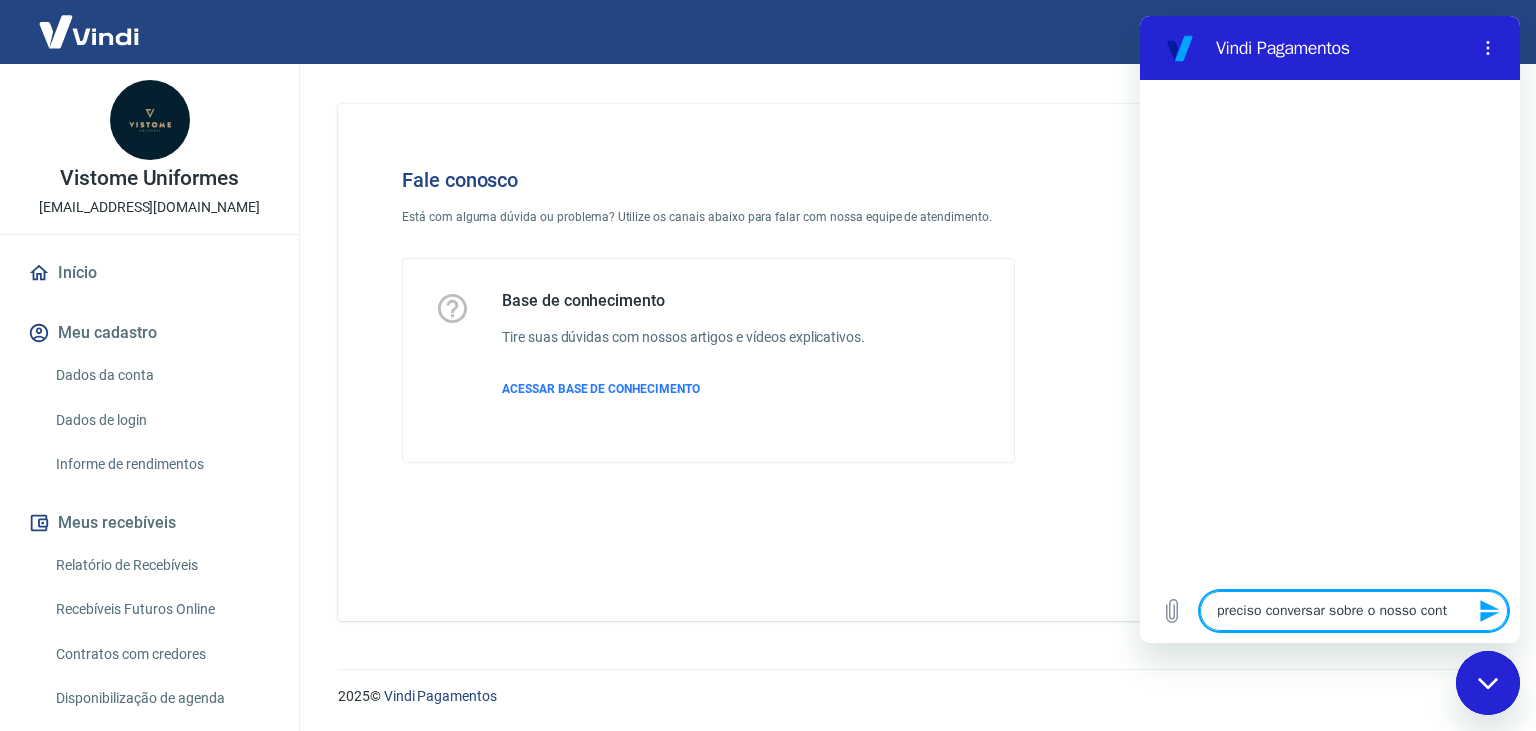 type on "preciso conversar sobre o nosso contr" 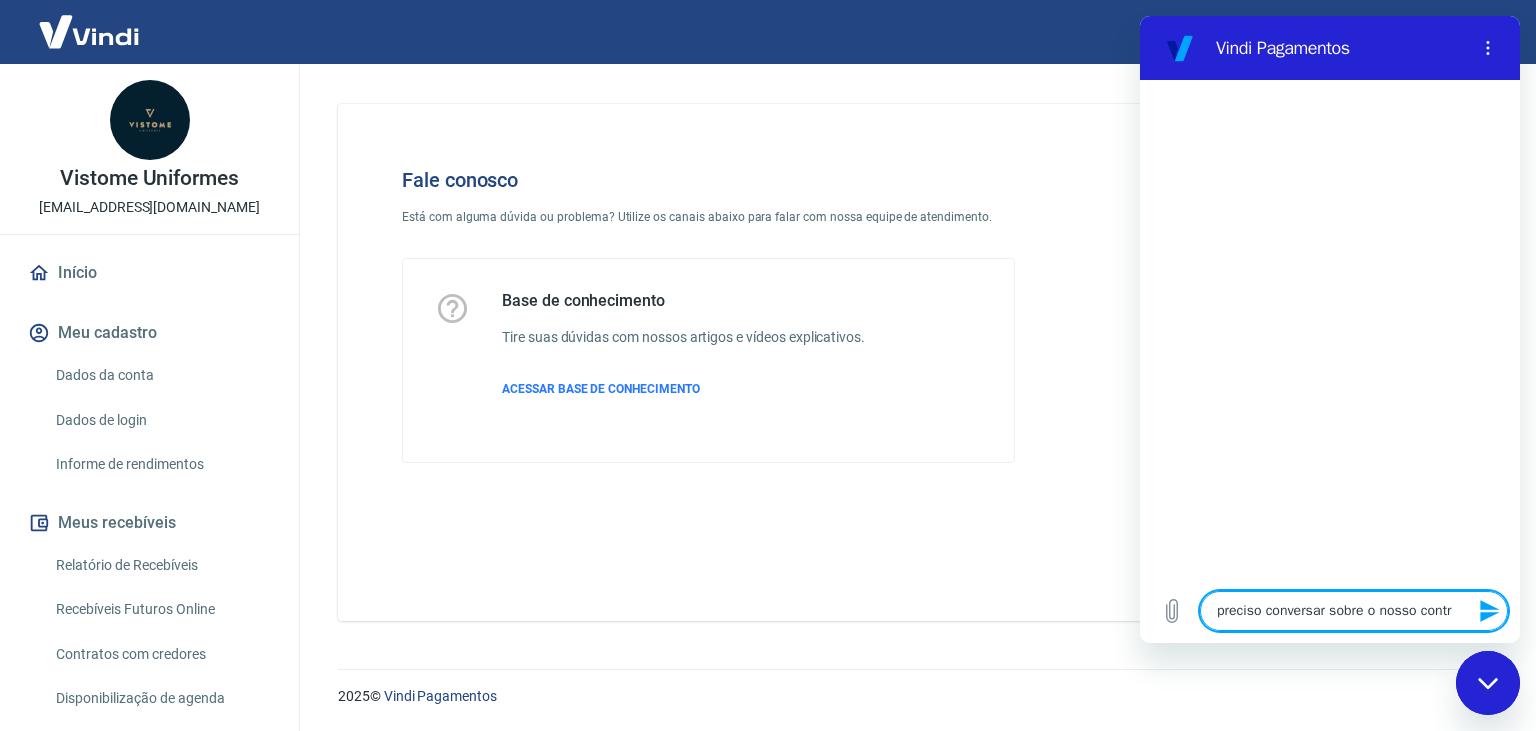 type on "preciso conversar sobre o nosso contra" 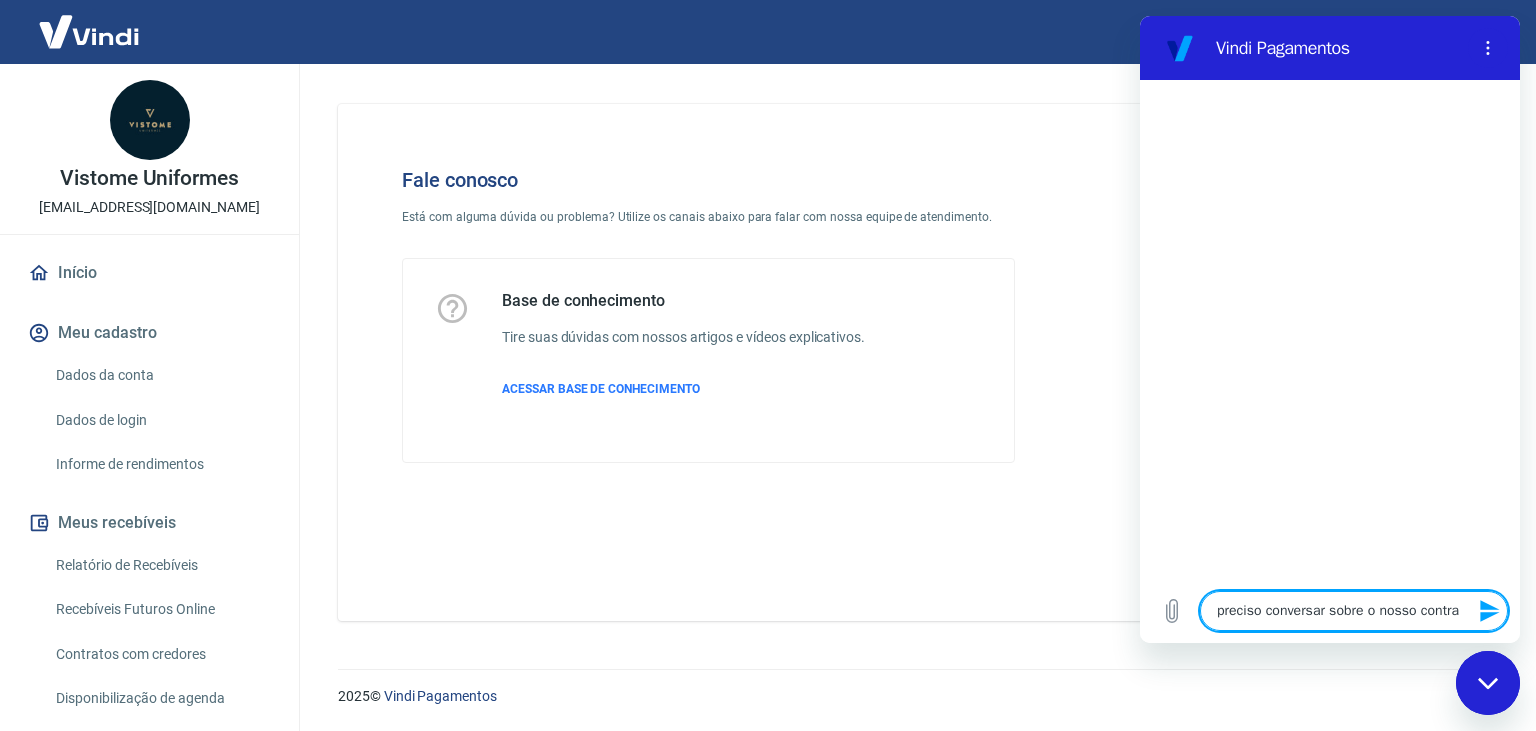 type on "preciso conversar sobre o nosso contrat" 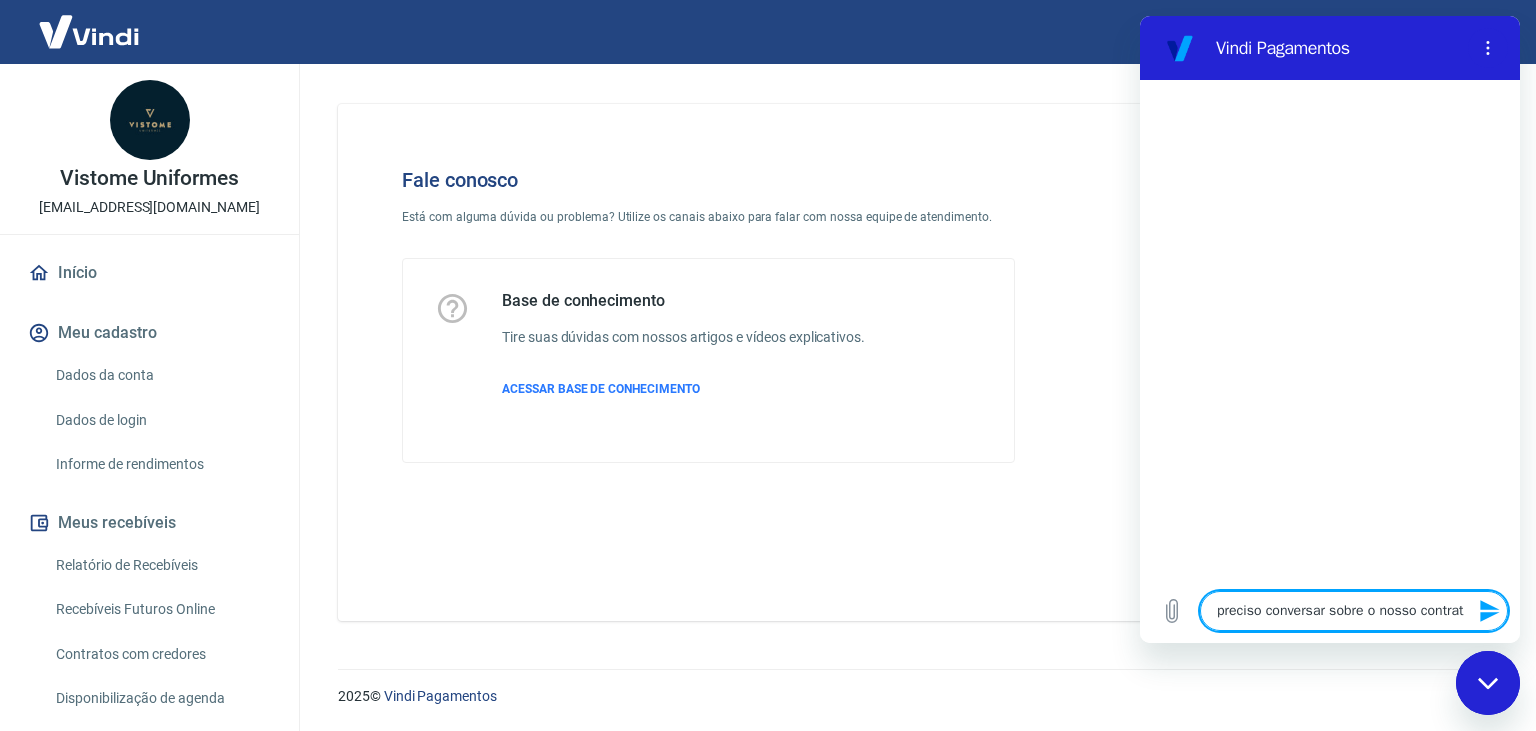 type on "preciso conversar sobre o nosso contrato" 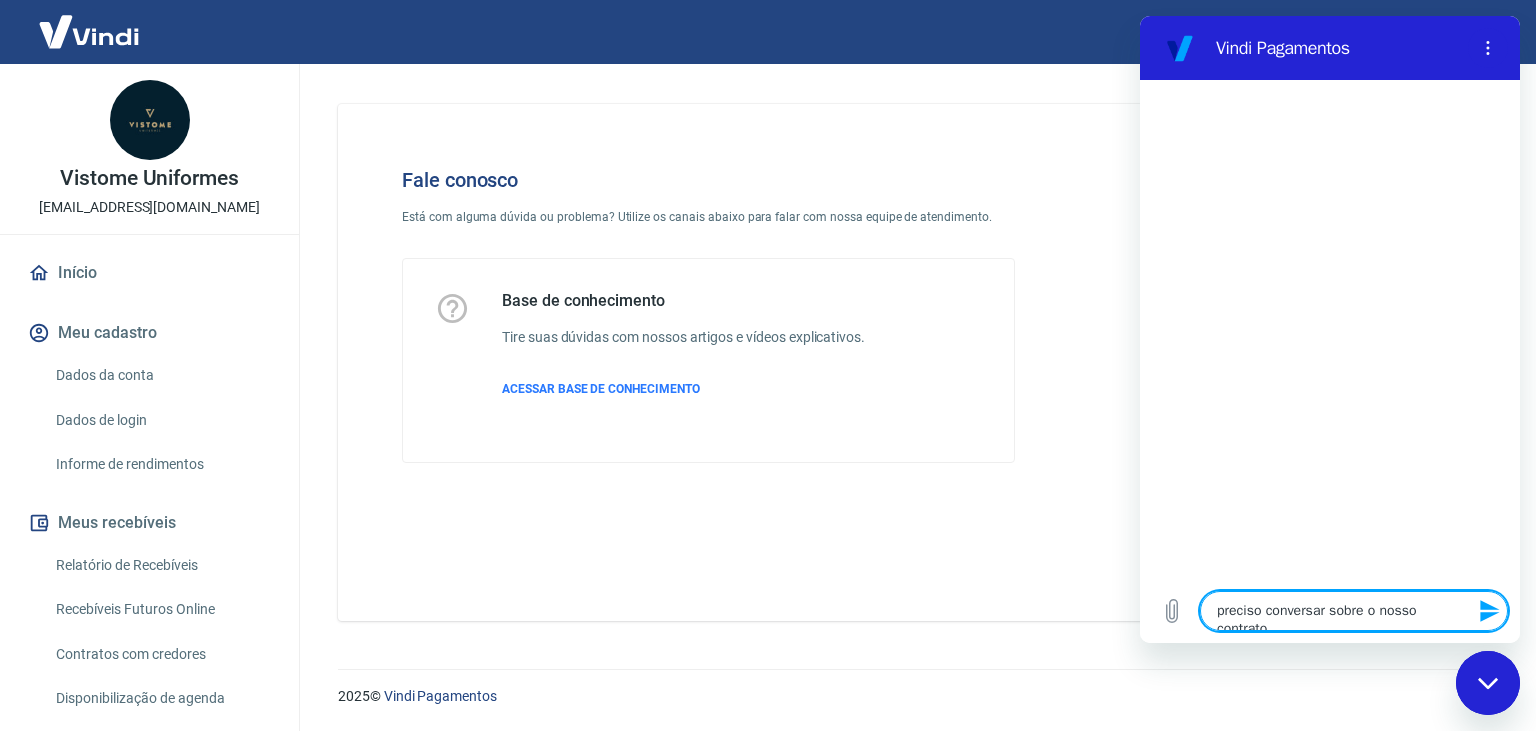 type on "x" 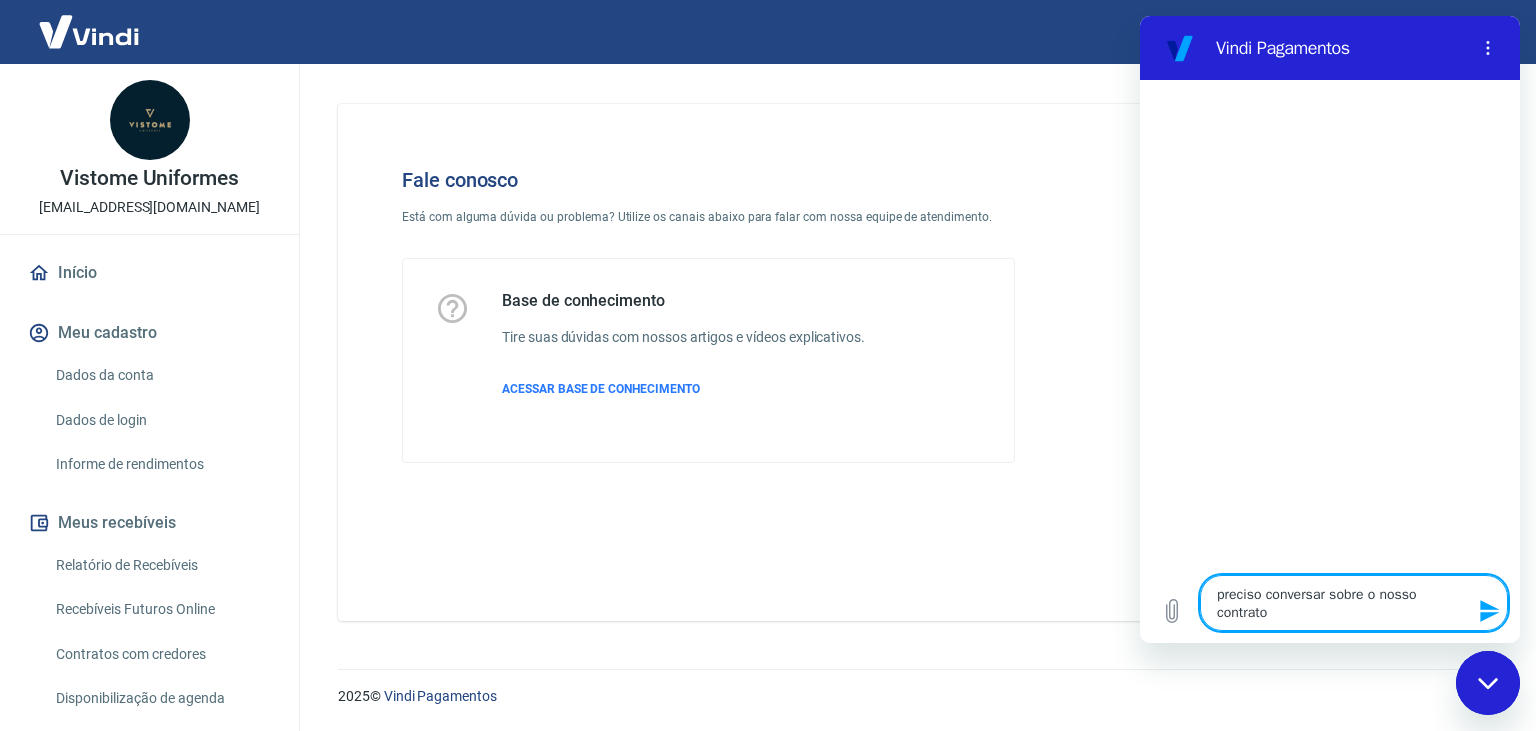 type on "preciso conversar sobre o nosso contrato" 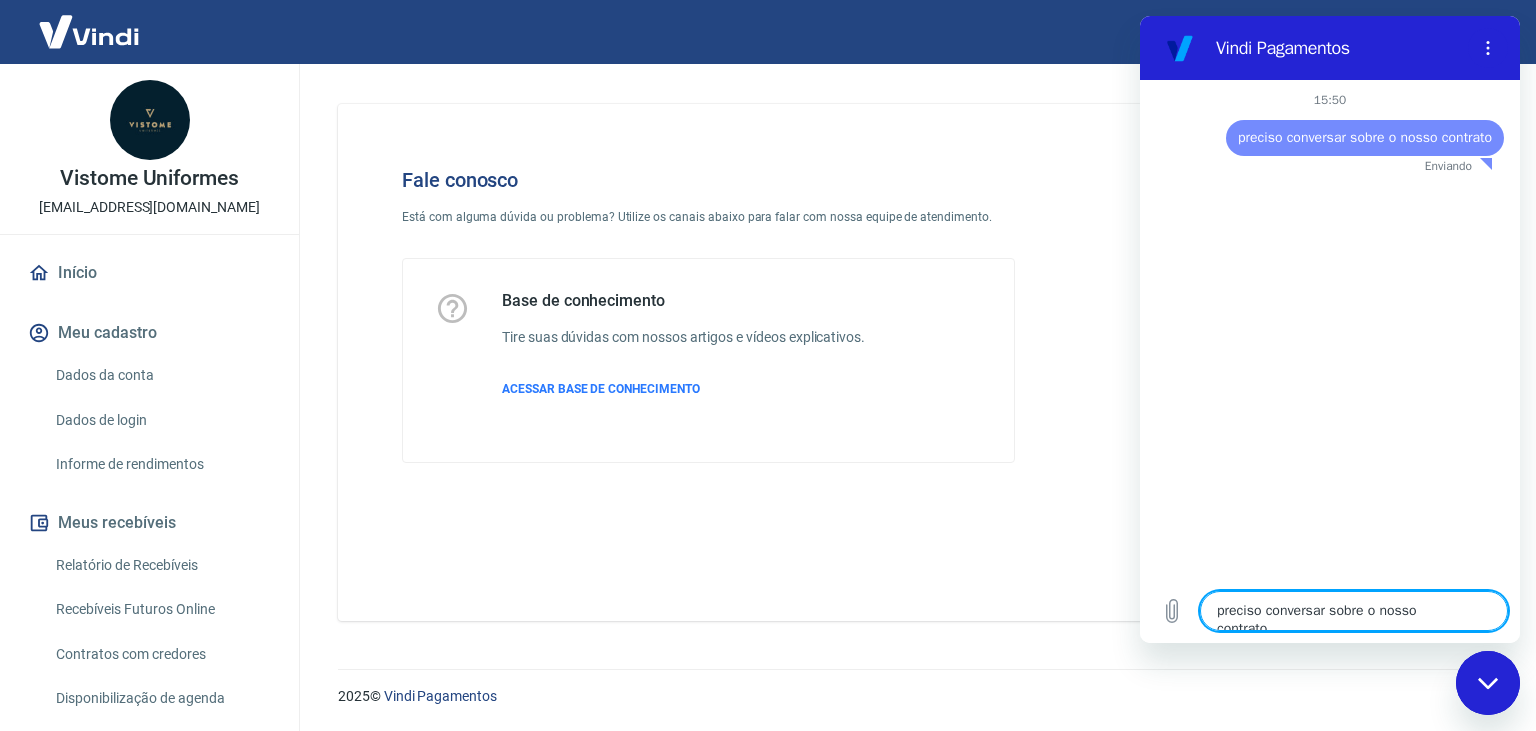 type 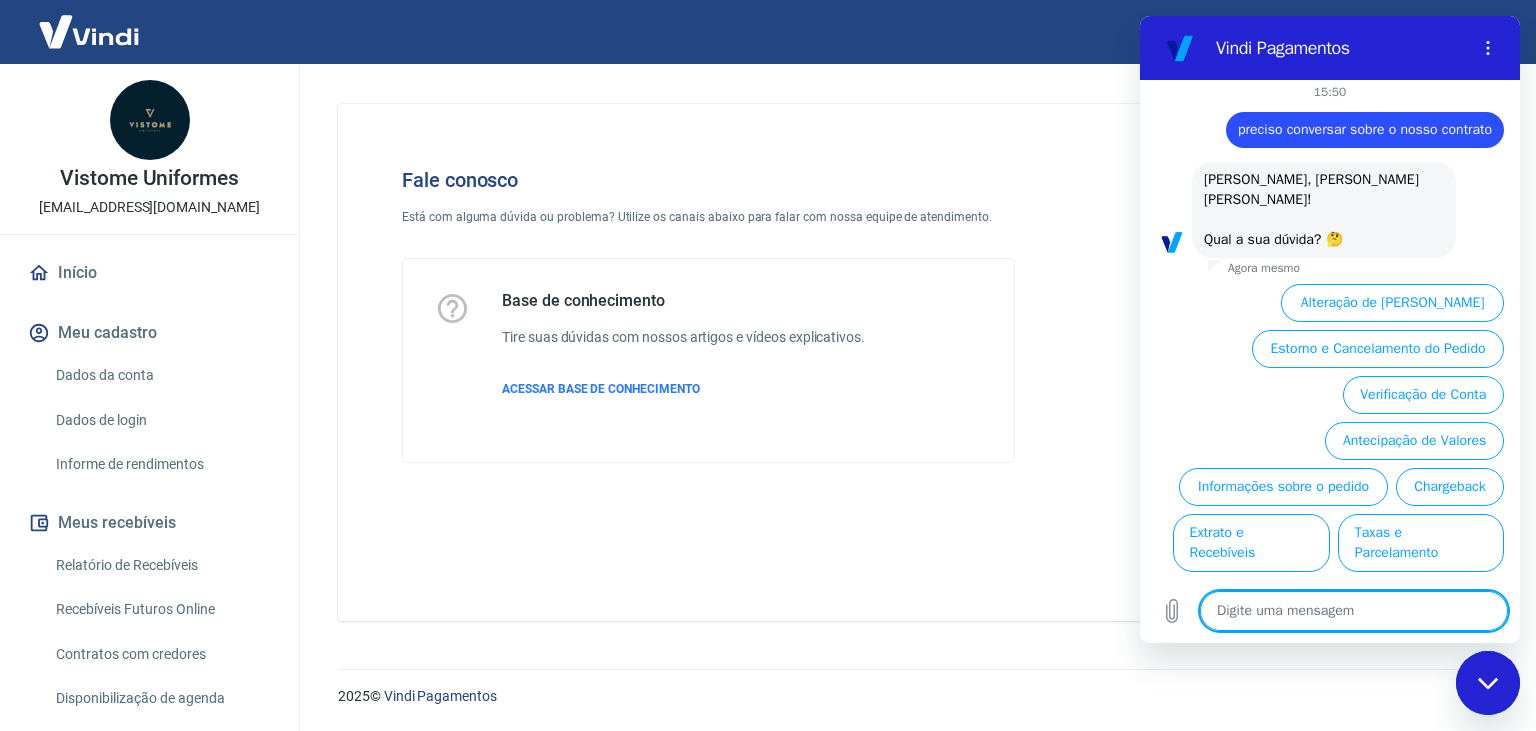 scroll, scrollTop: 9, scrollLeft: 0, axis: vertical 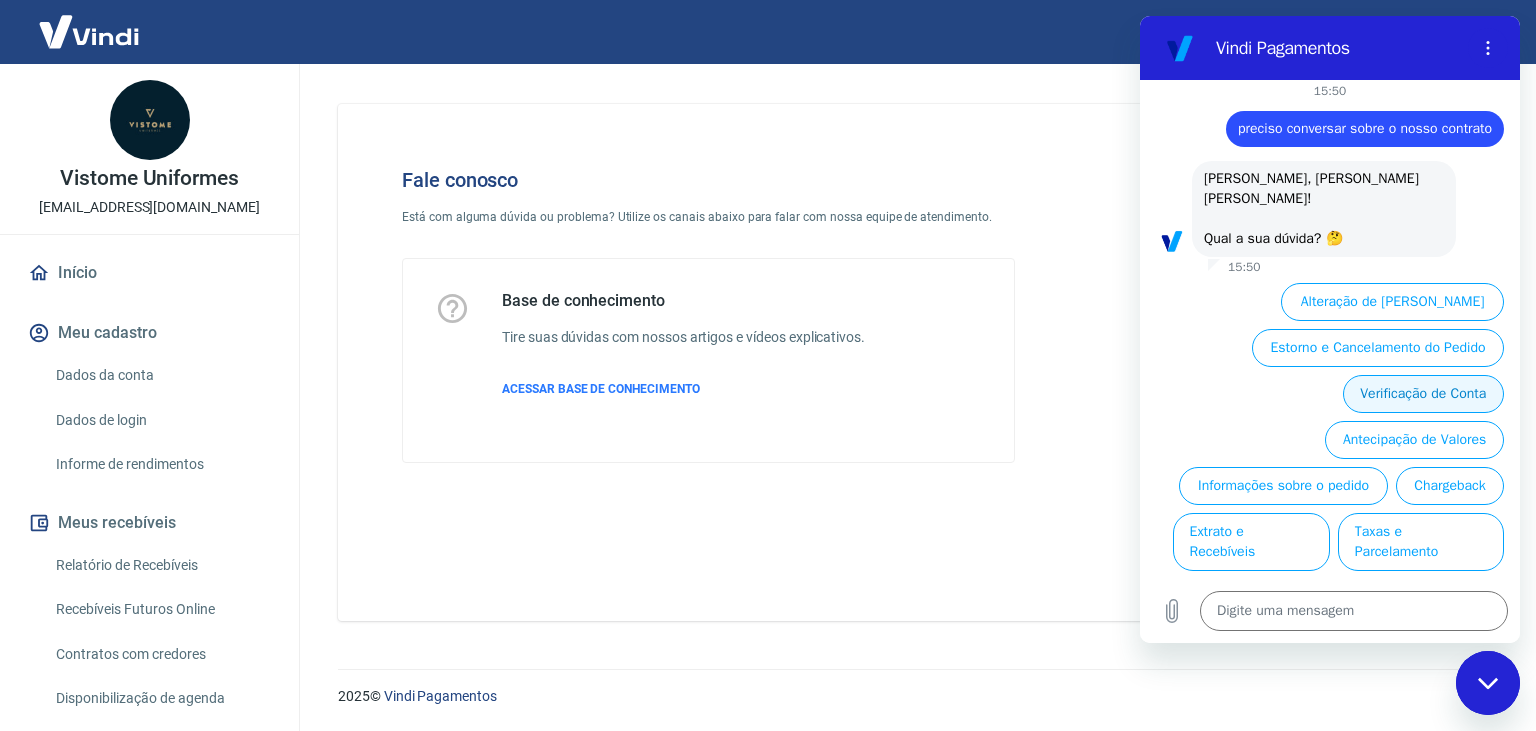 click on "Verificação de Conta" at bounding box center (1423, 394) 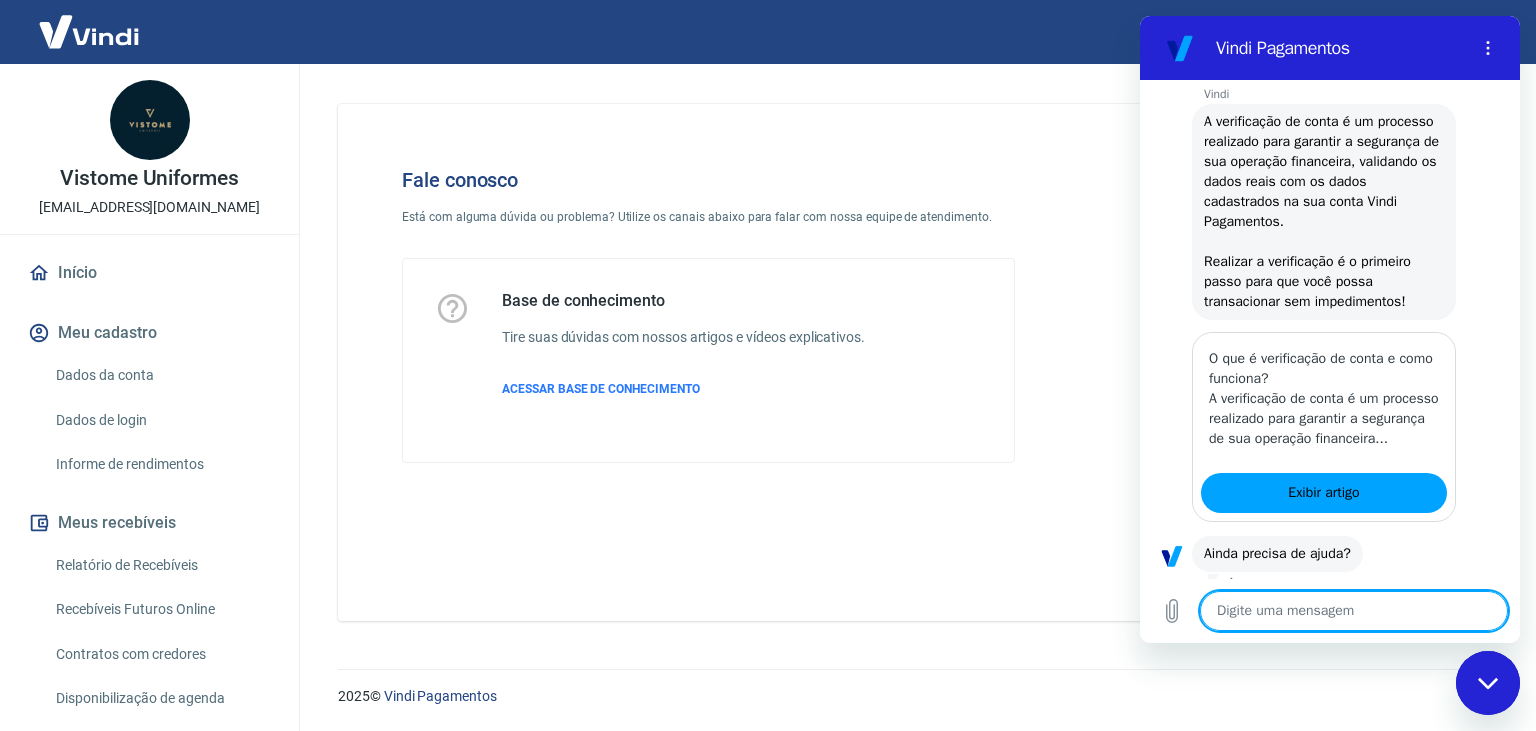 scroll, scrollTop: 241, scrollLeft: 0, axis: vertical 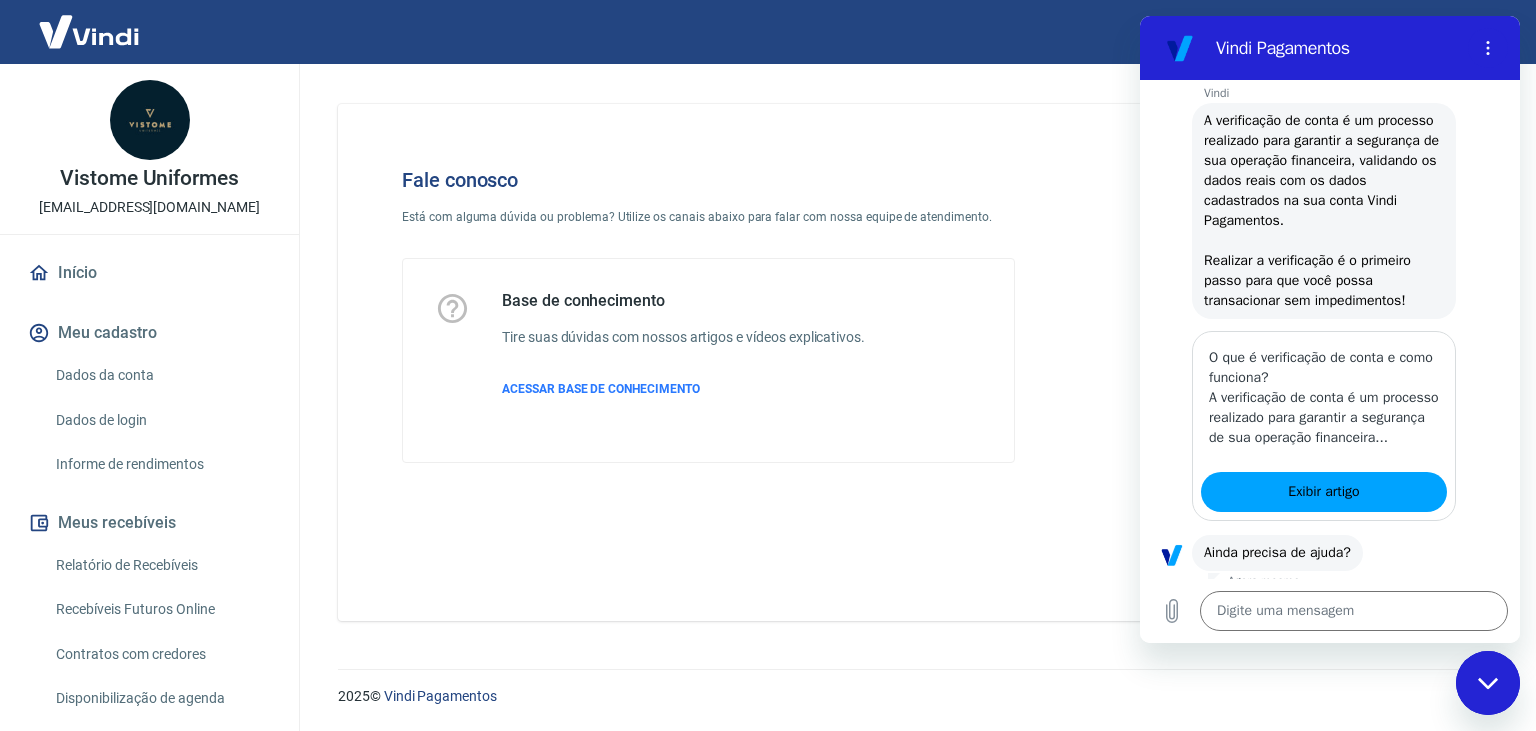 click on "Sim" at bounding box center [1406, 616] 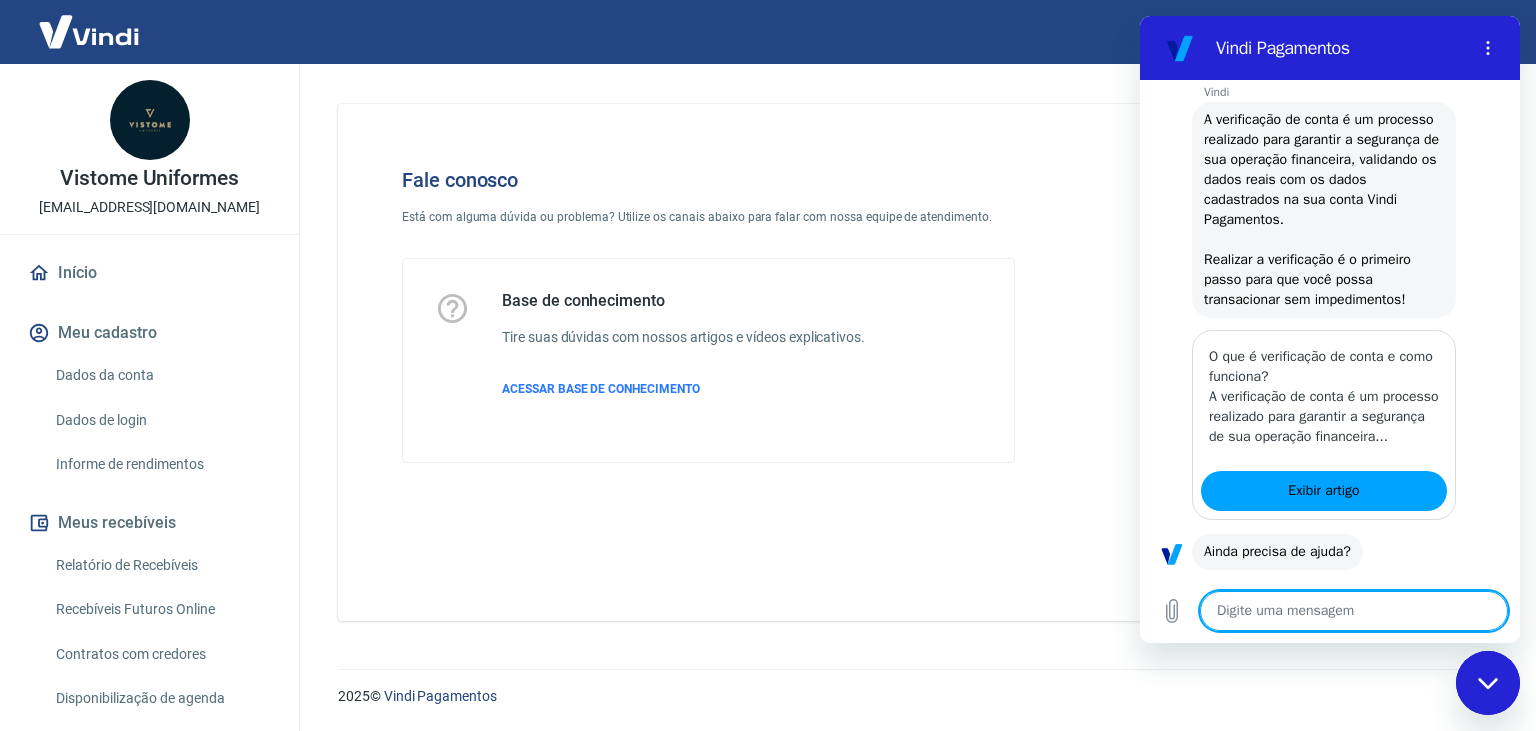 scroll, scrollTop: 243, scrollLeft: 0, axis: vertical 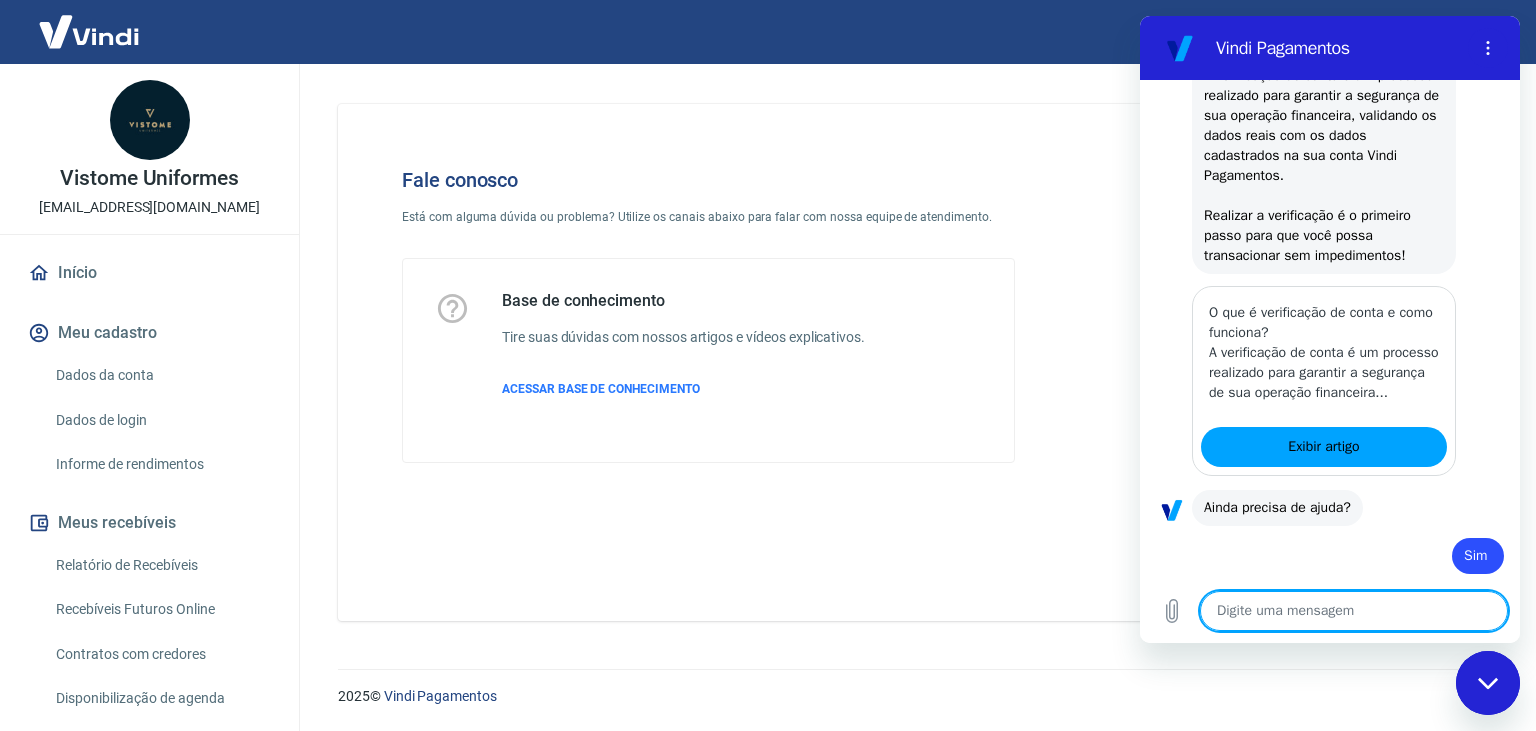 type on "x" 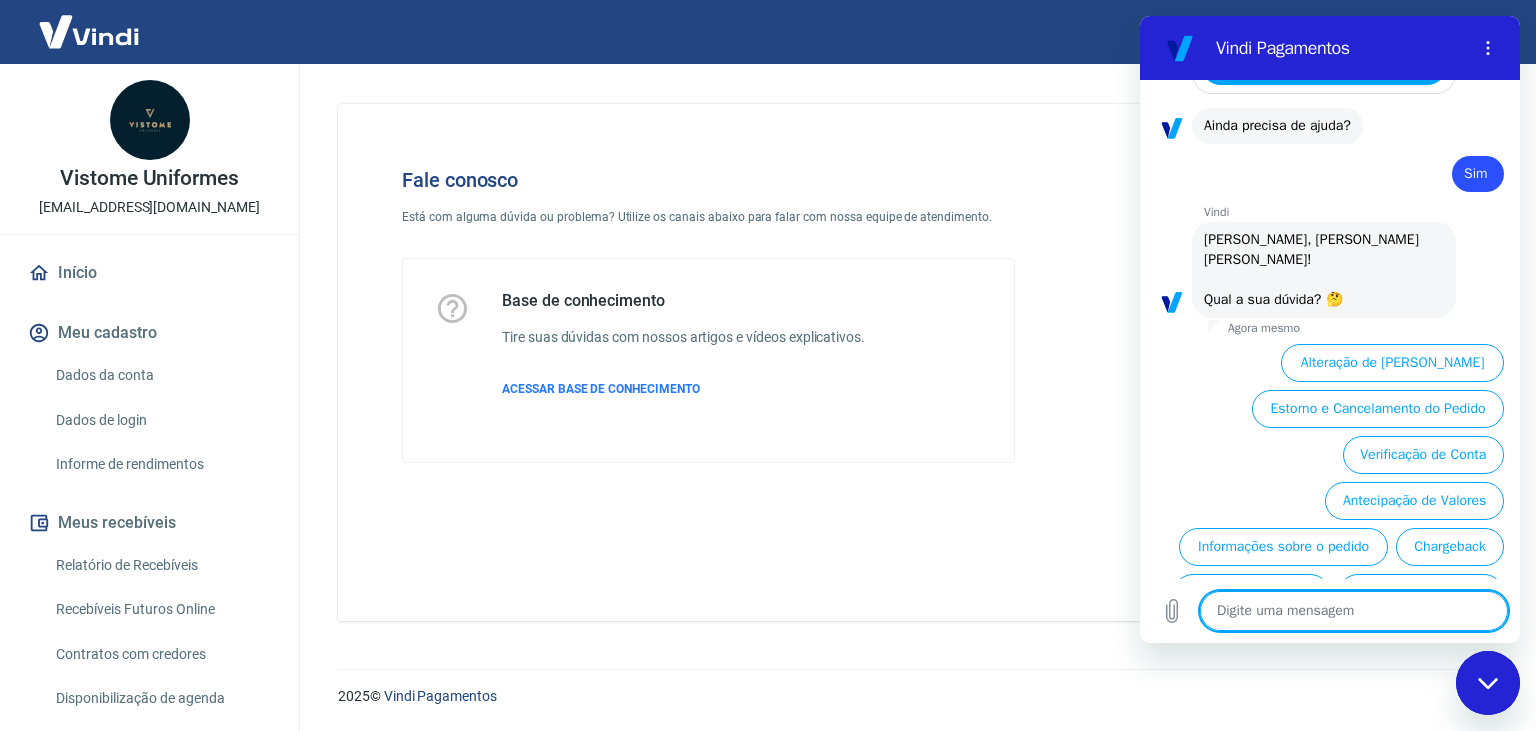 scroll, scrollTop: 669, scrollLeft: 0, axis: vertical 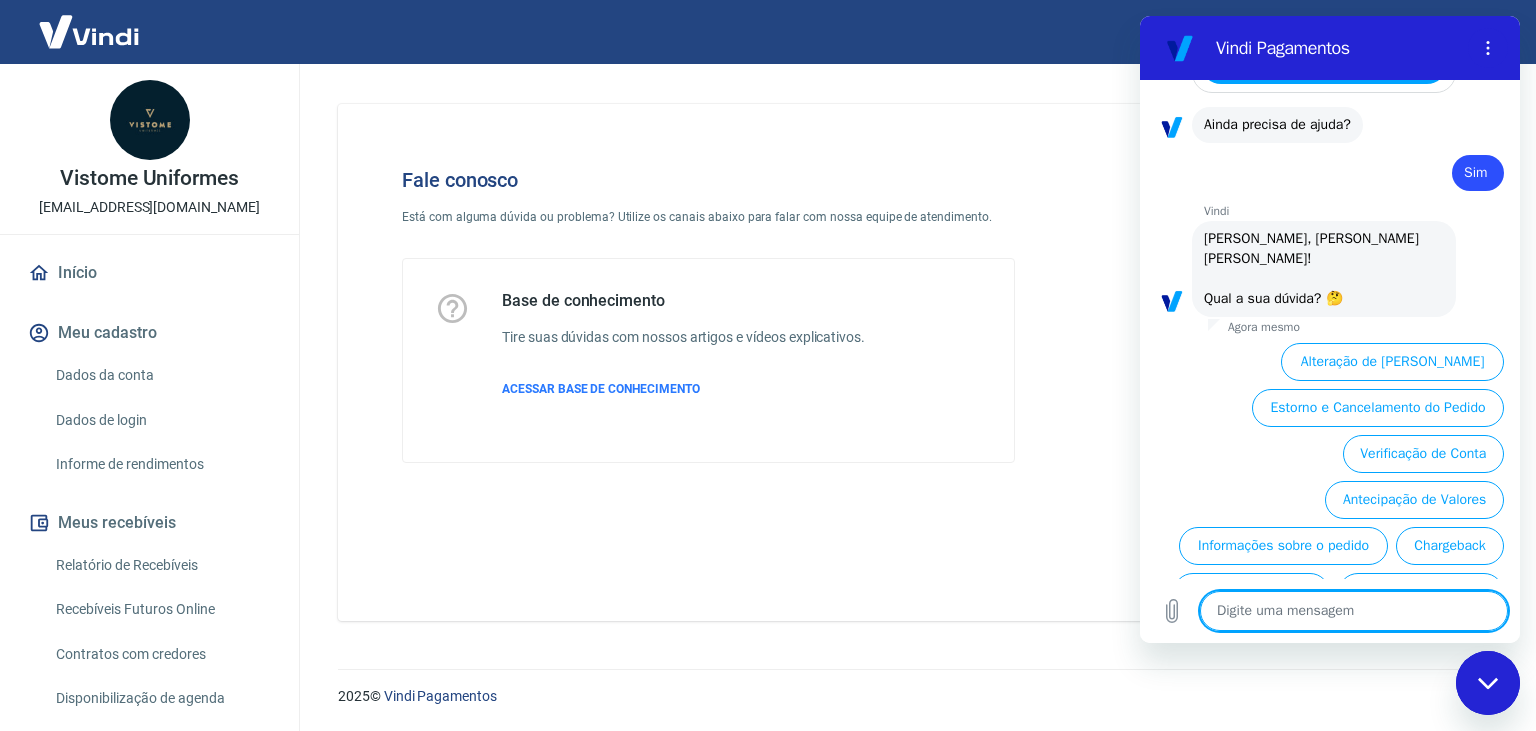 click at bounding box center [1354, 611] 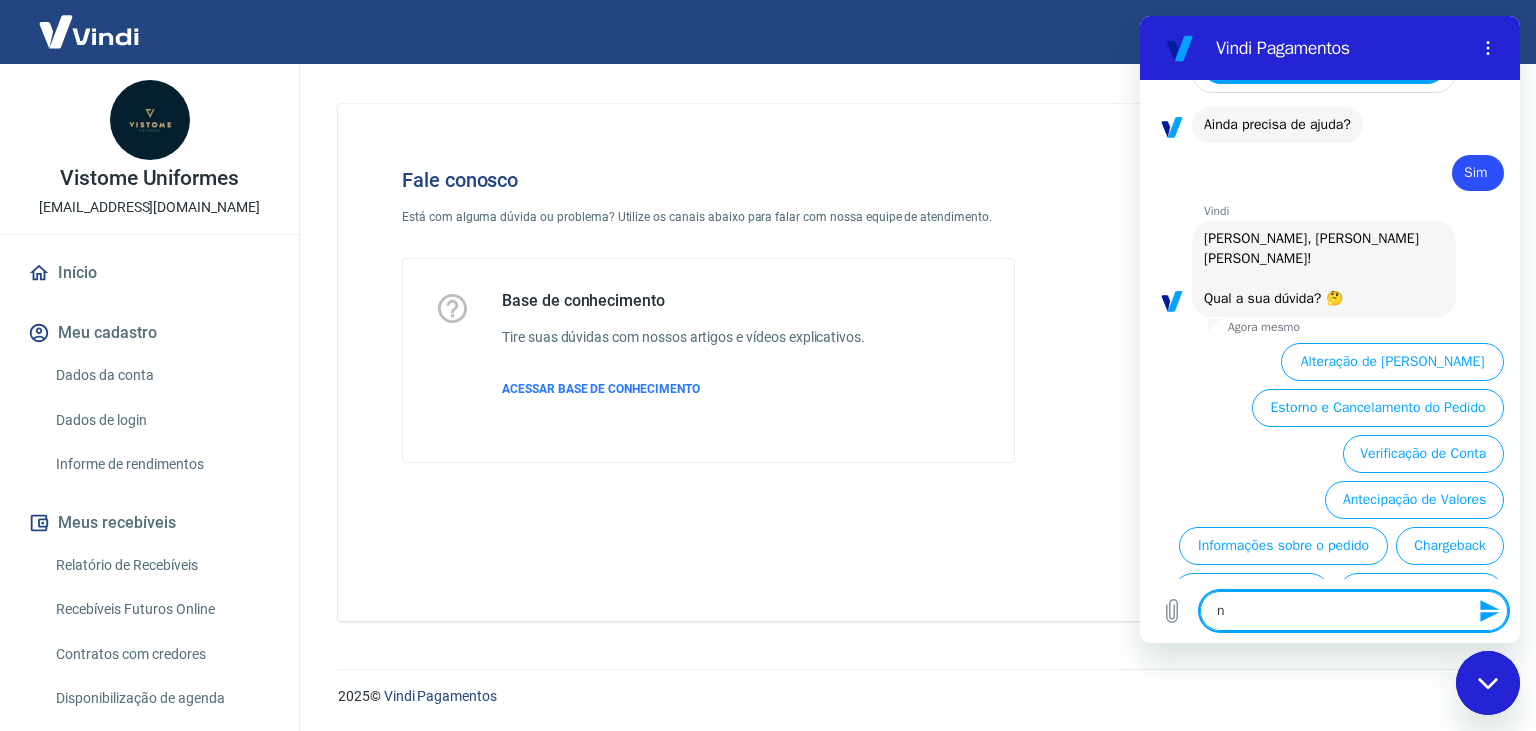 type on "ne" 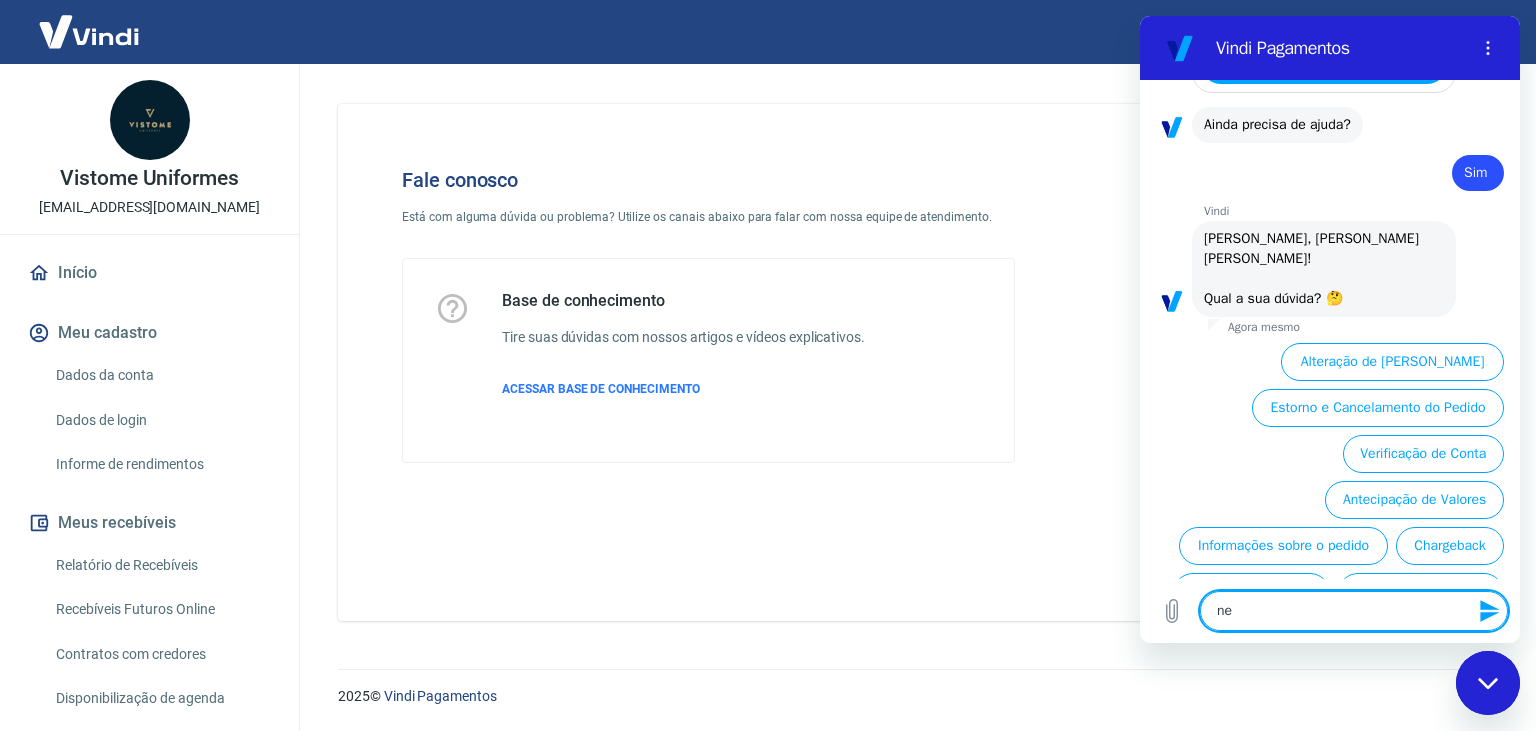 type on "nem" 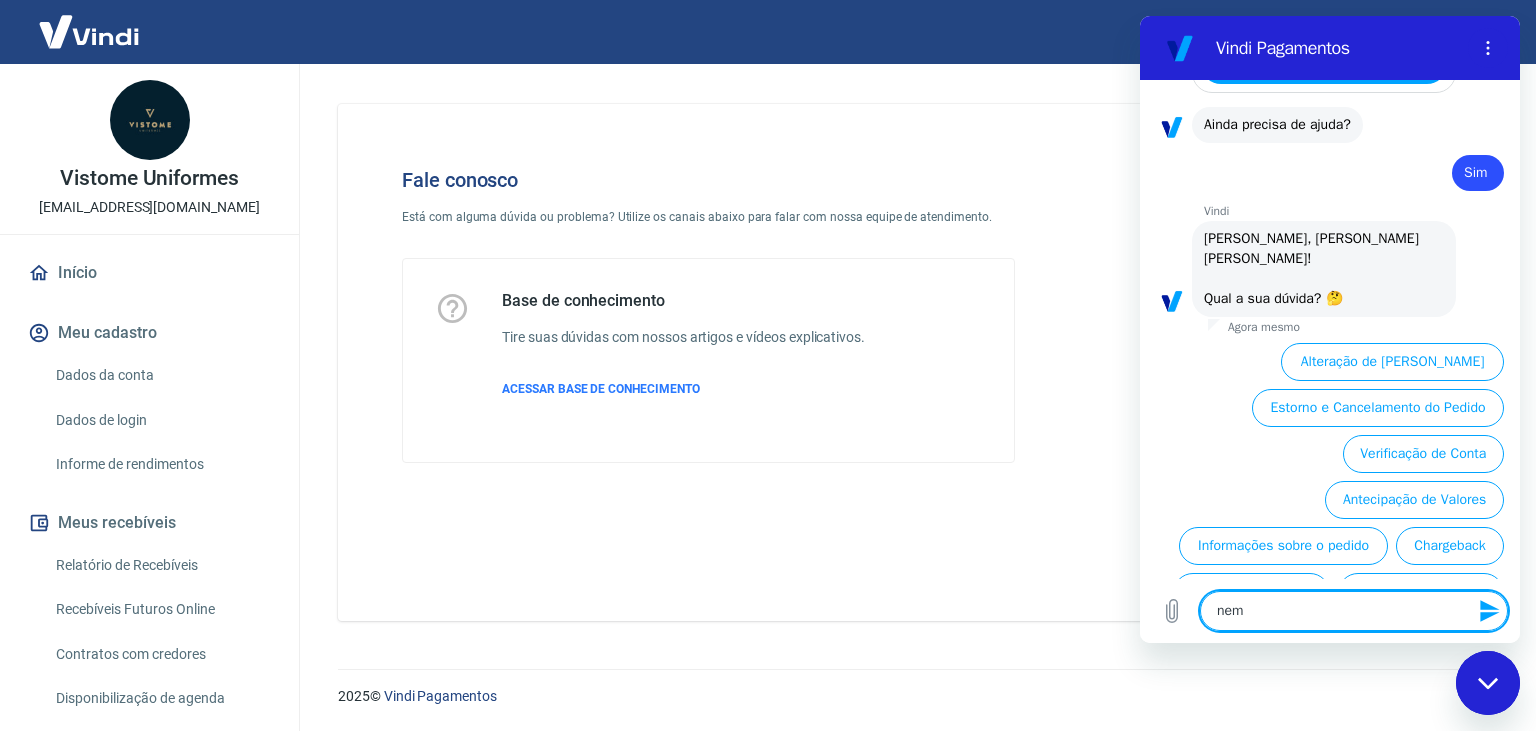 type on "nem" 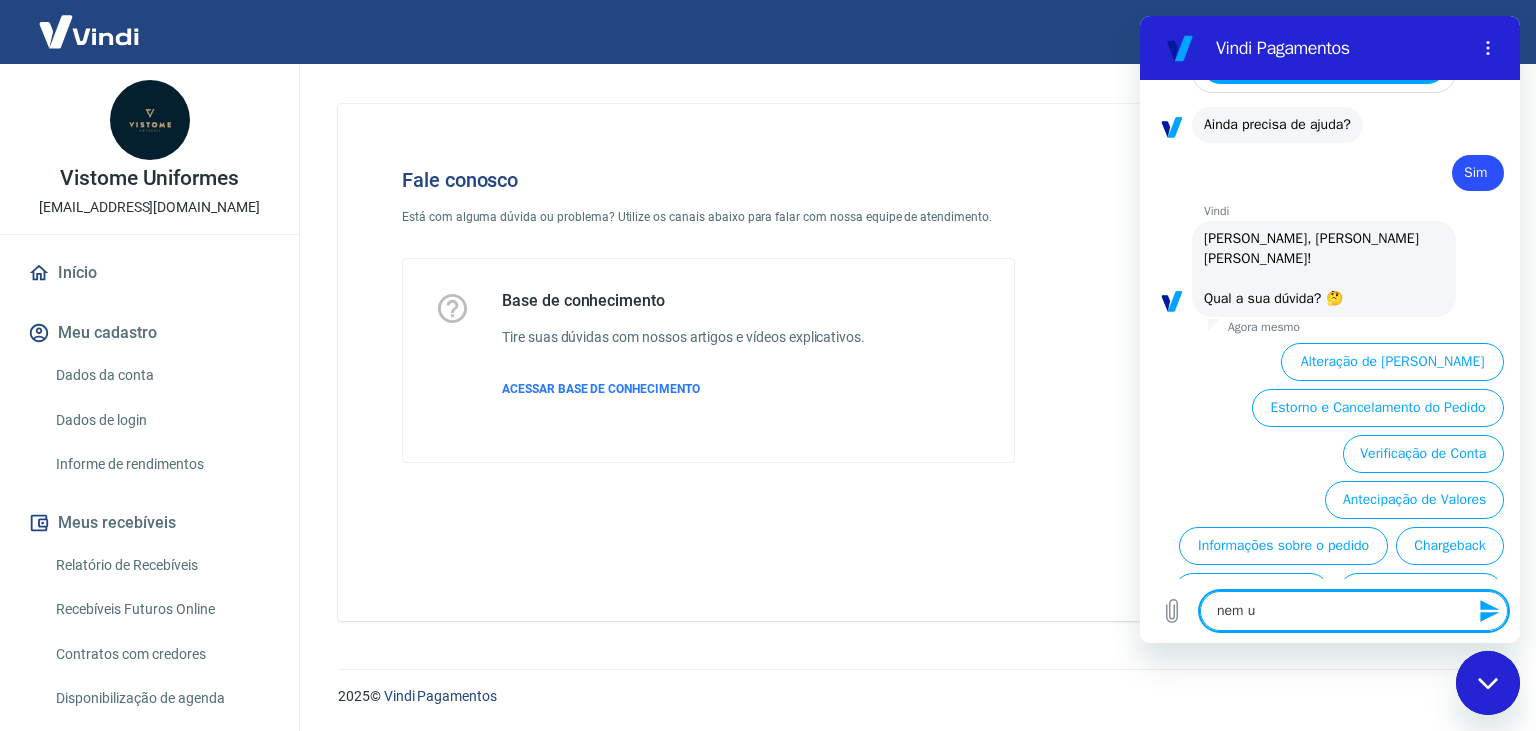 type on "nem um" 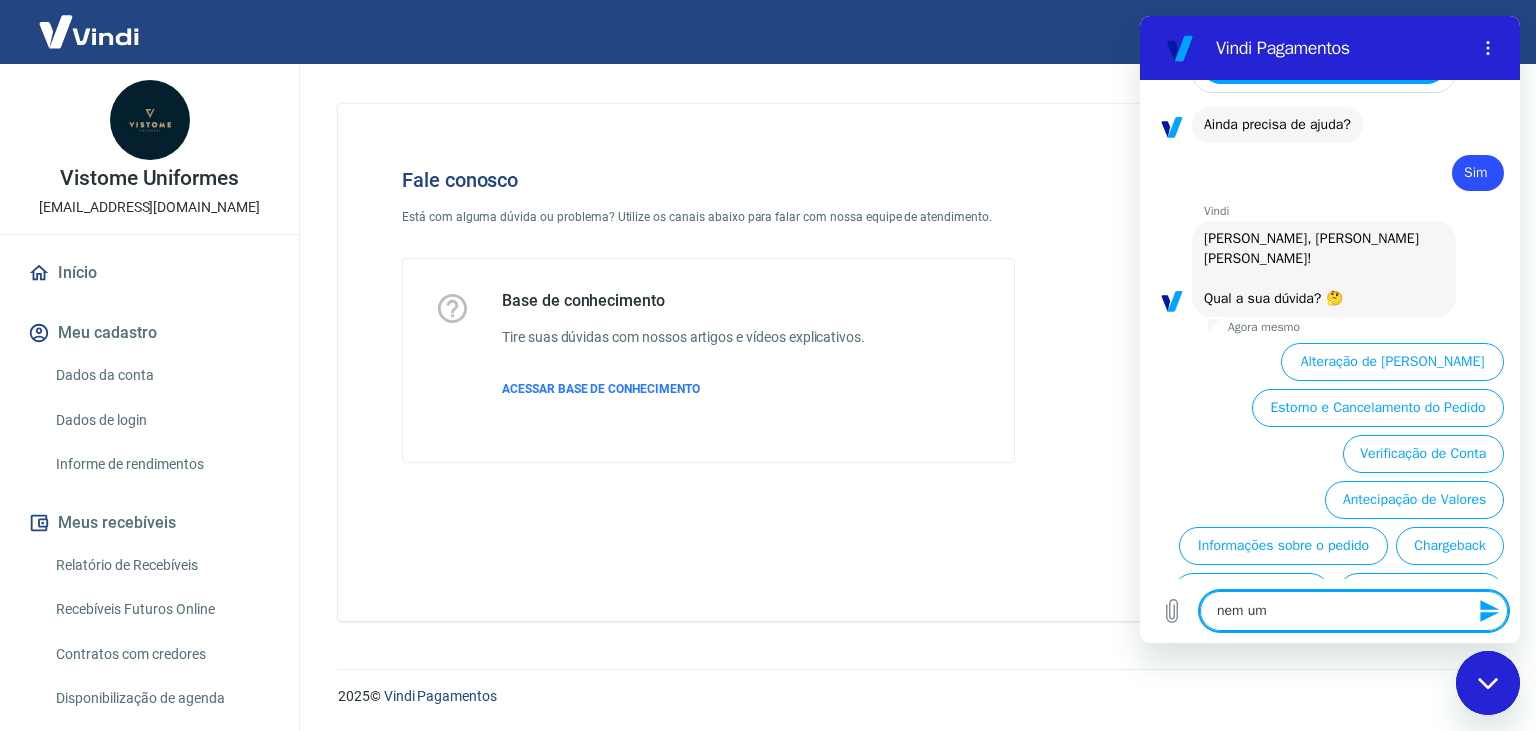 type on "x" 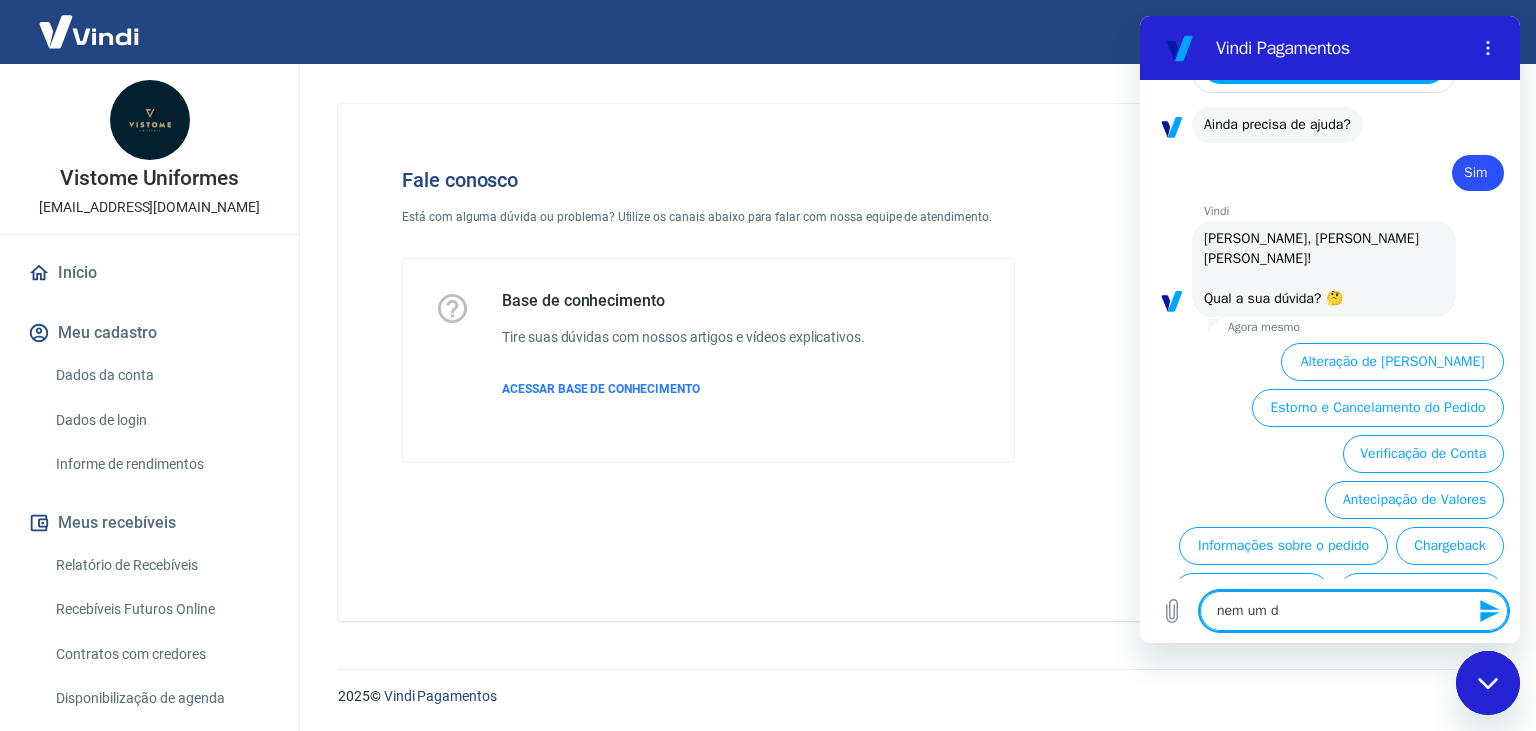 type on "nem um de" 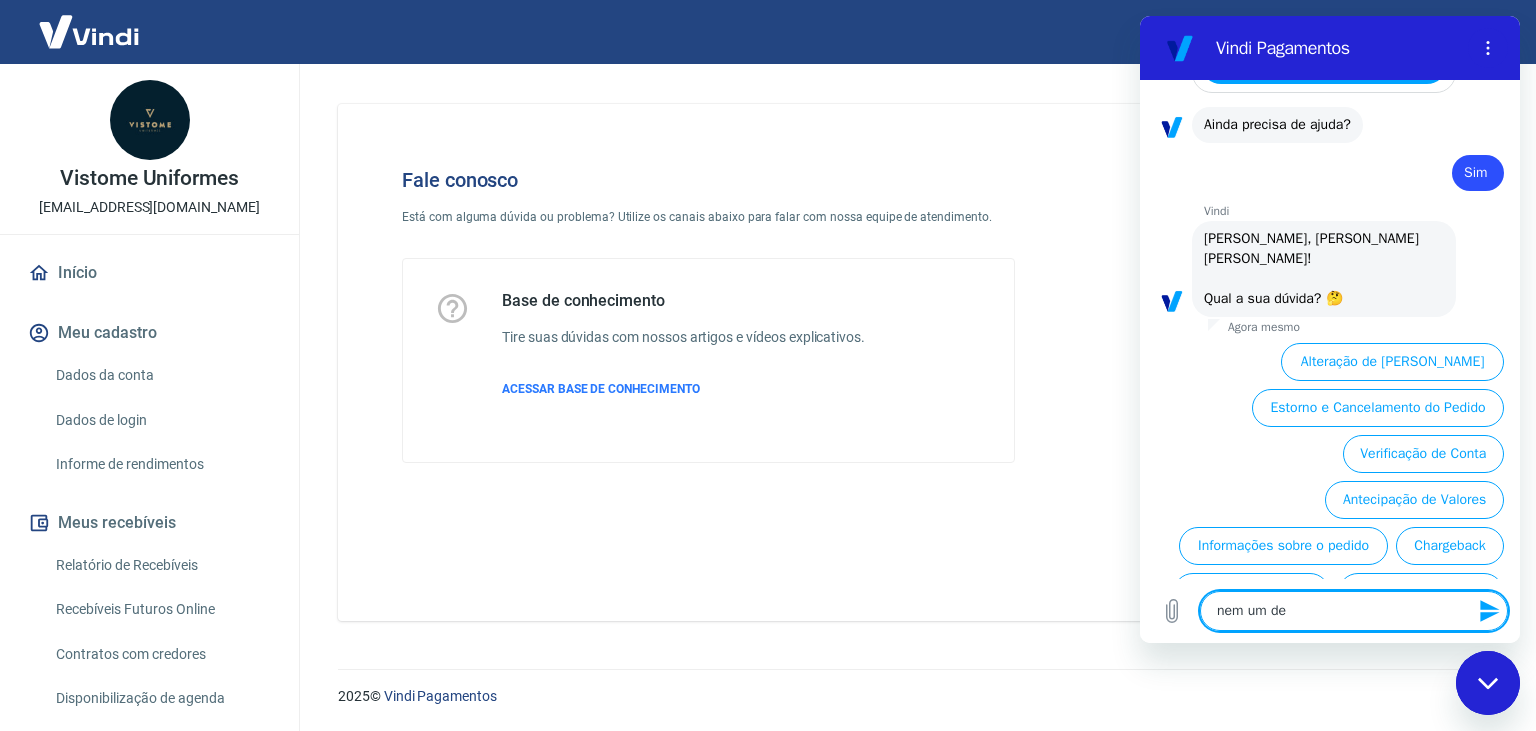 type on "nem um des" 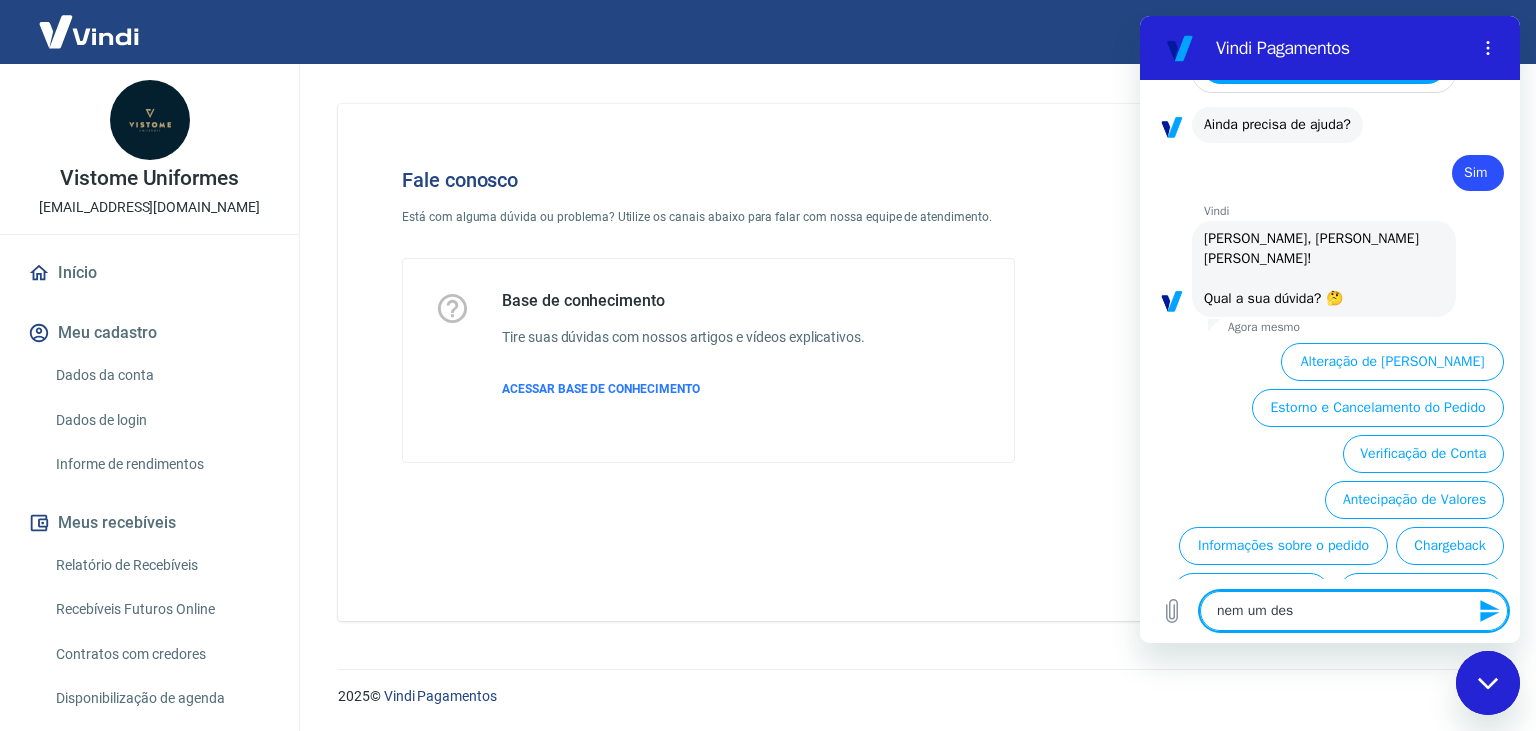 type on "nem um dest" 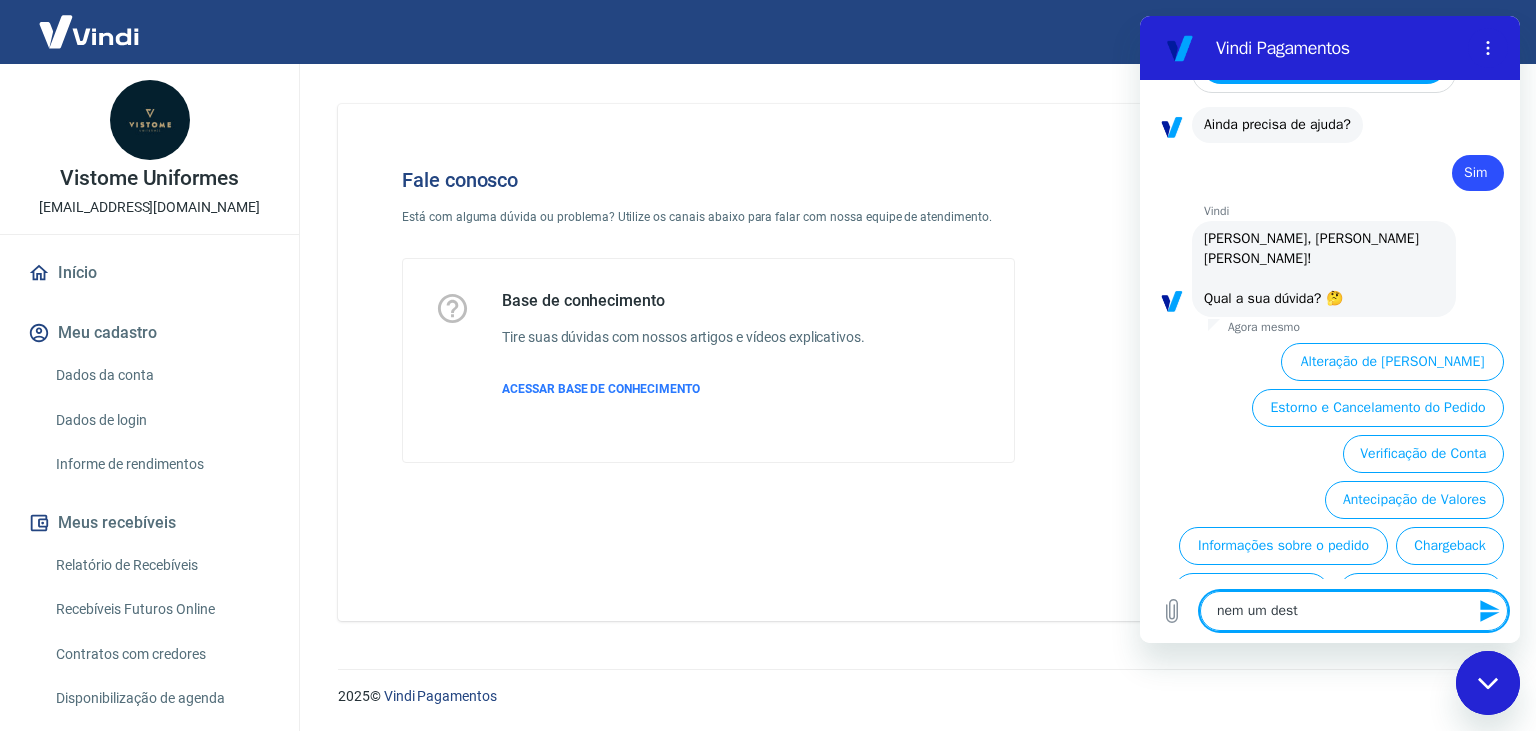 type on "nem um deste" 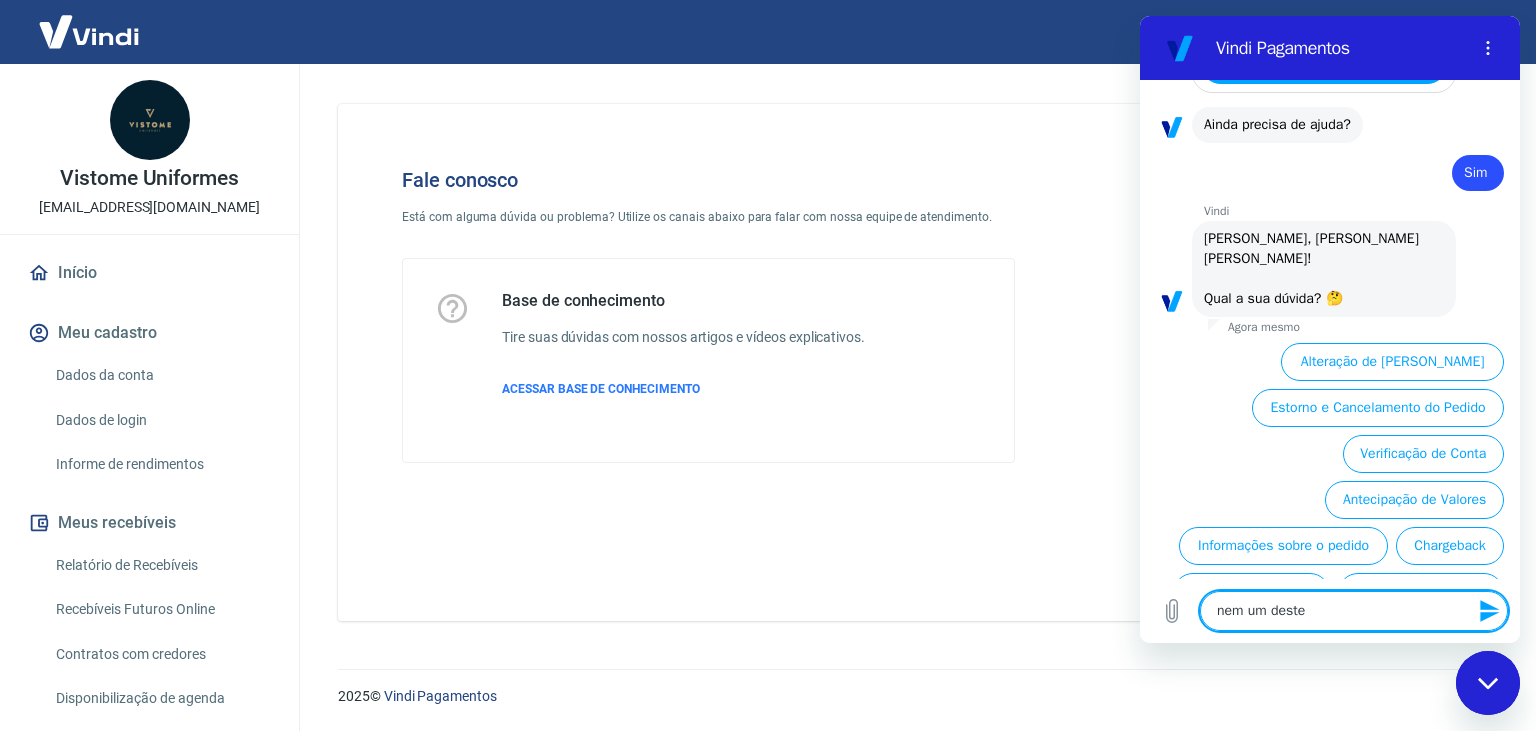 type on "nem um destes" 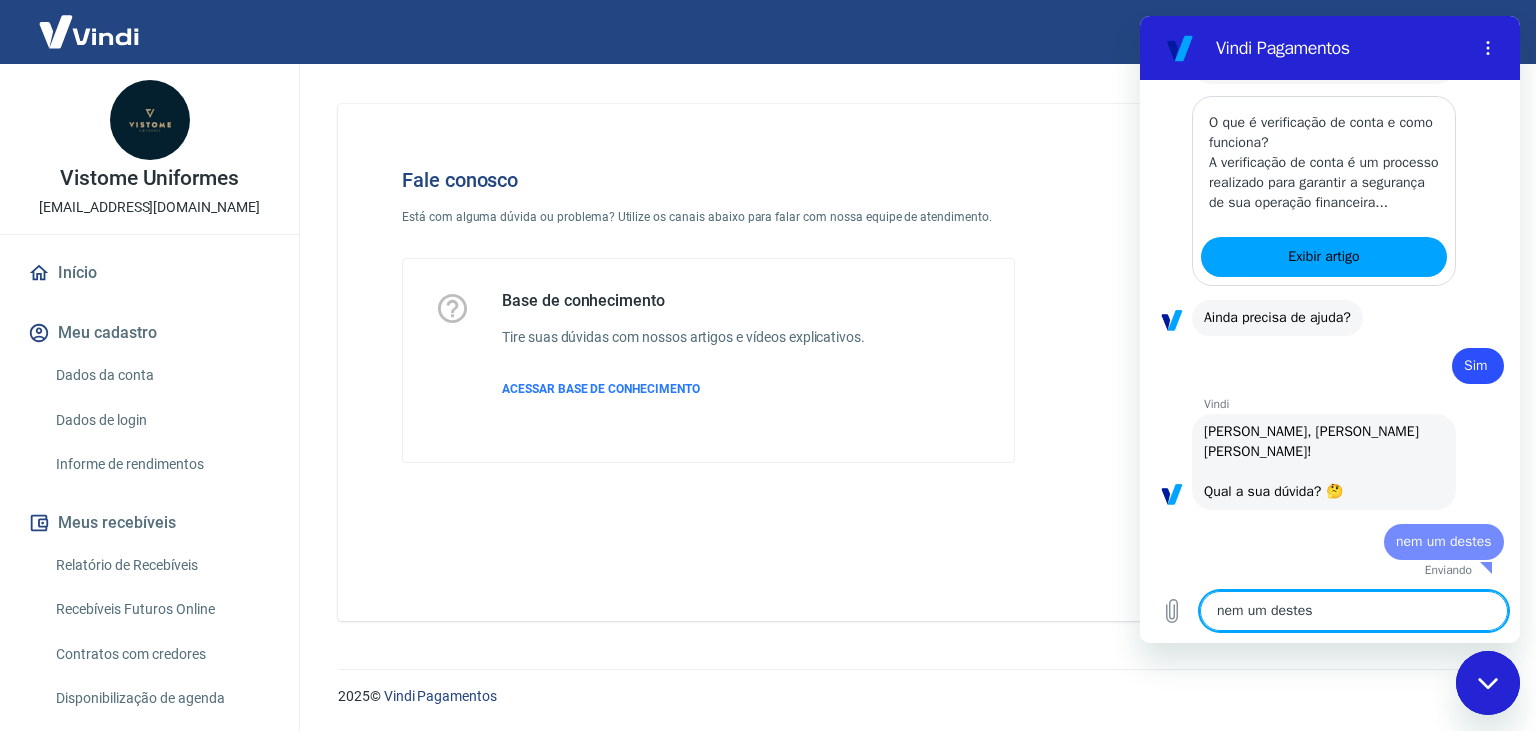 type 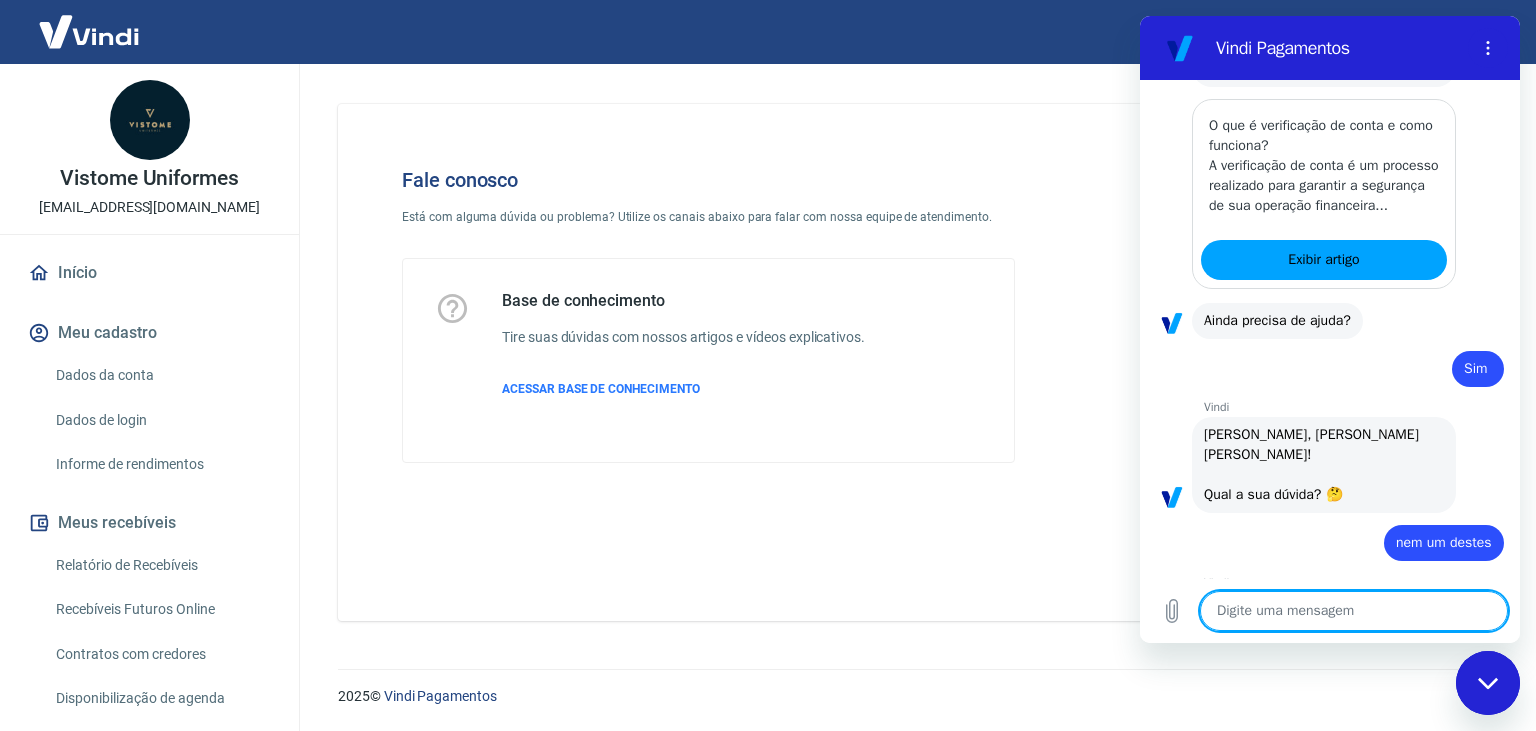type on "x" 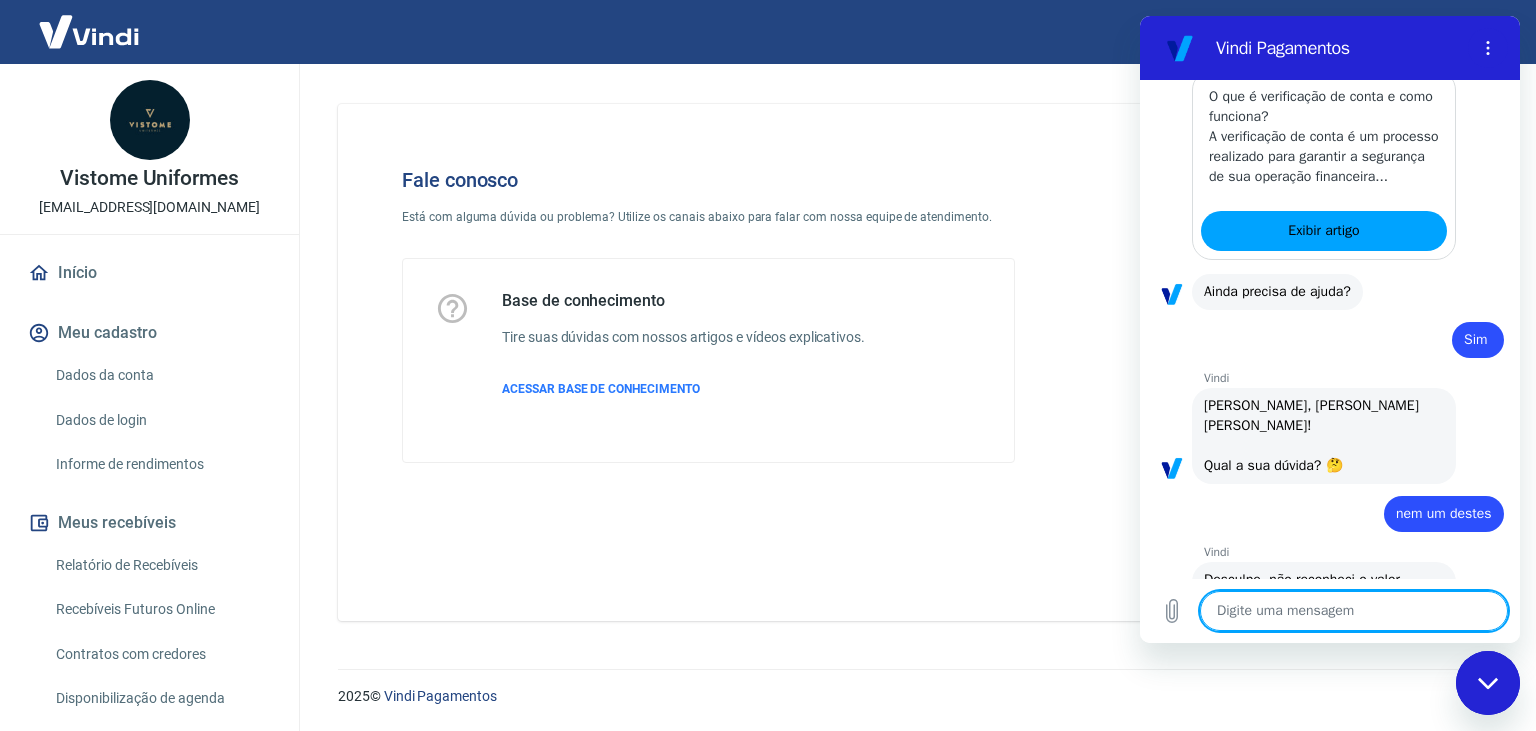 scroll, scrollTop: 503, scrollLeft: 0, axis: vertical 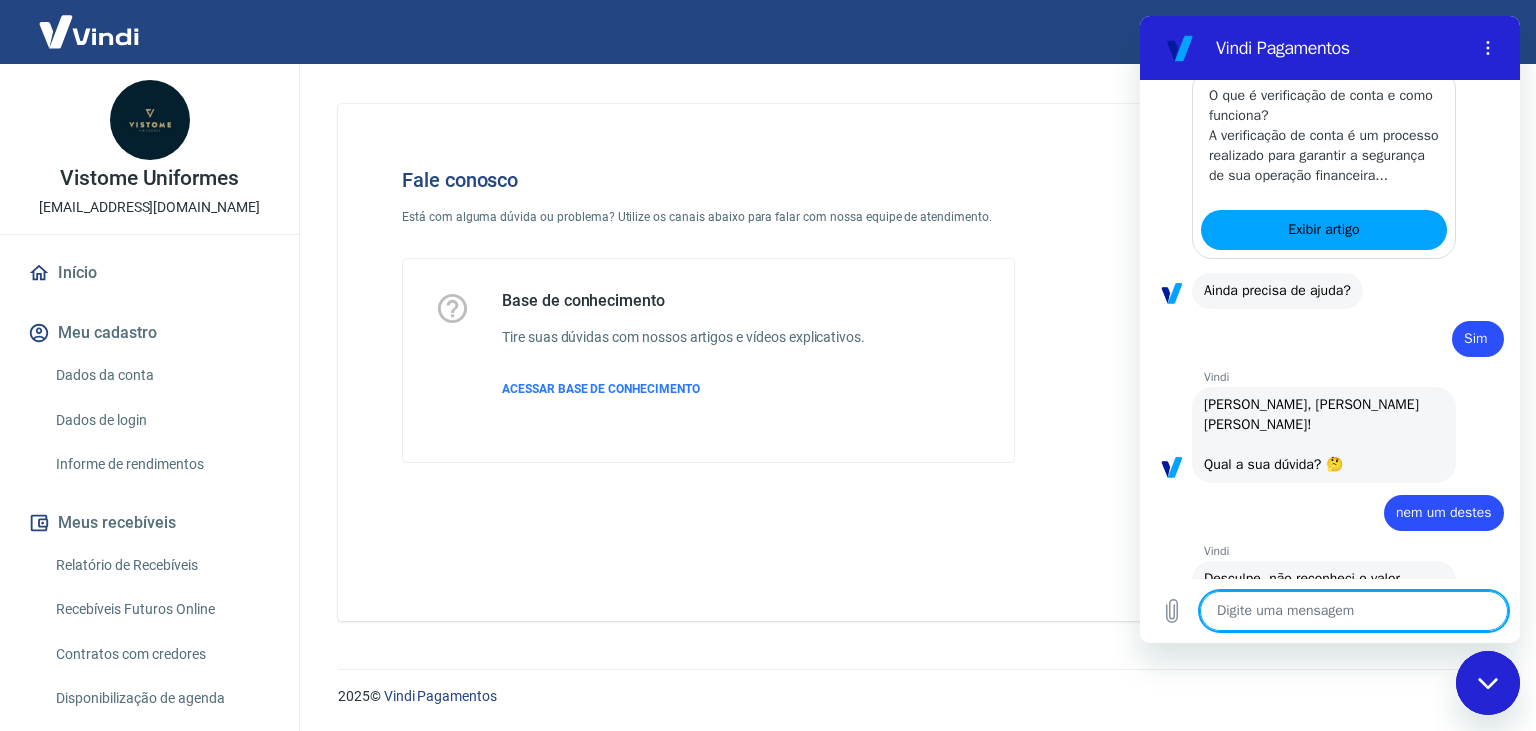click at bounding box center (1354, 611) 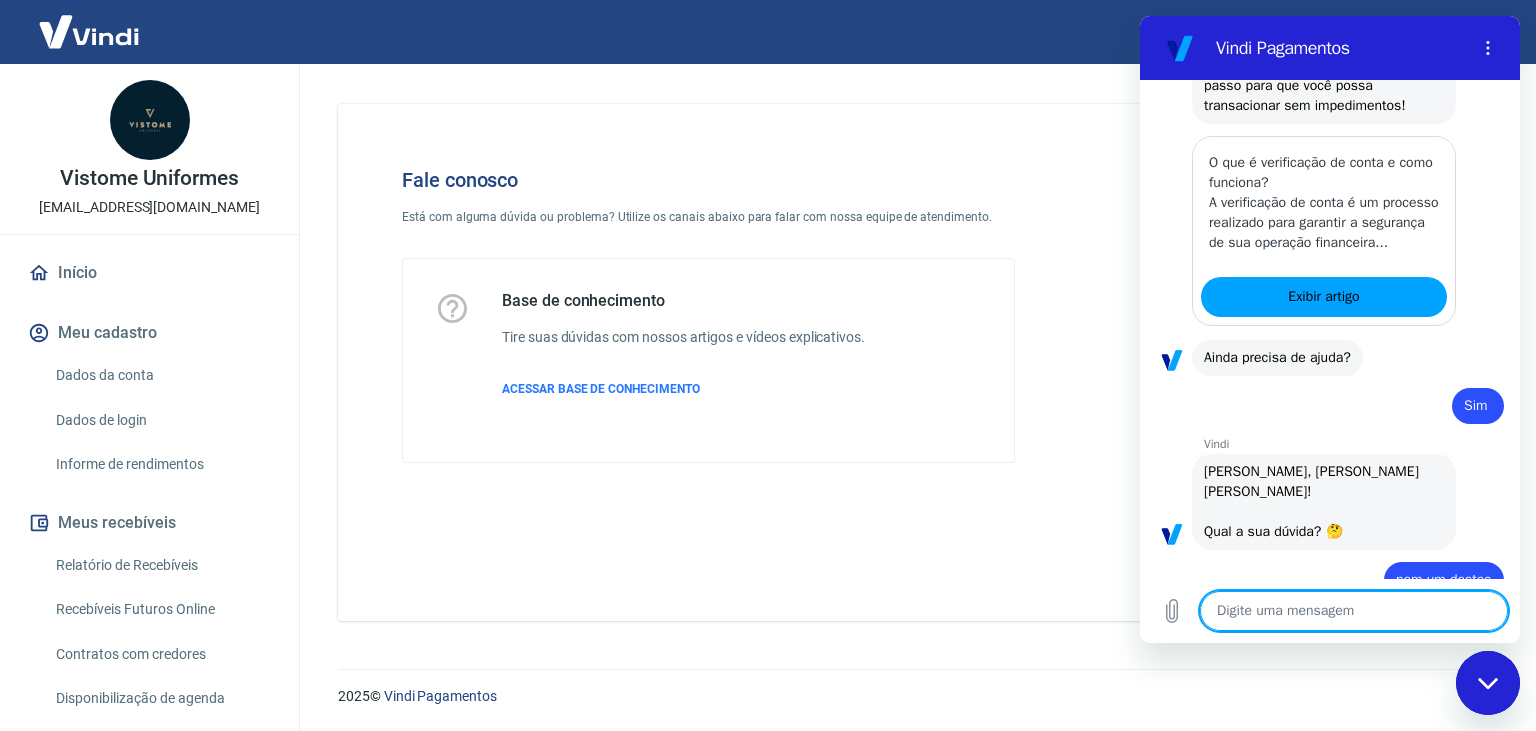 scroll, scrollTop: 503, scrollLeft: 0, axis: vertical 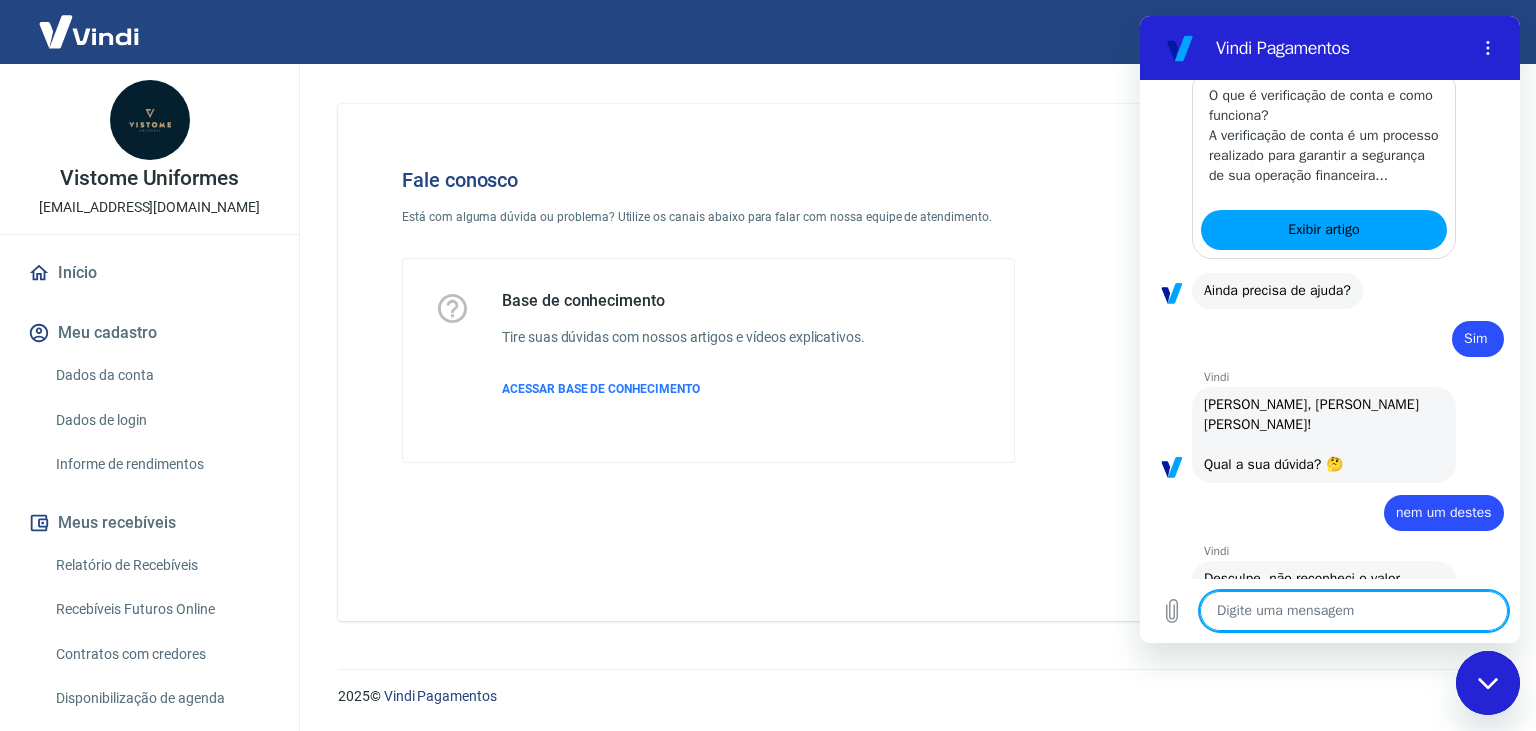 click at bounding box center [1354, 611] 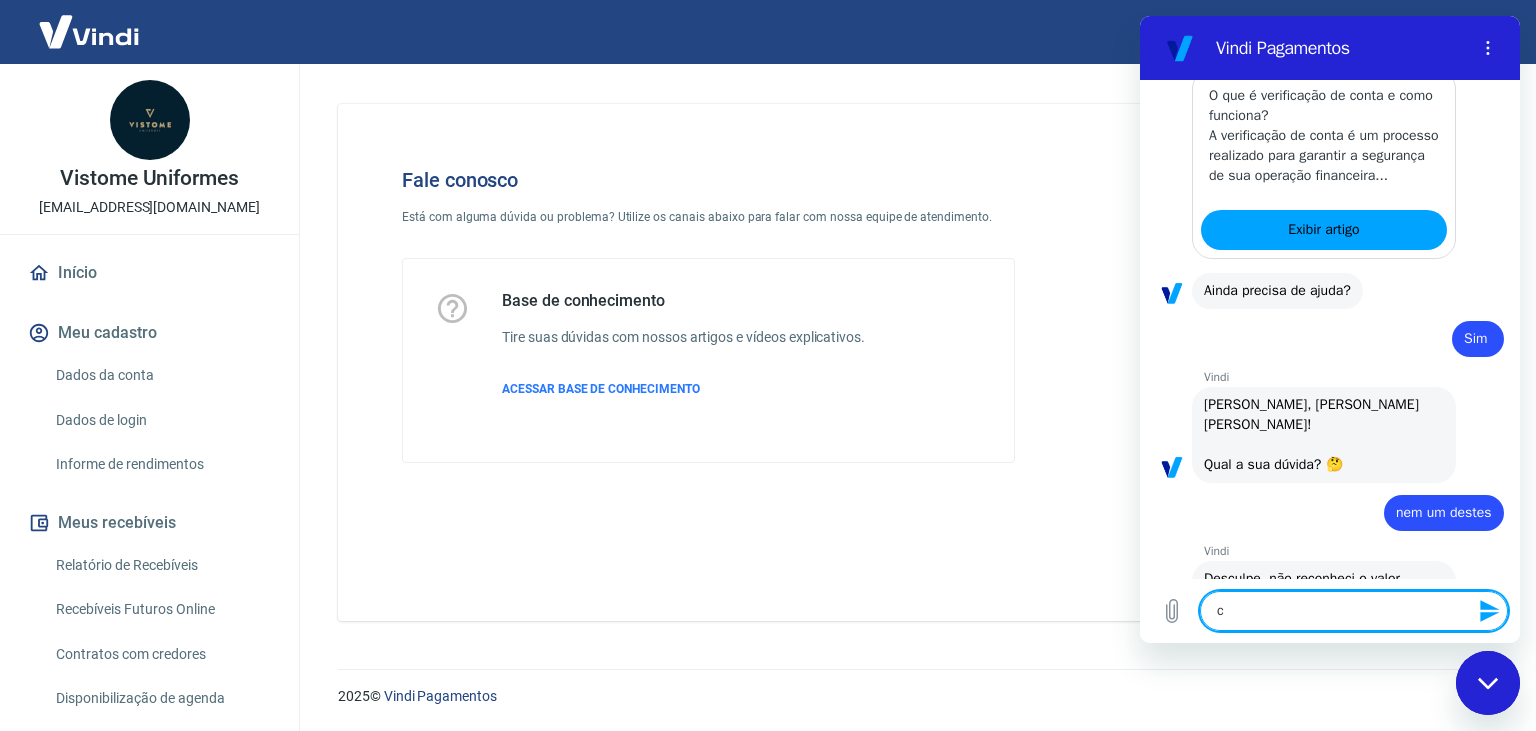 type on "ca" 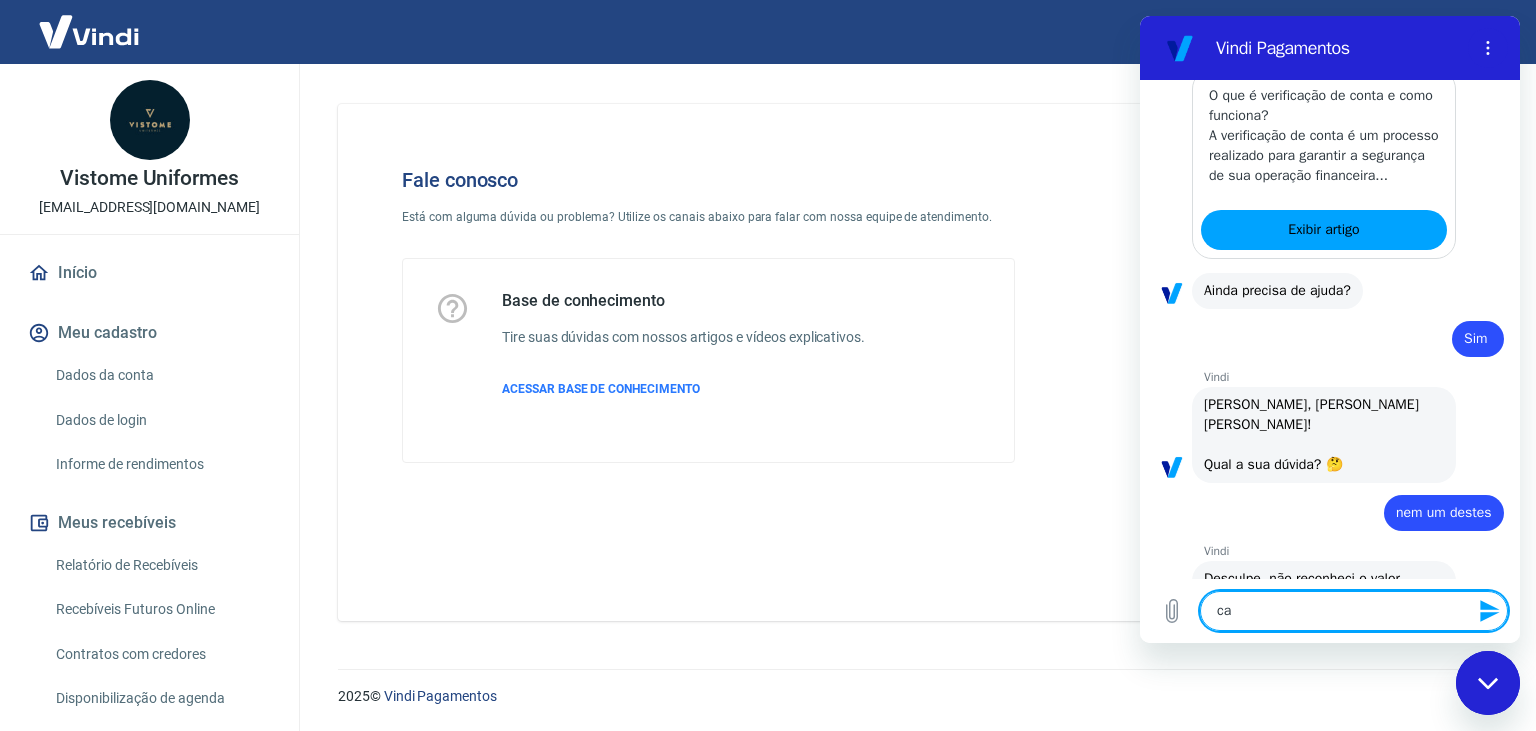 type on "can" 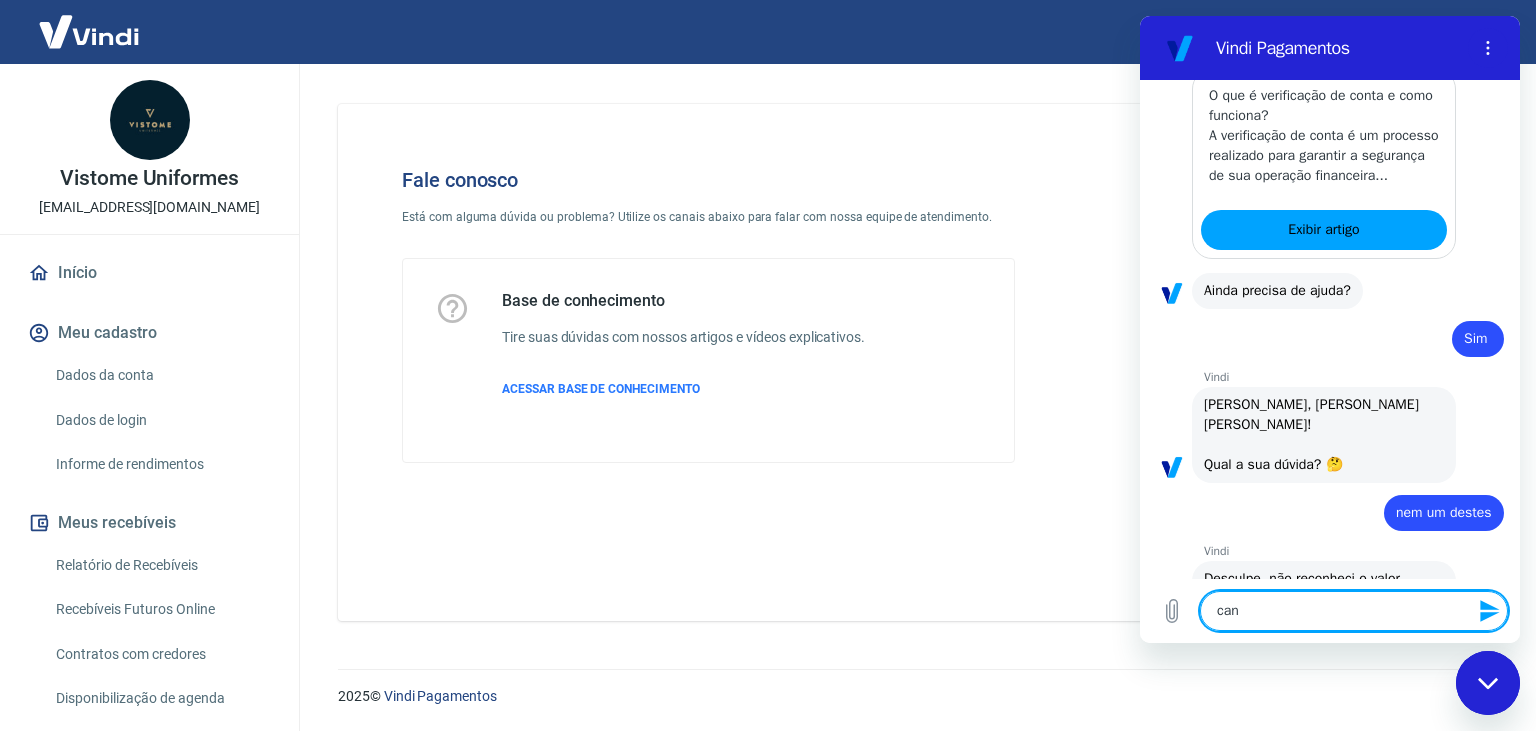 type on "x" 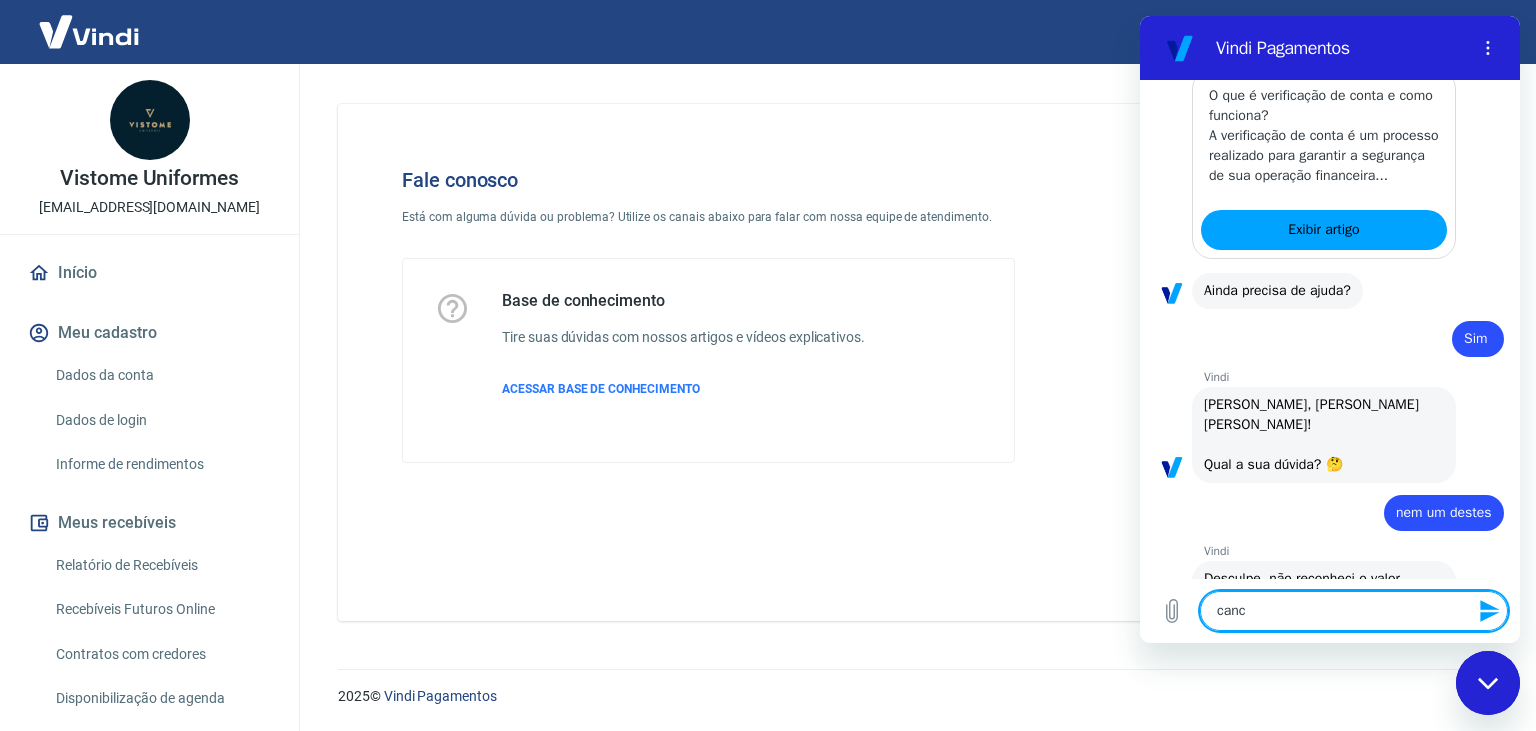 type on "cance" 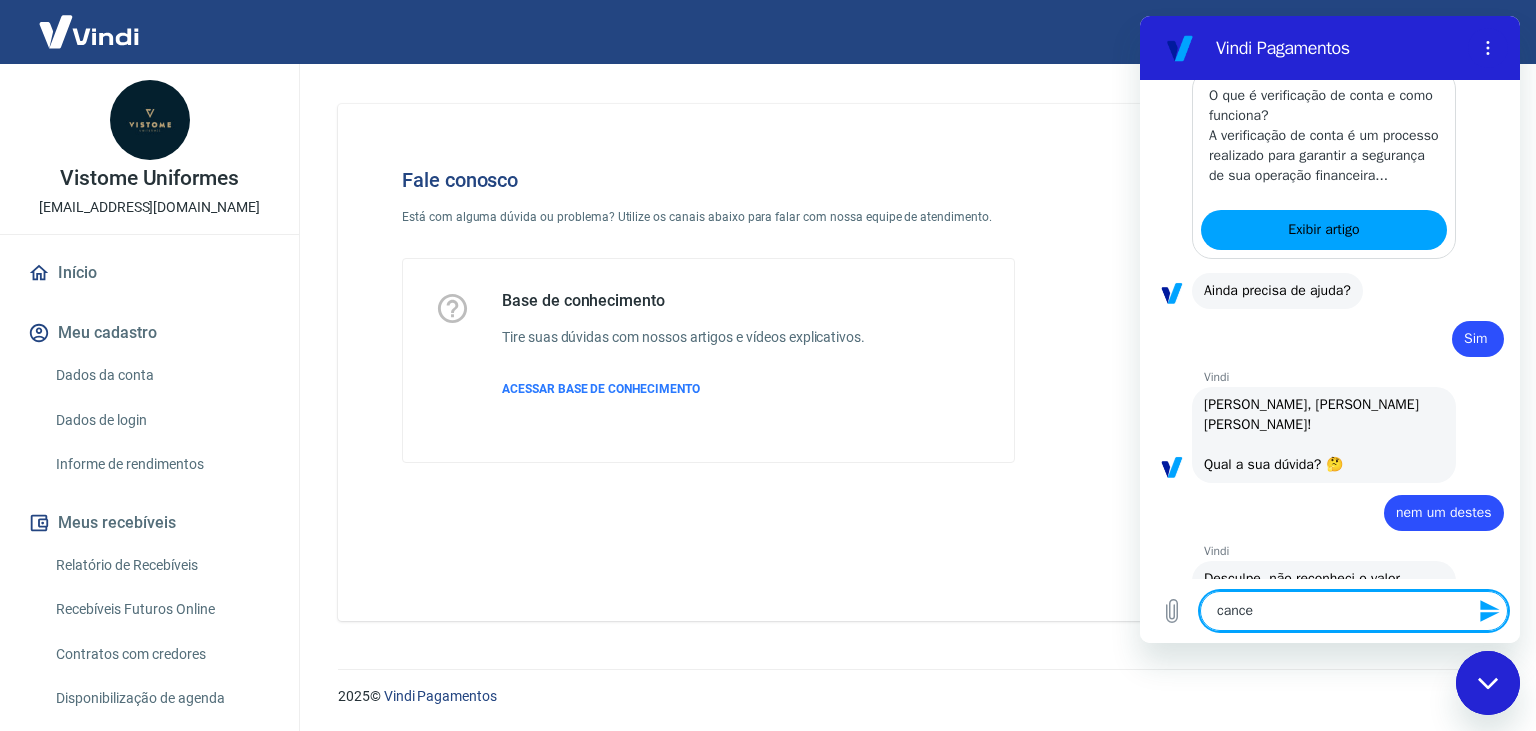 type on "cancel" 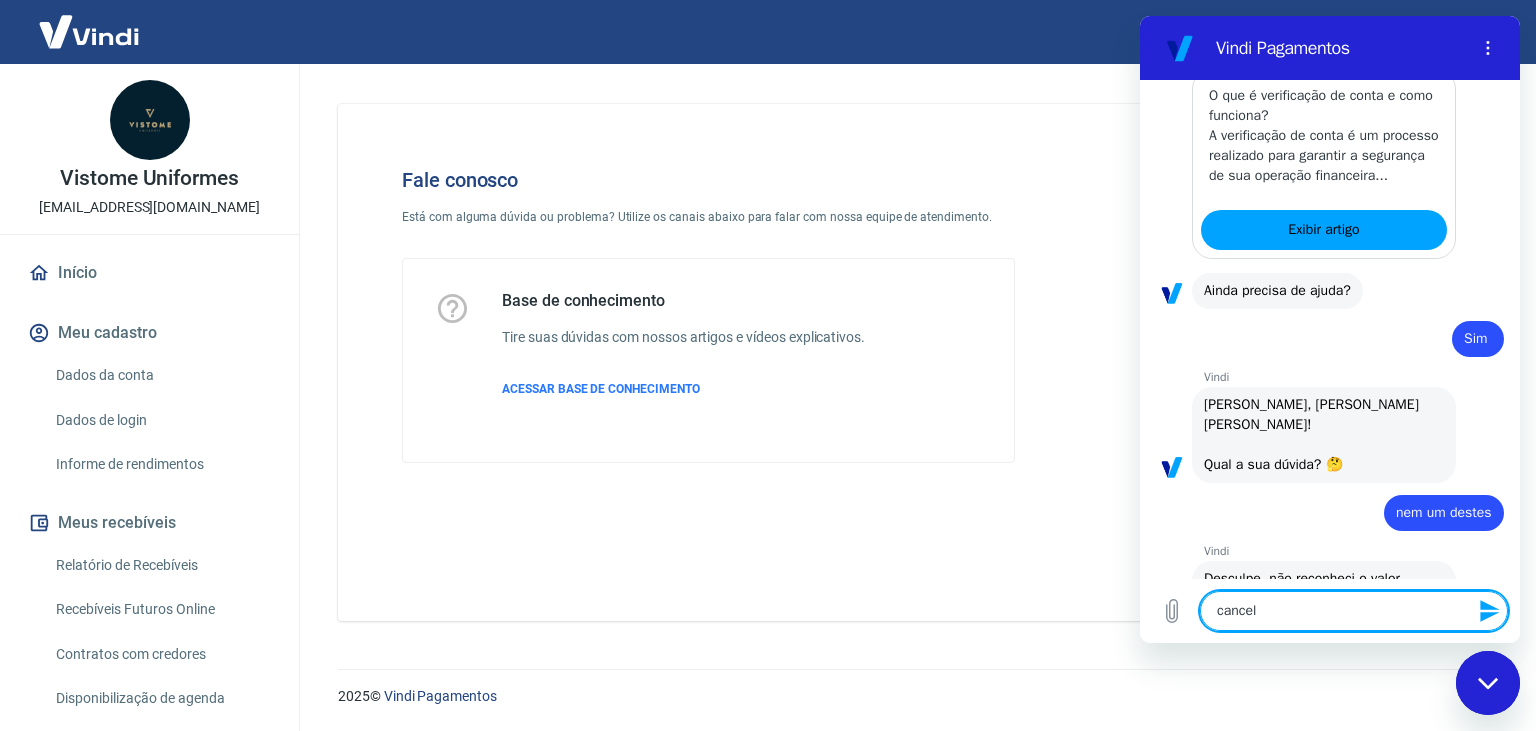 type on "x" 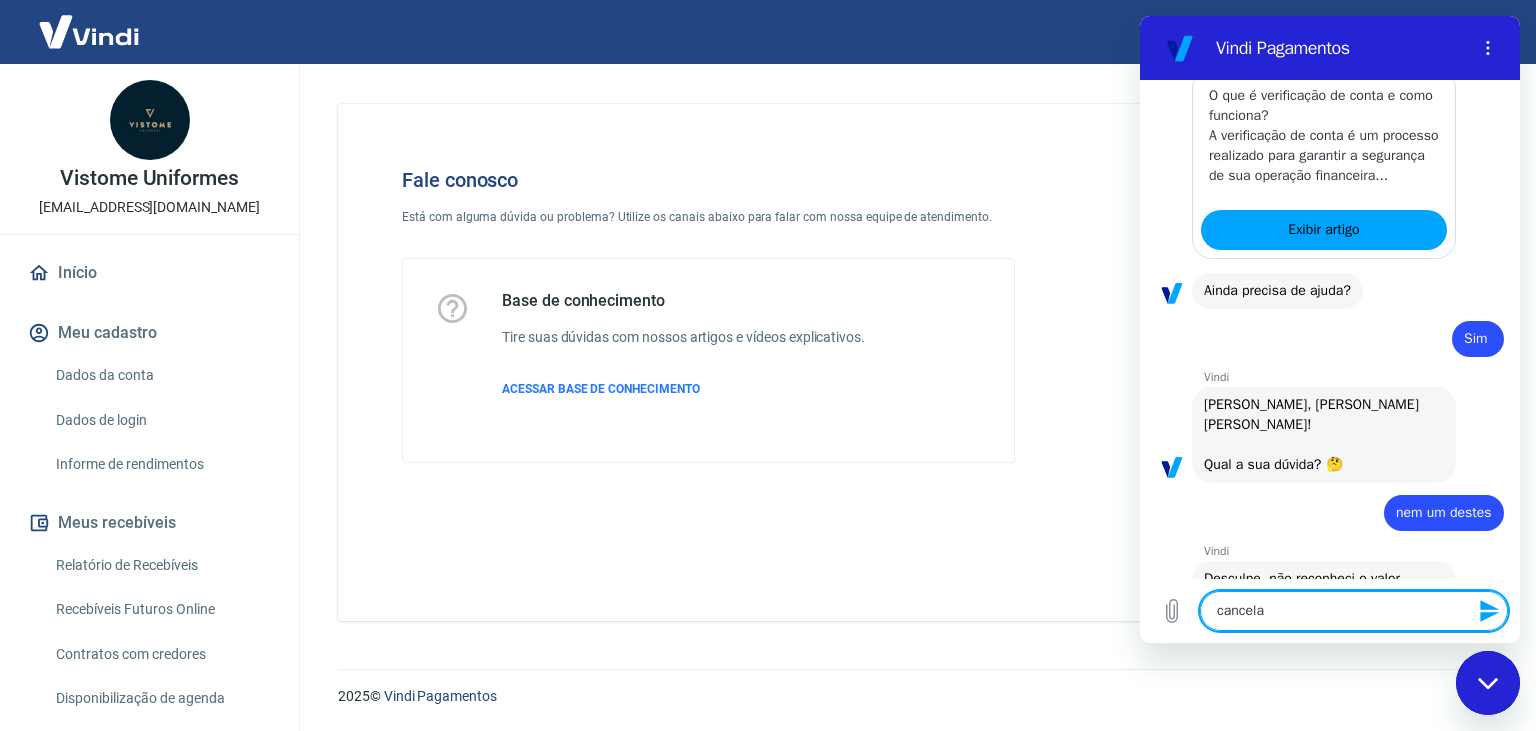 type on "cancelam" 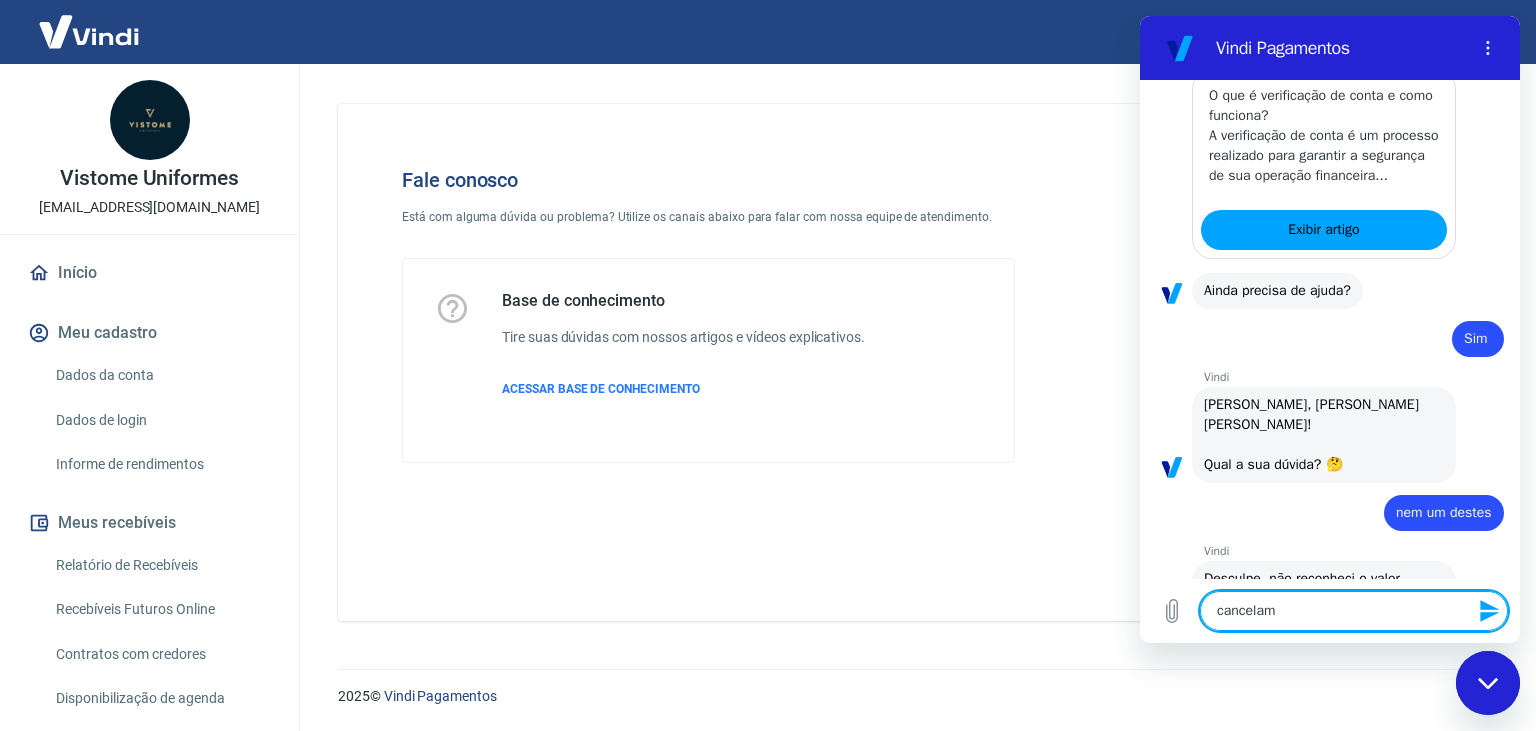 type on "cancelame" 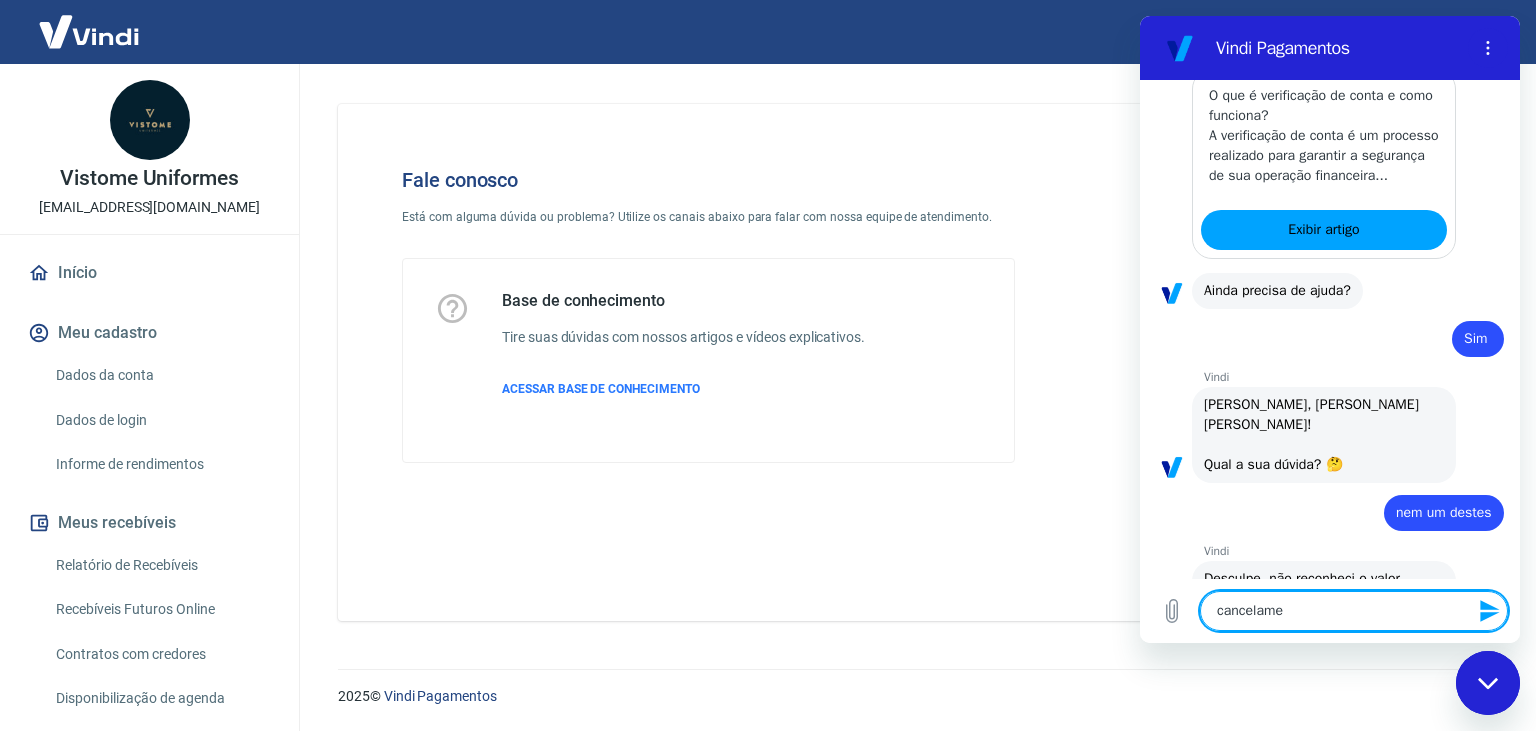 type on "cancelamen" 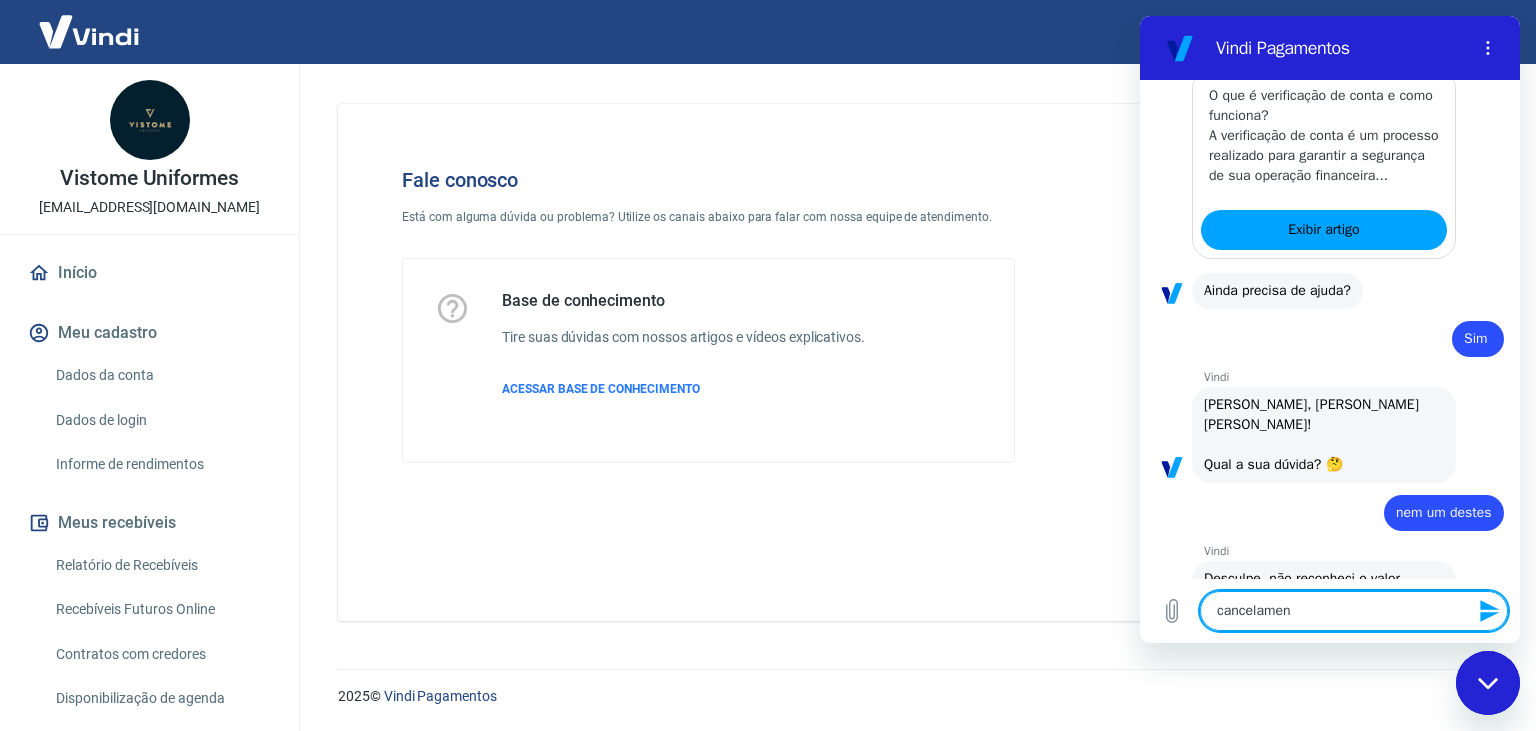 type on "cancelament" 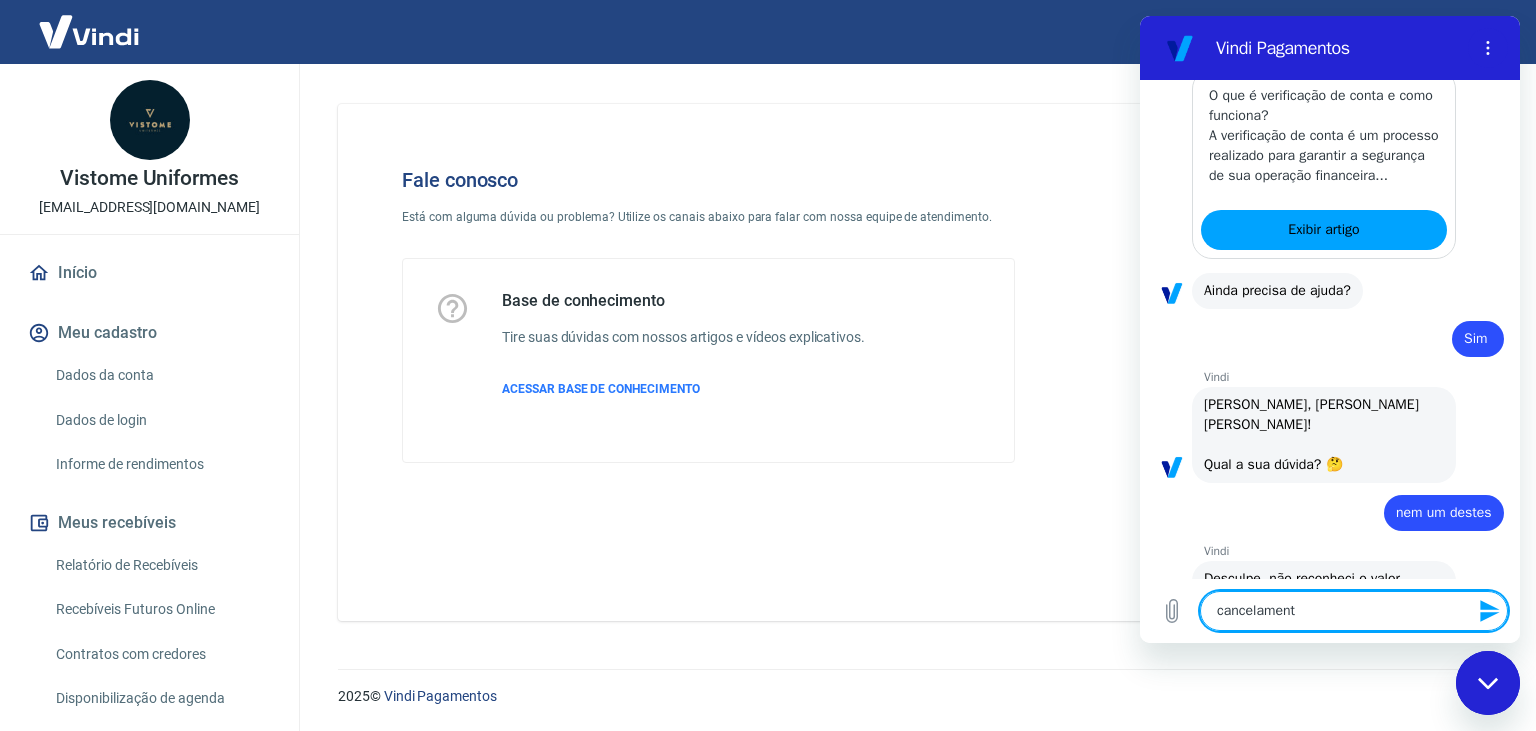 type on "x" 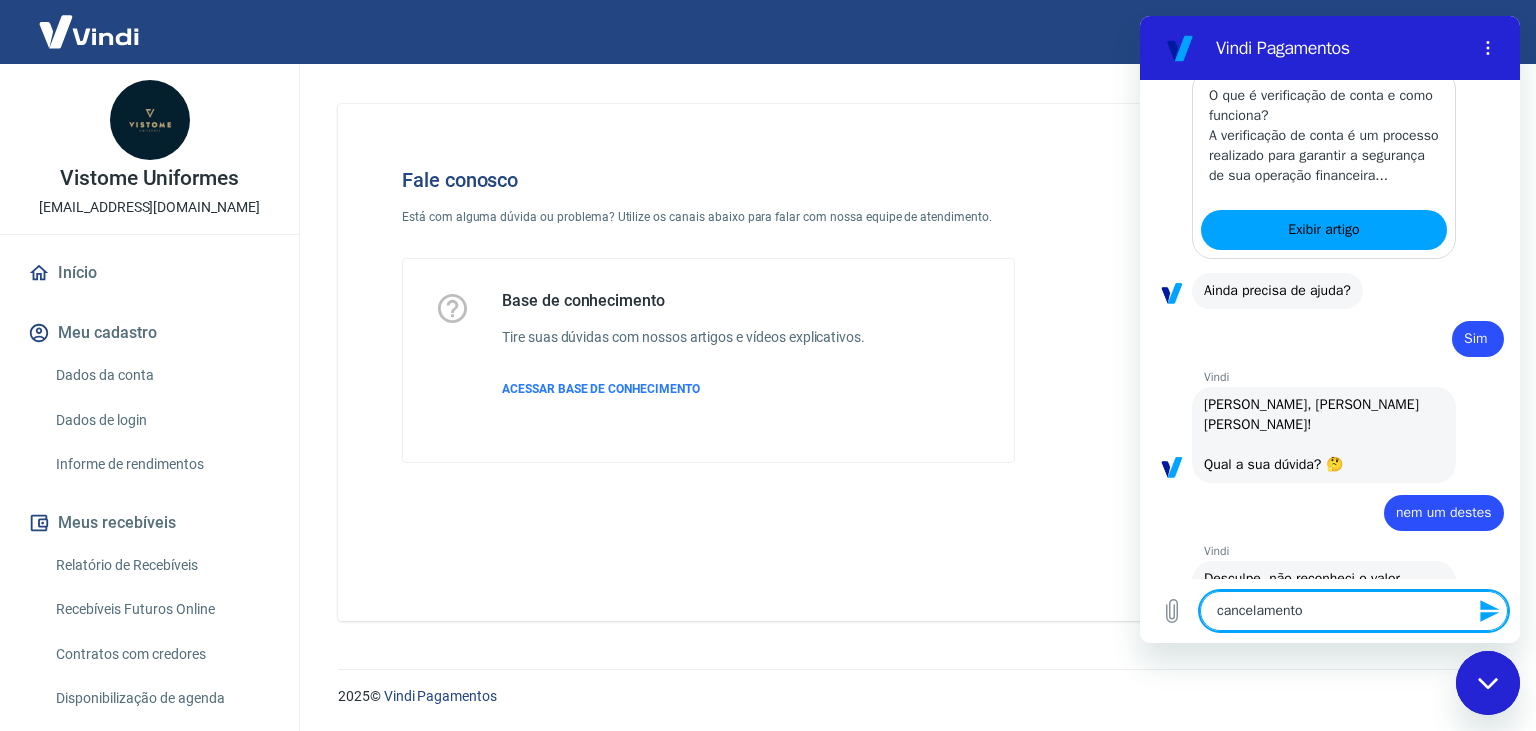 type on "cancelamento" 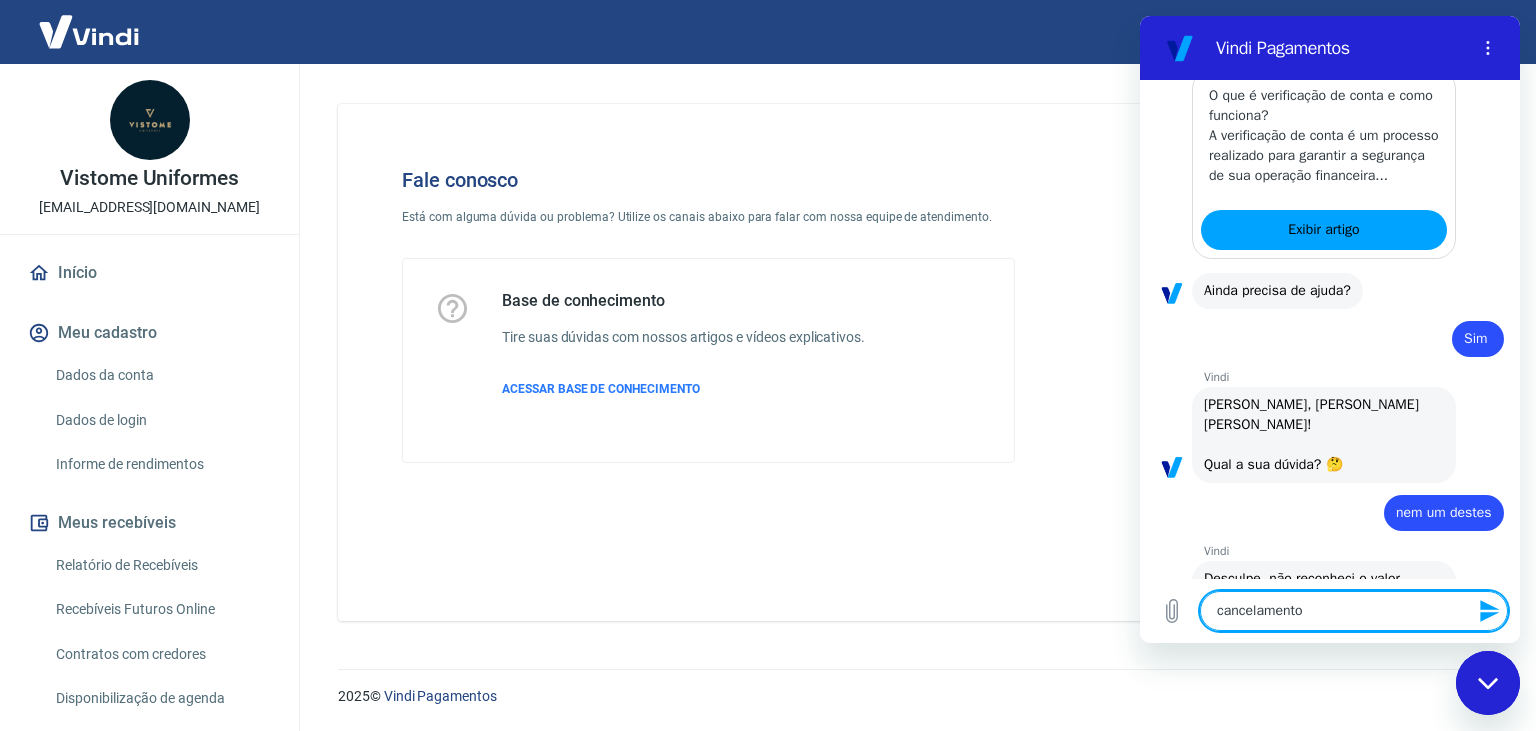 type 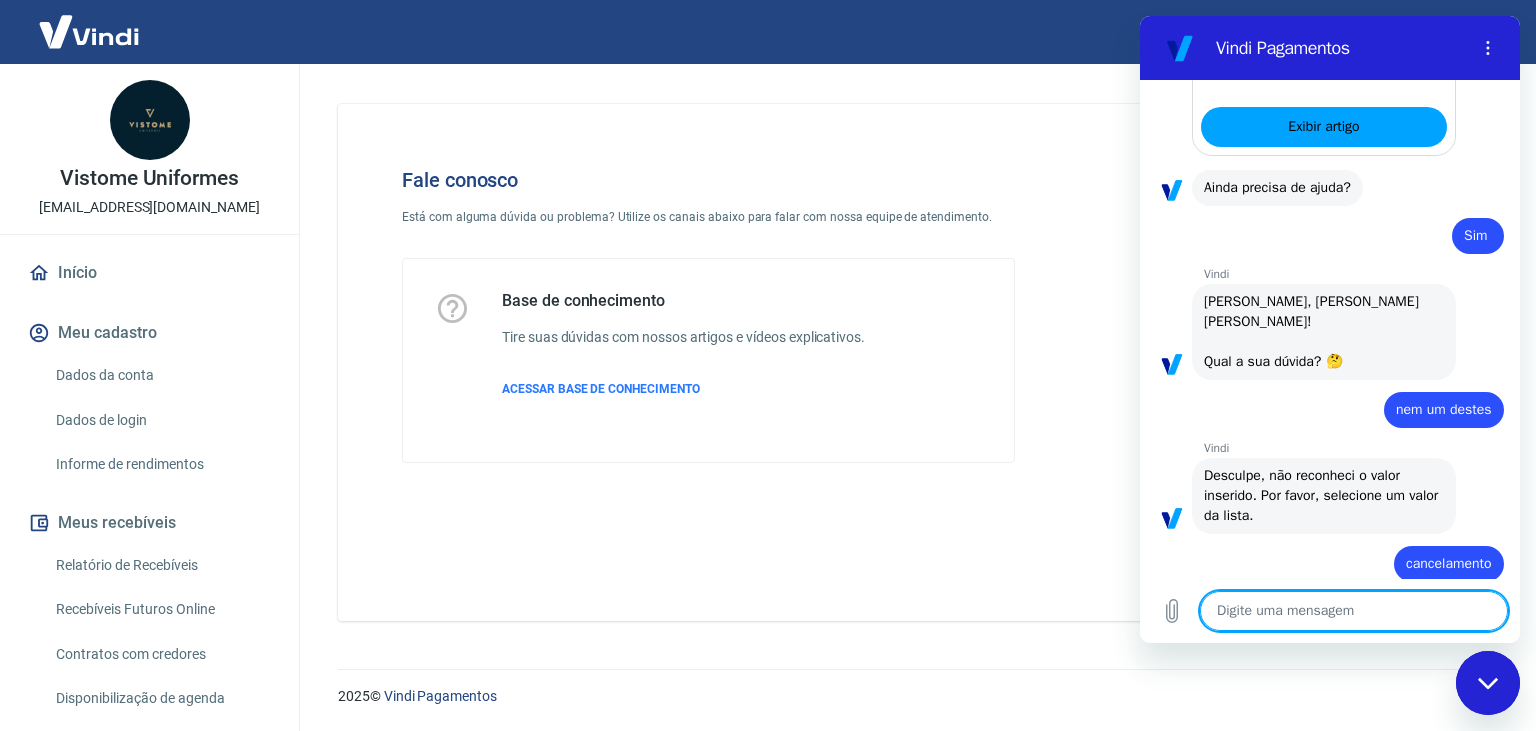 type on "x" 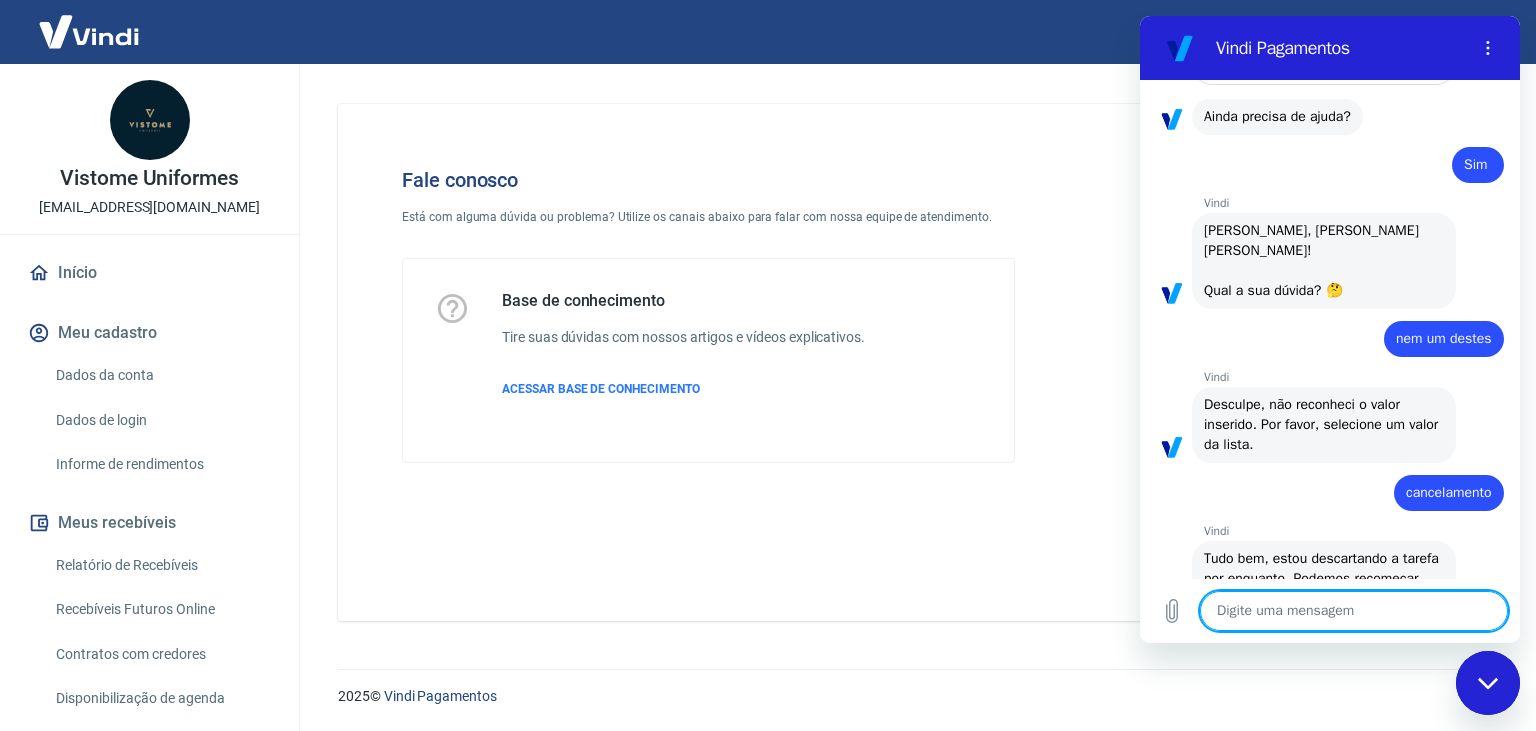 scroll, scrollTop: 678, scrollLeft: 0, axis: vertical 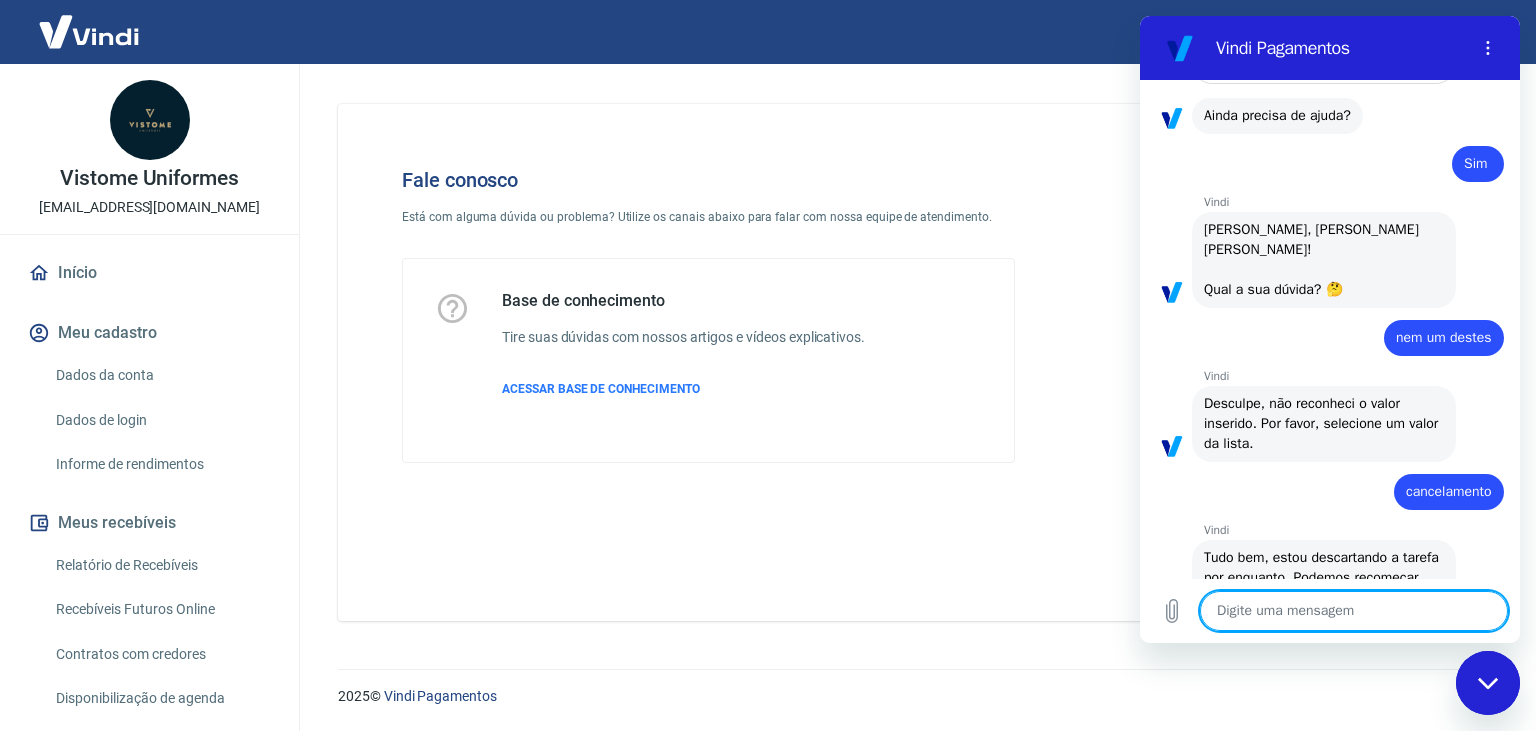 click at bounding box center (1354, 611) 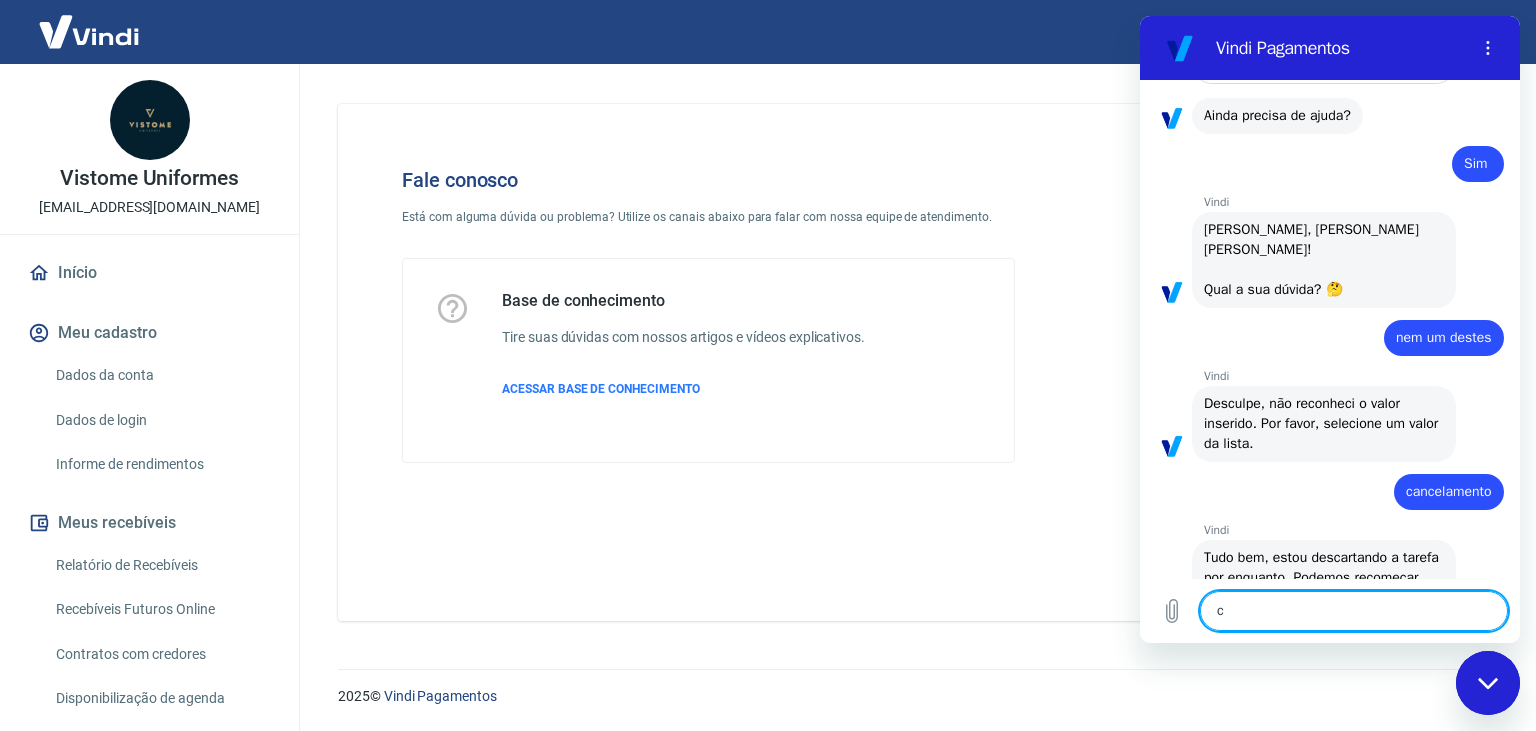 type on "ca" 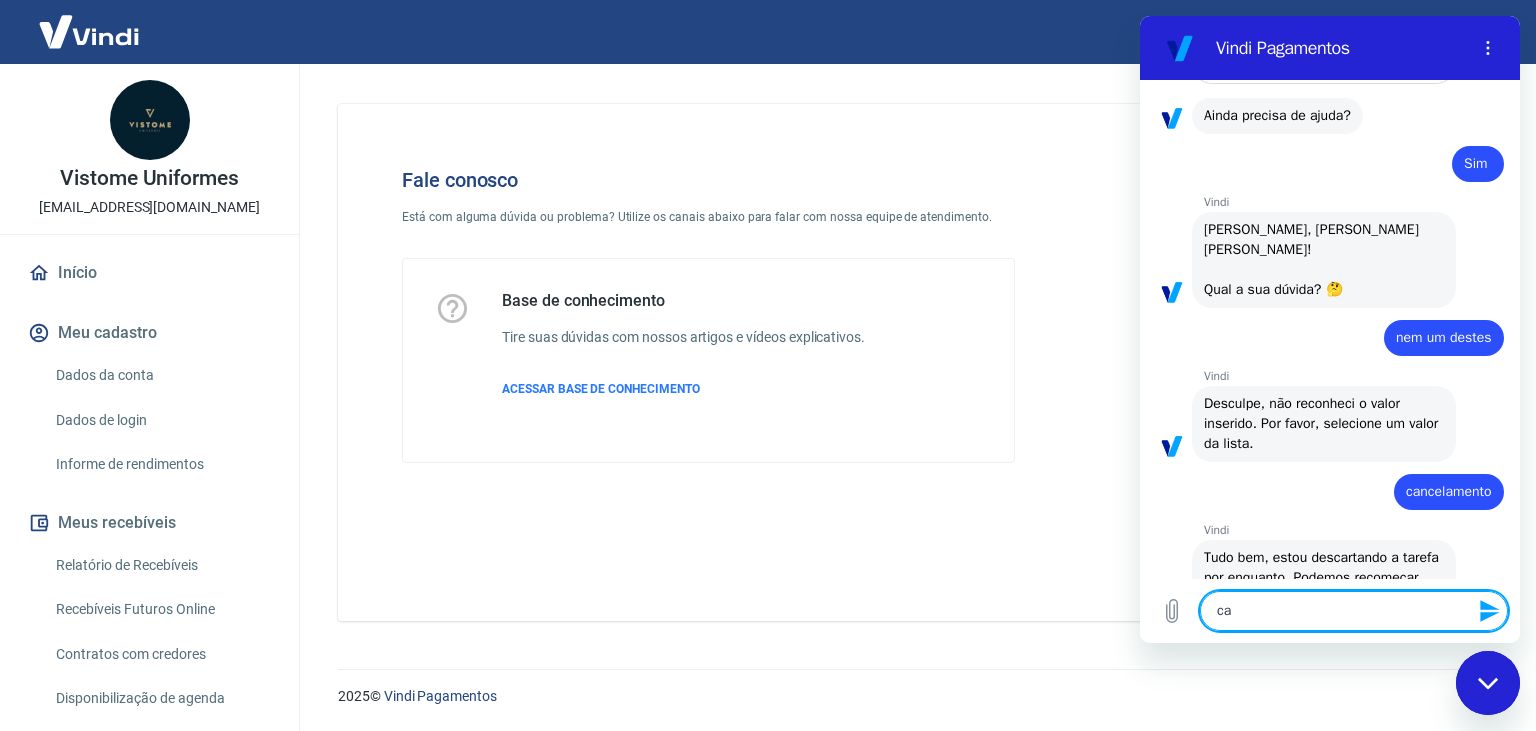 type on "can" 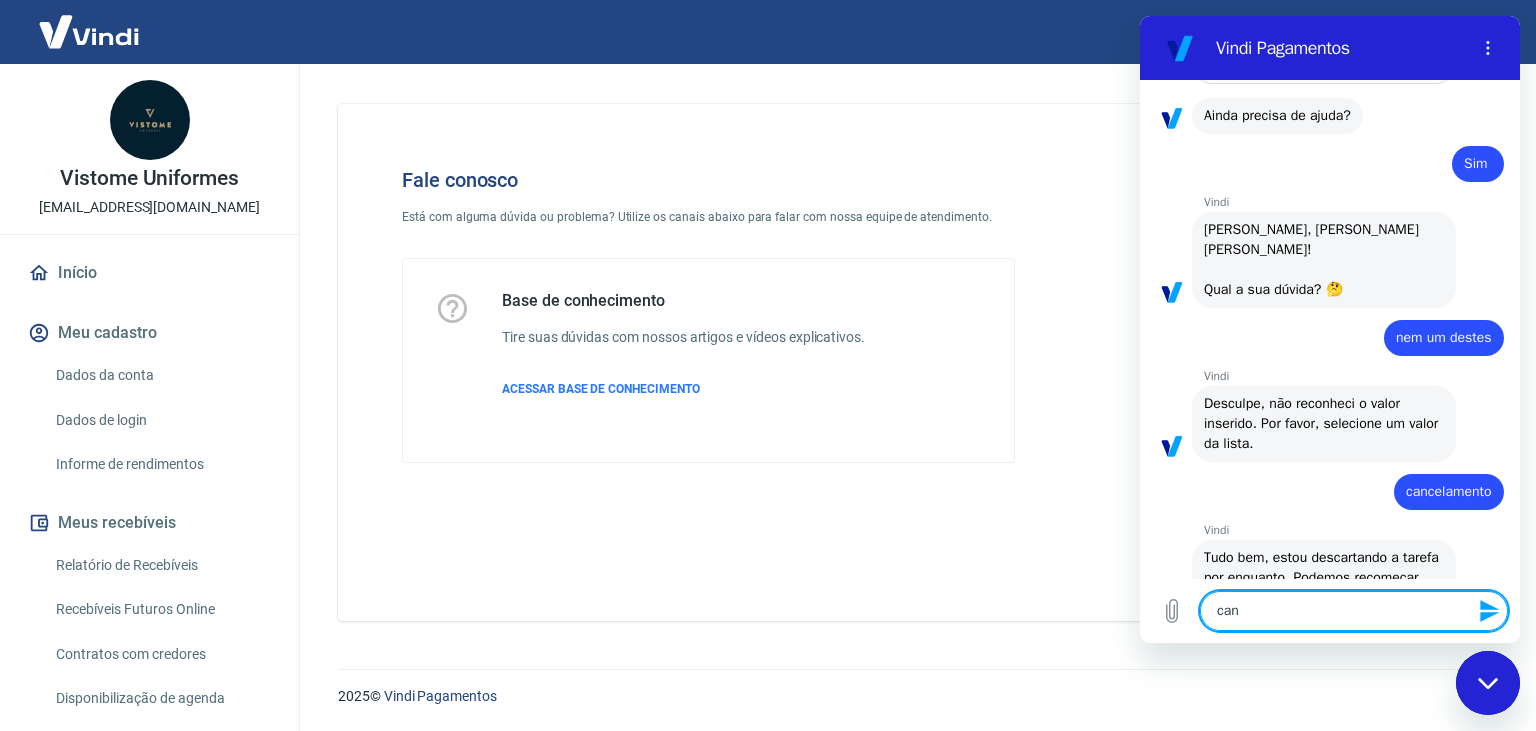 type on "x" 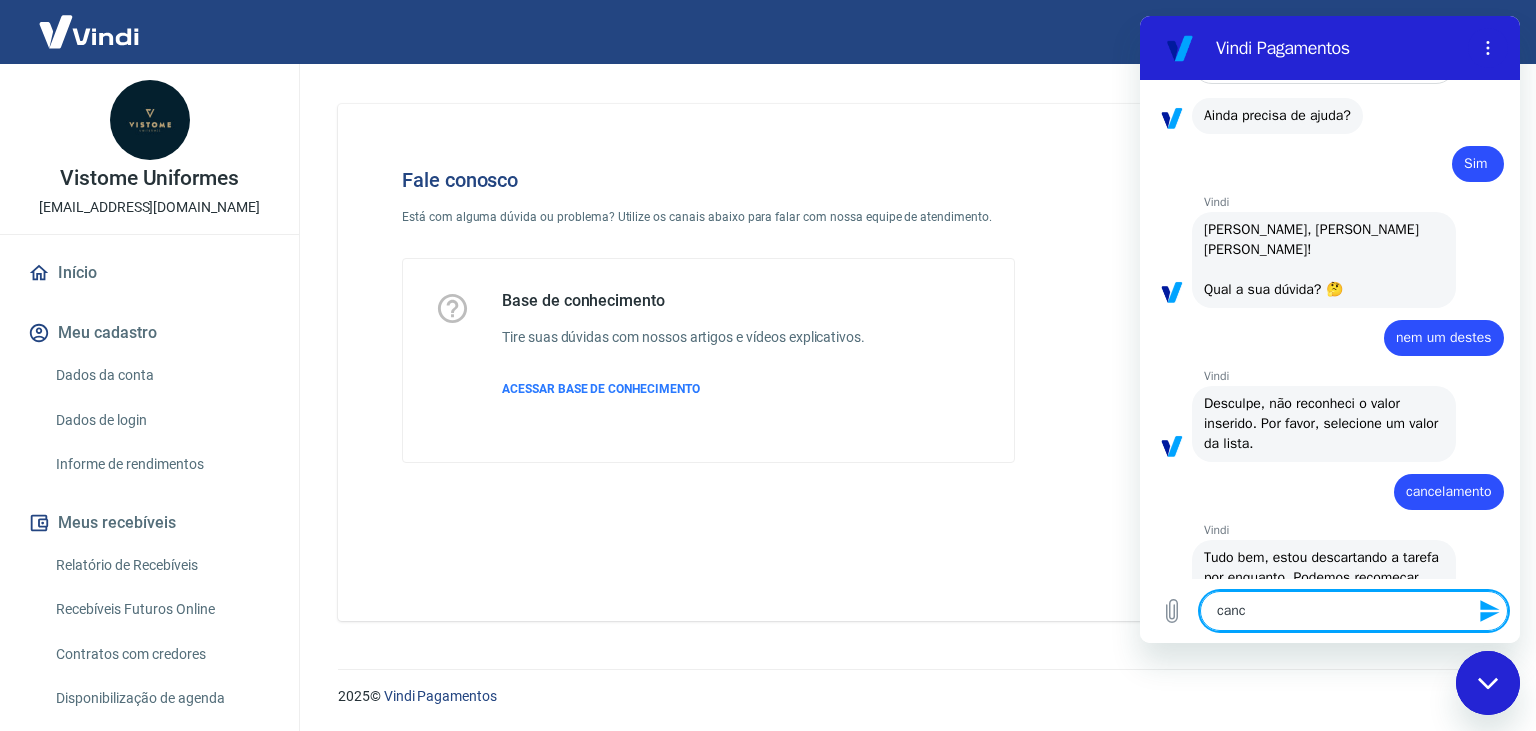 type on "cance" 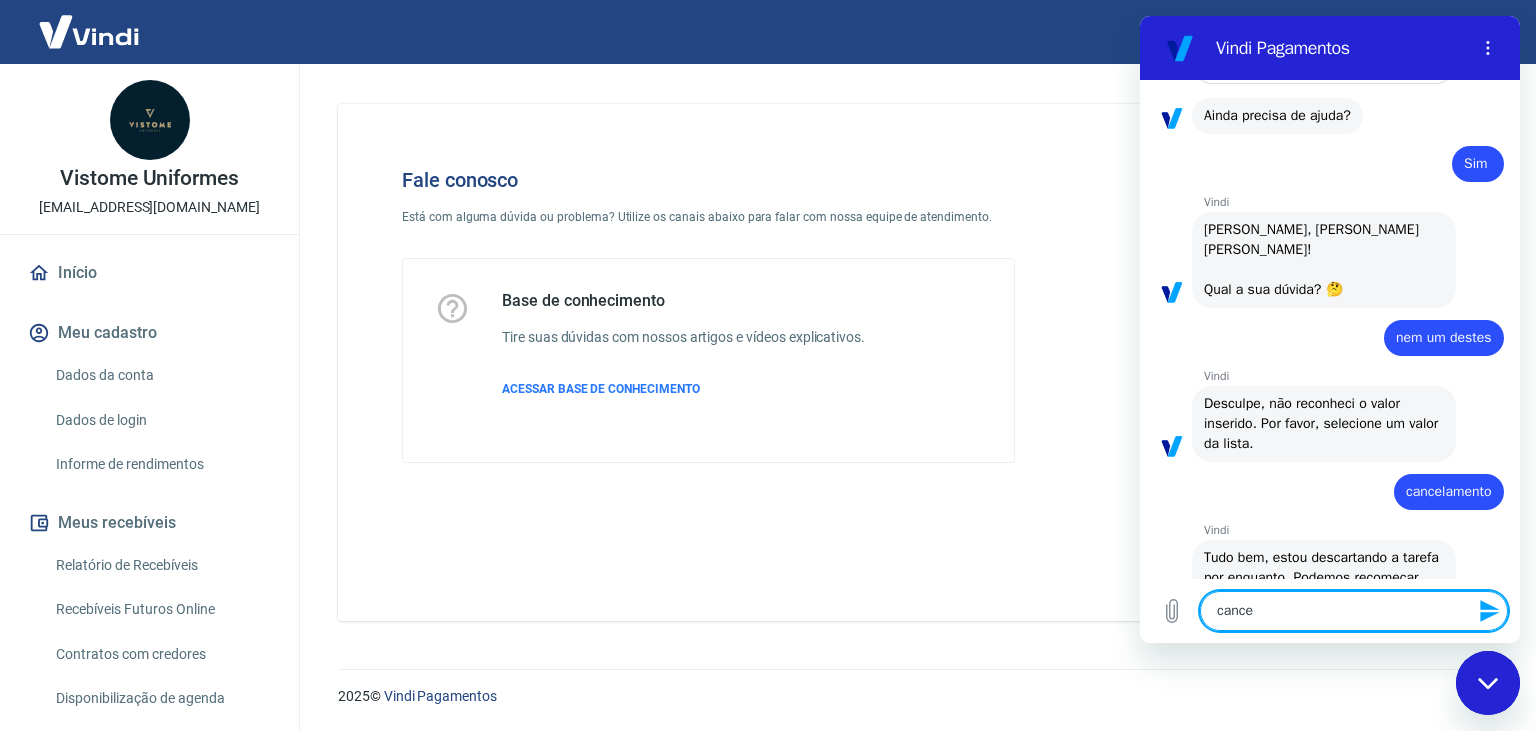 type on "x" 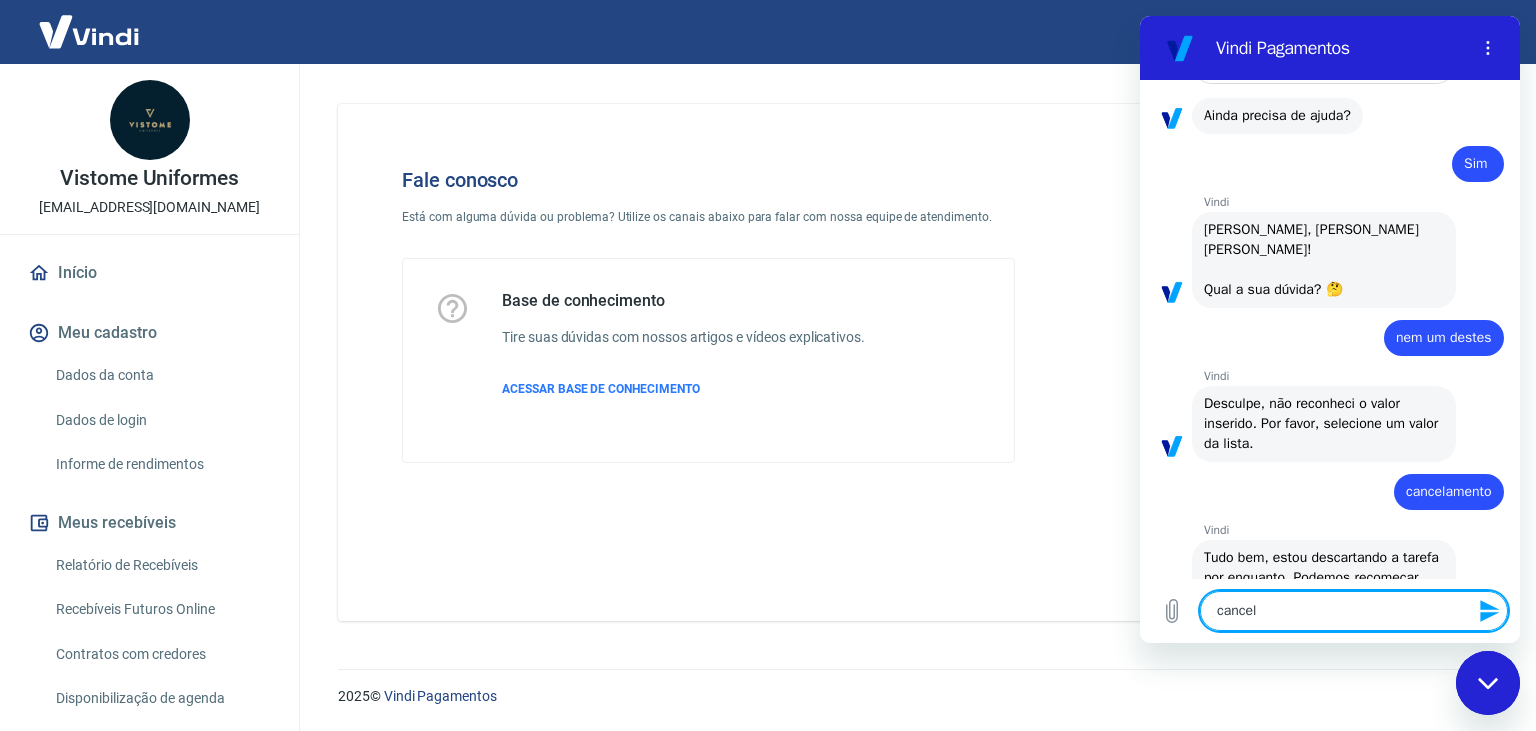 type on "cancela" 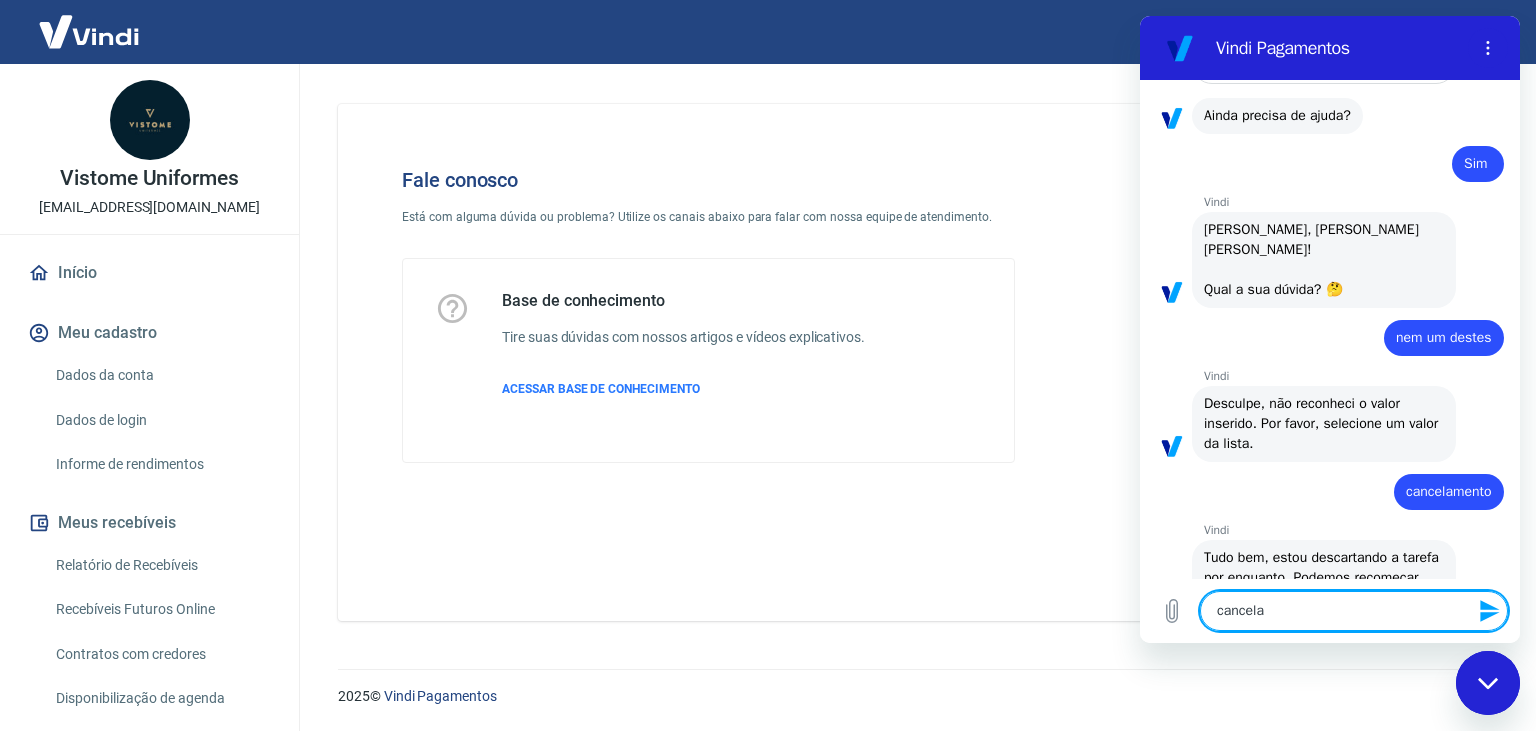 type on "cancelam" 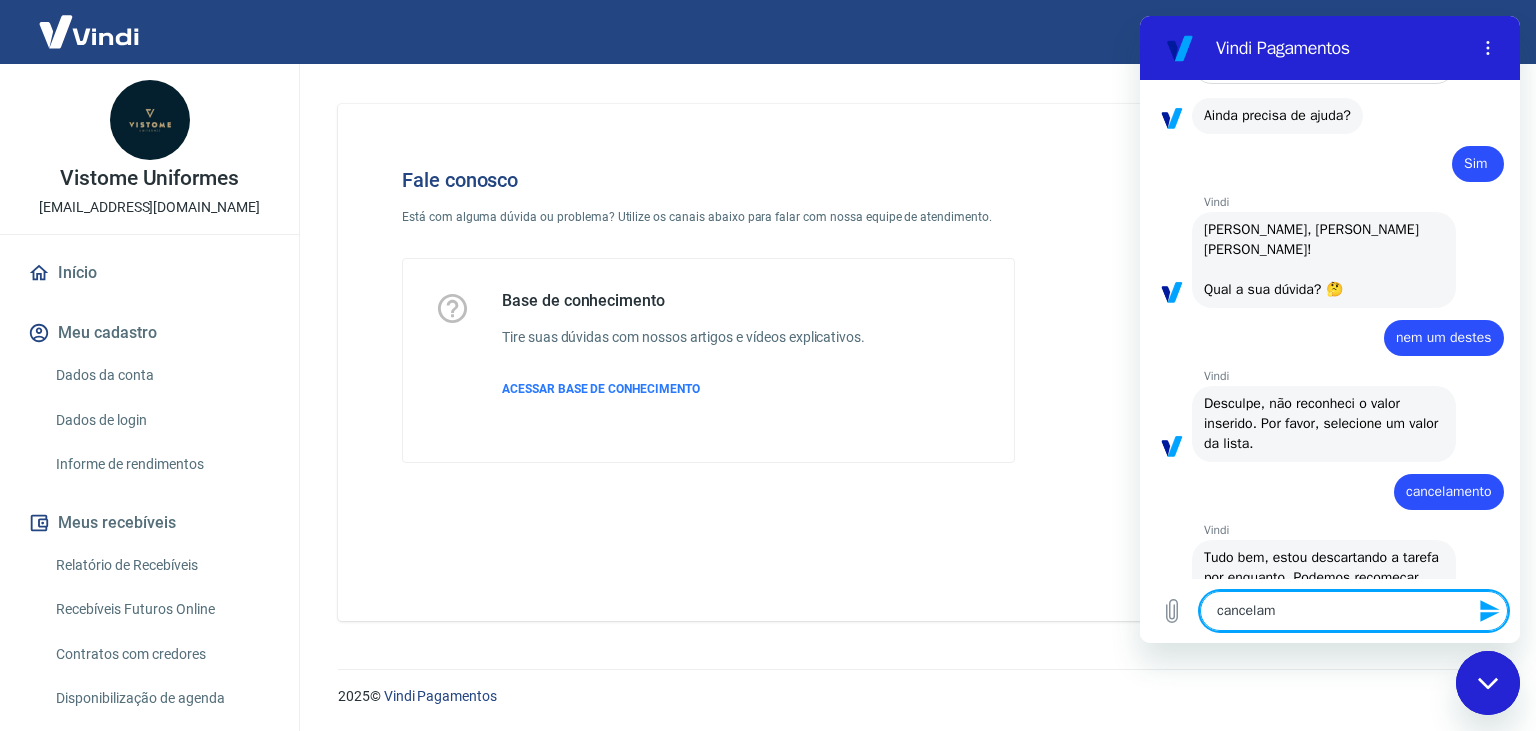 type on "x" 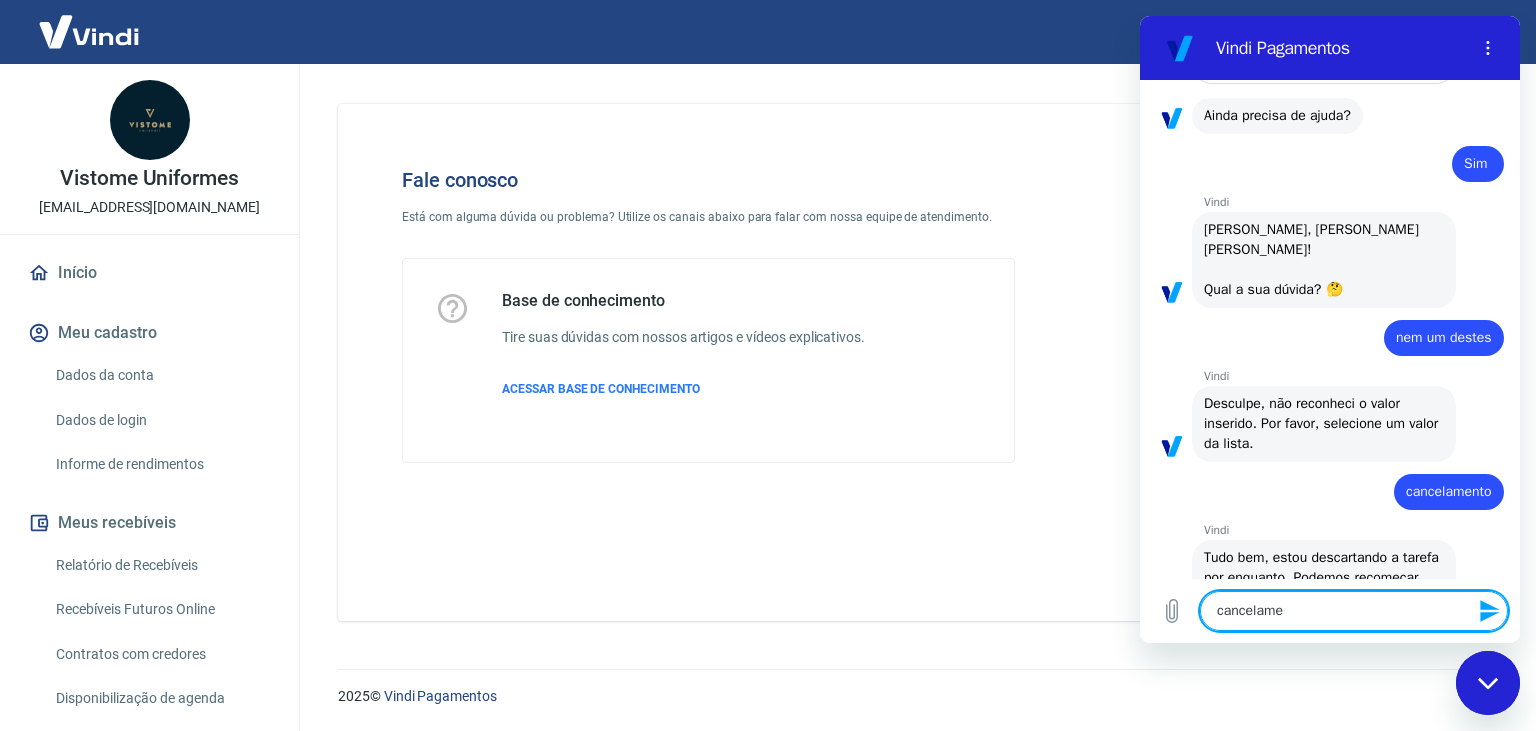 type on "cancelamen" 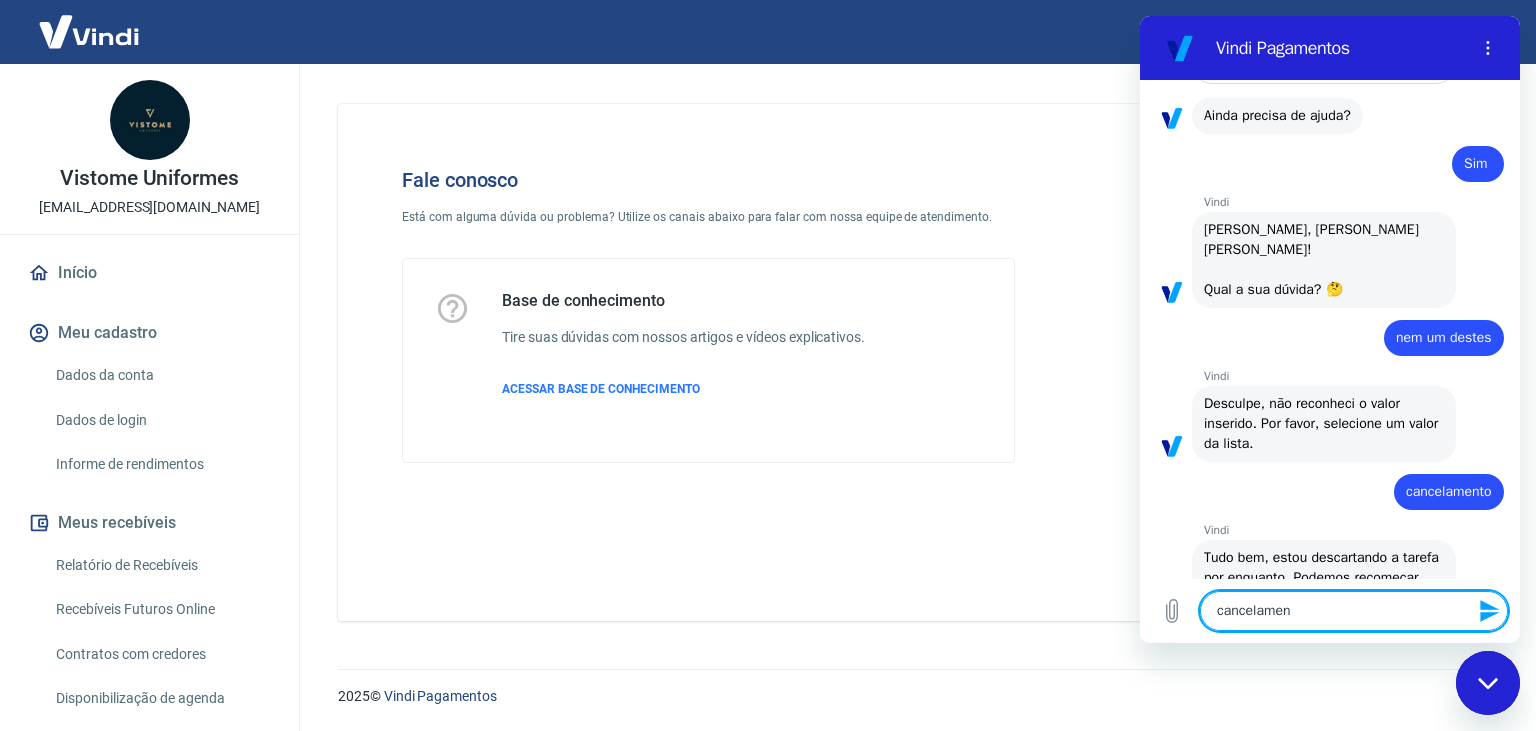 type on "x" 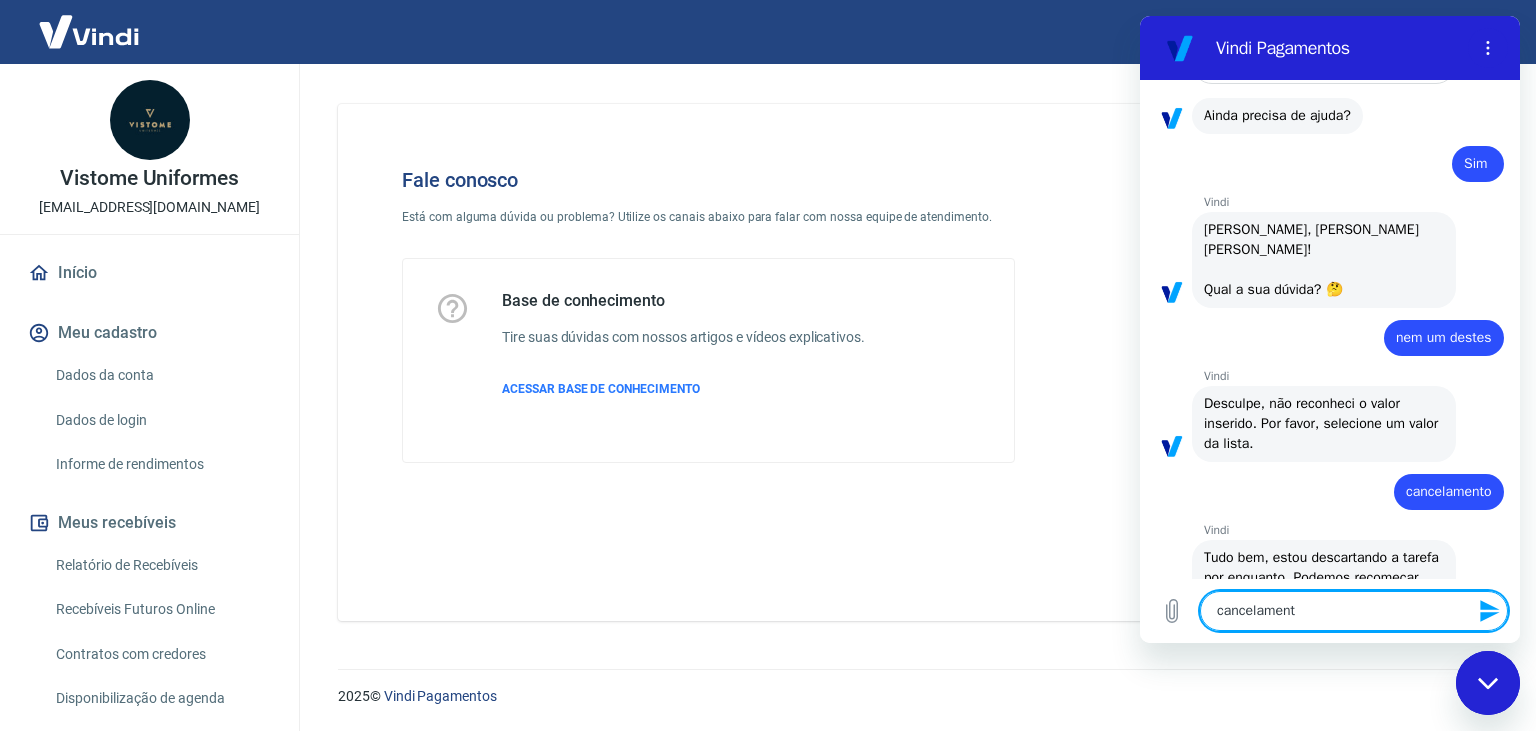 type on "cancelamento" 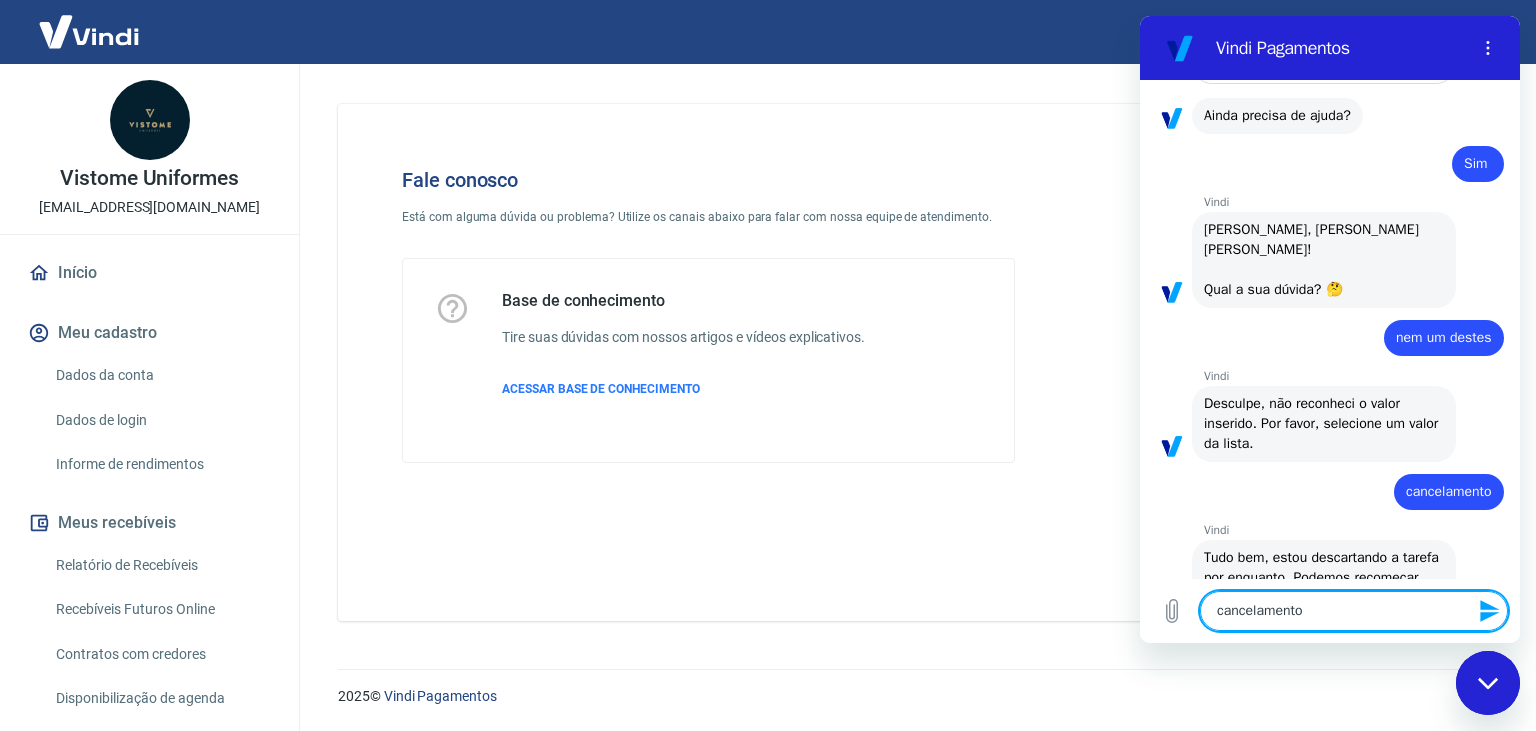 type on "cancelamento" 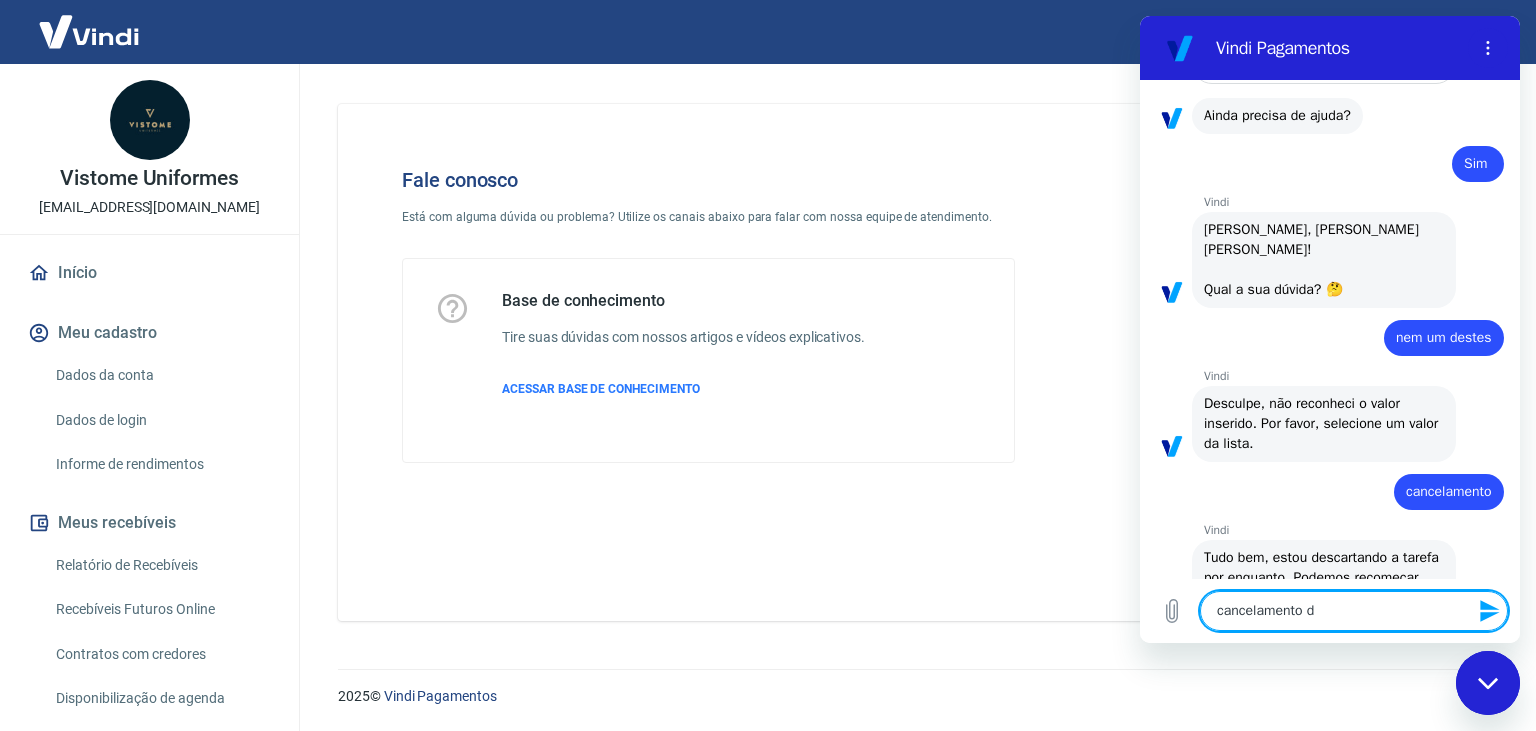 type on "x" 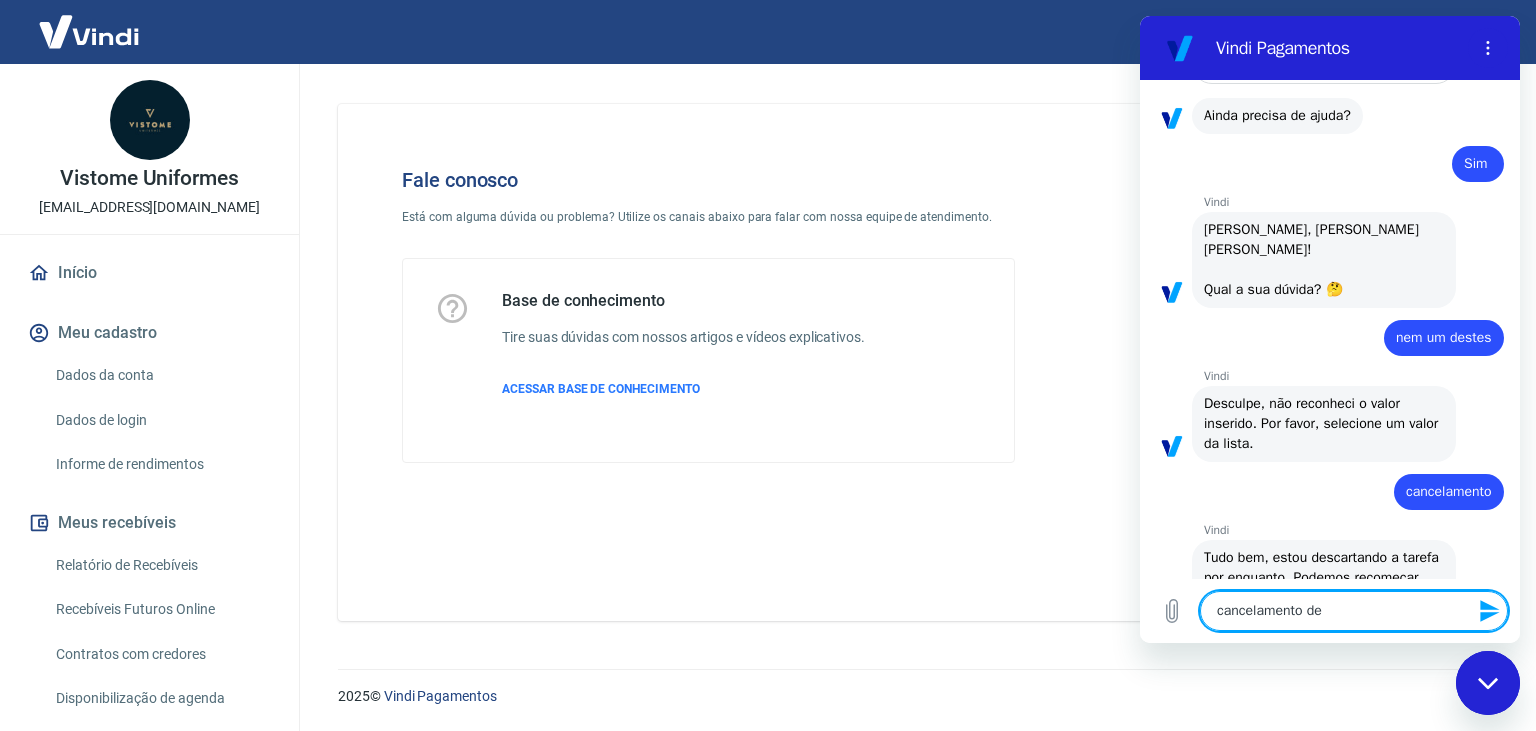 type on "cancelamento de" 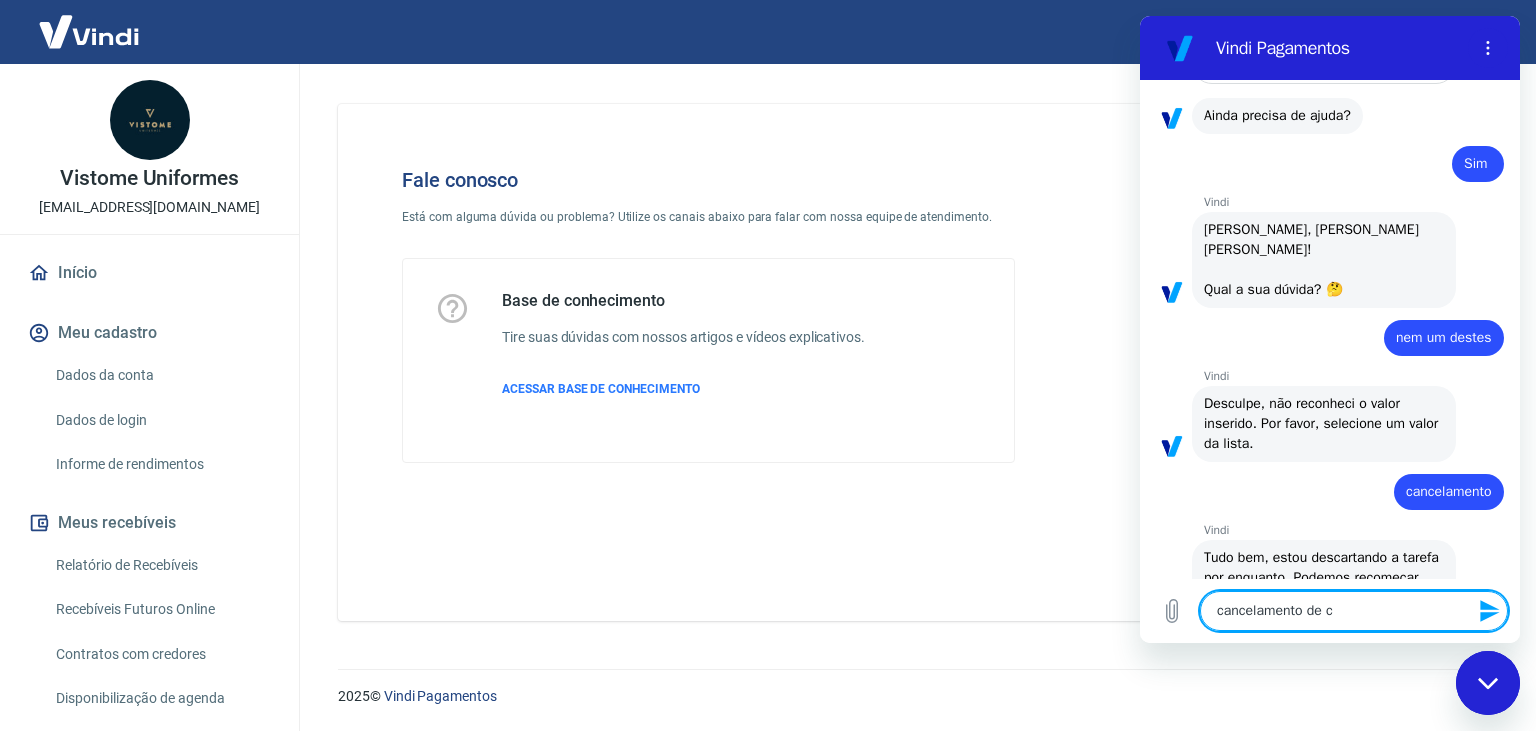 type on "cancelamento de co" 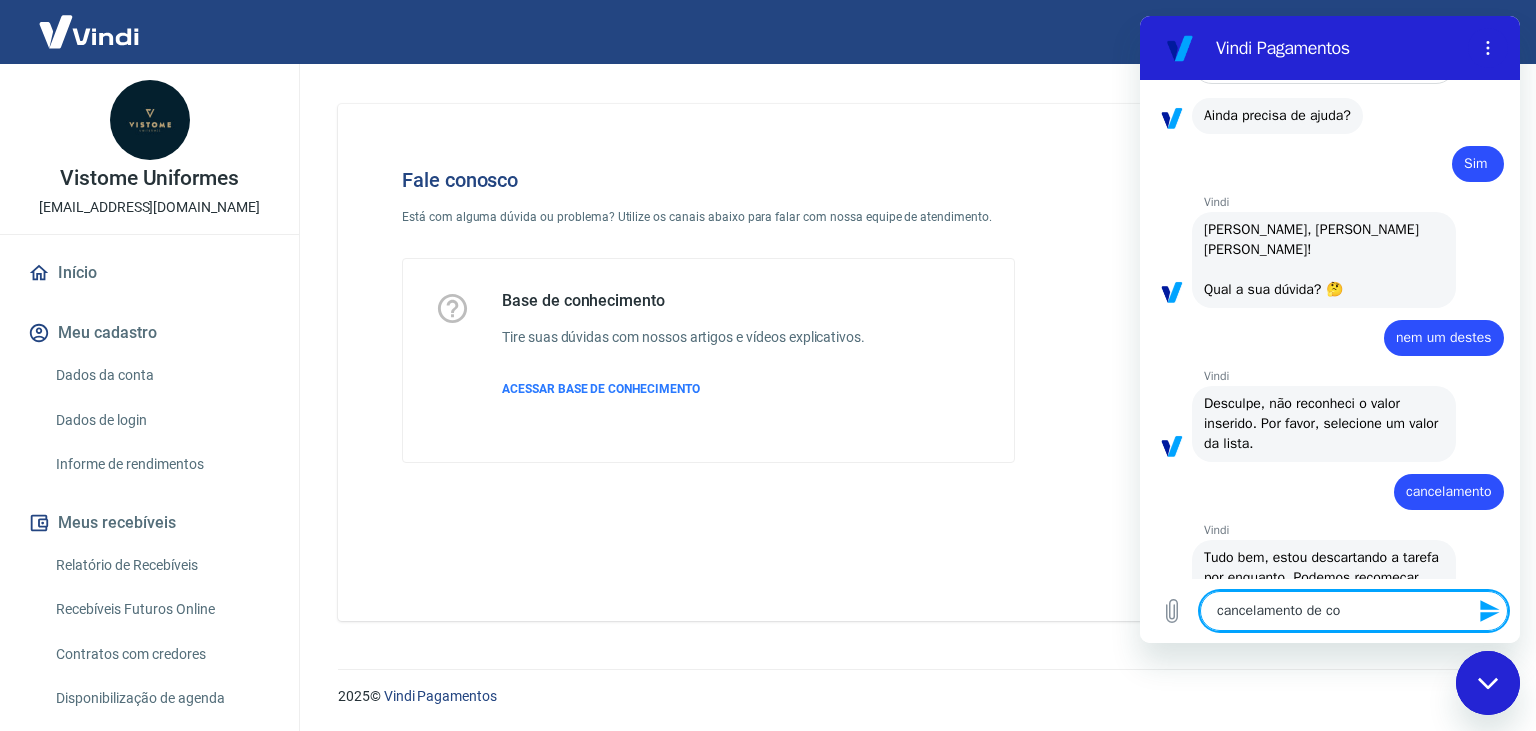 type on "cancelamento de con" 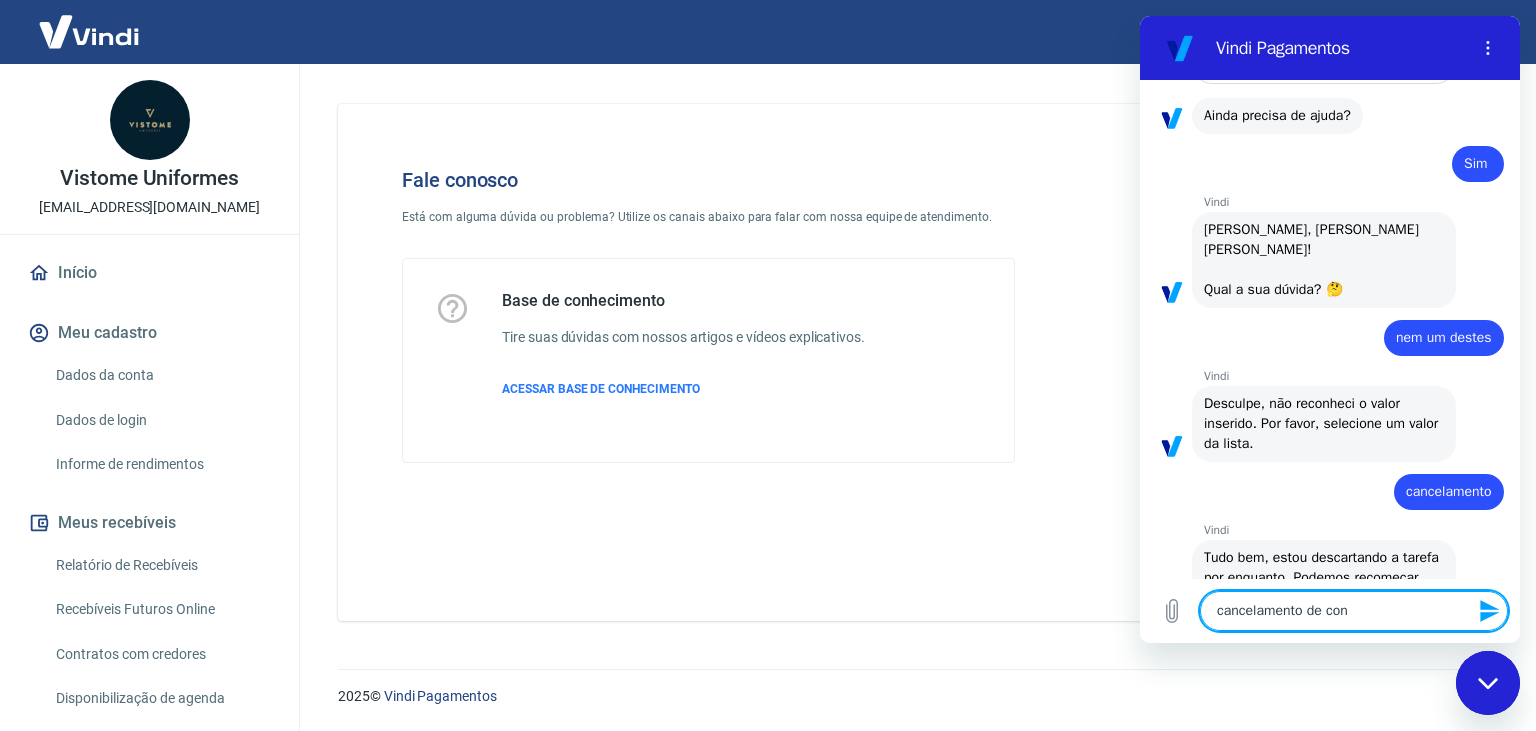 type on "cancelamento de cont" 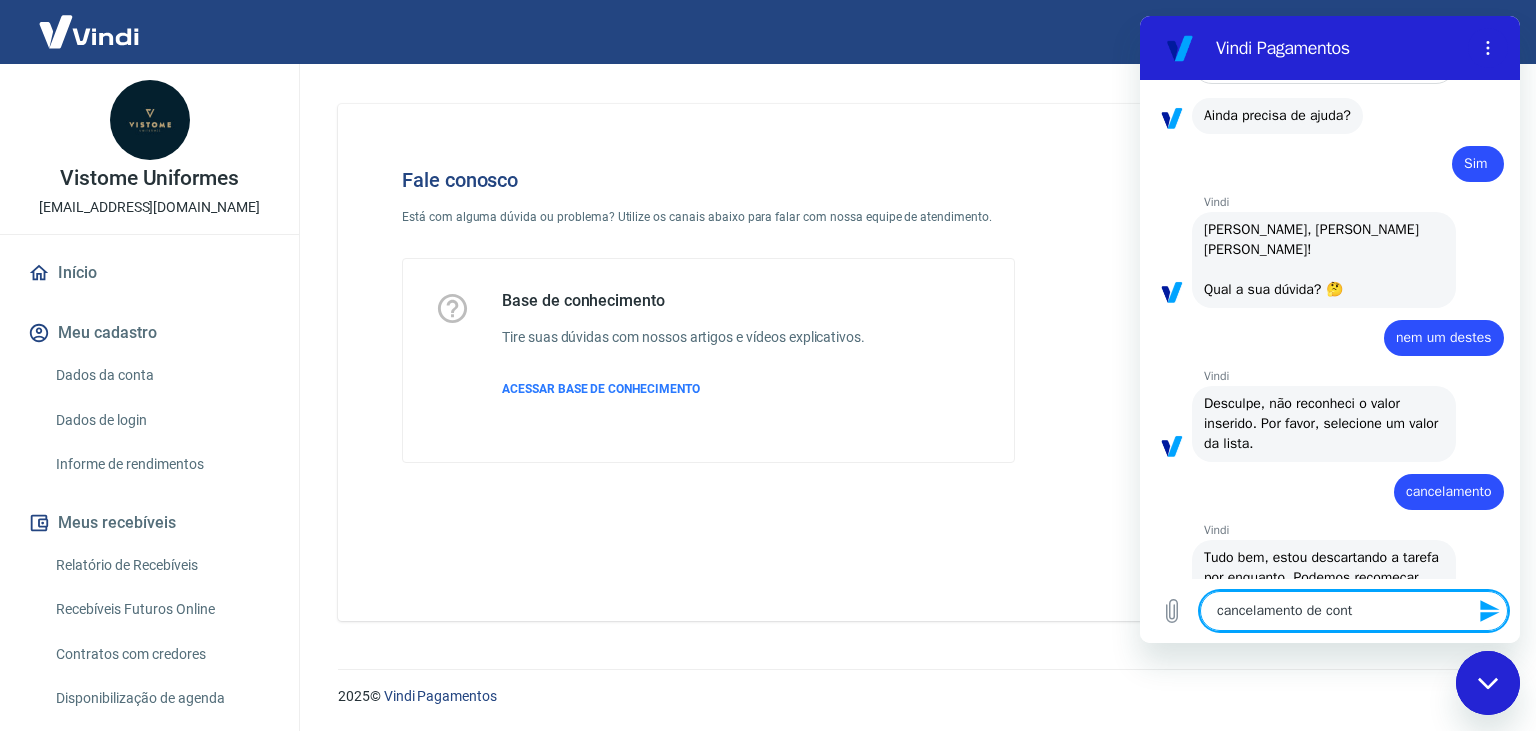 type on "cancelamento de contr" 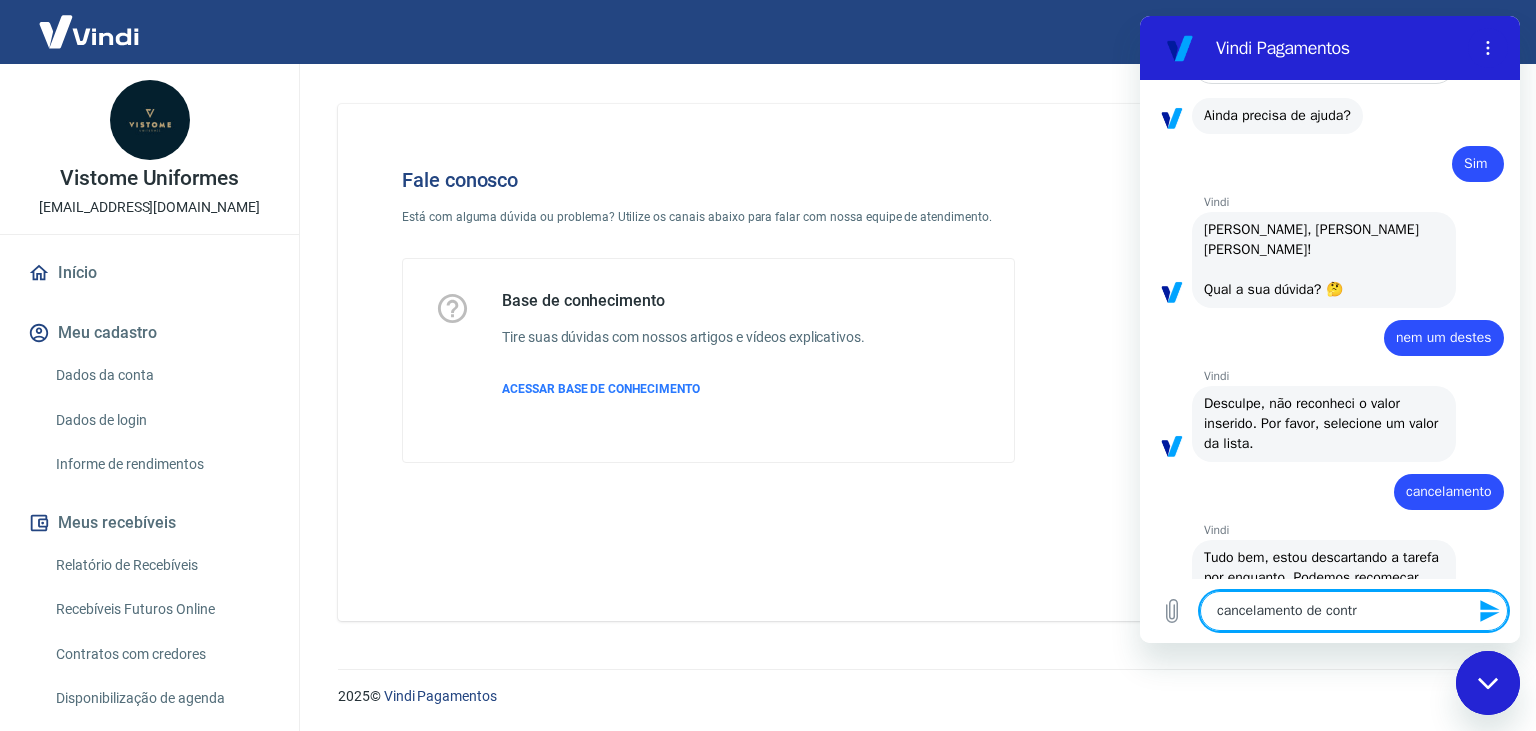 type 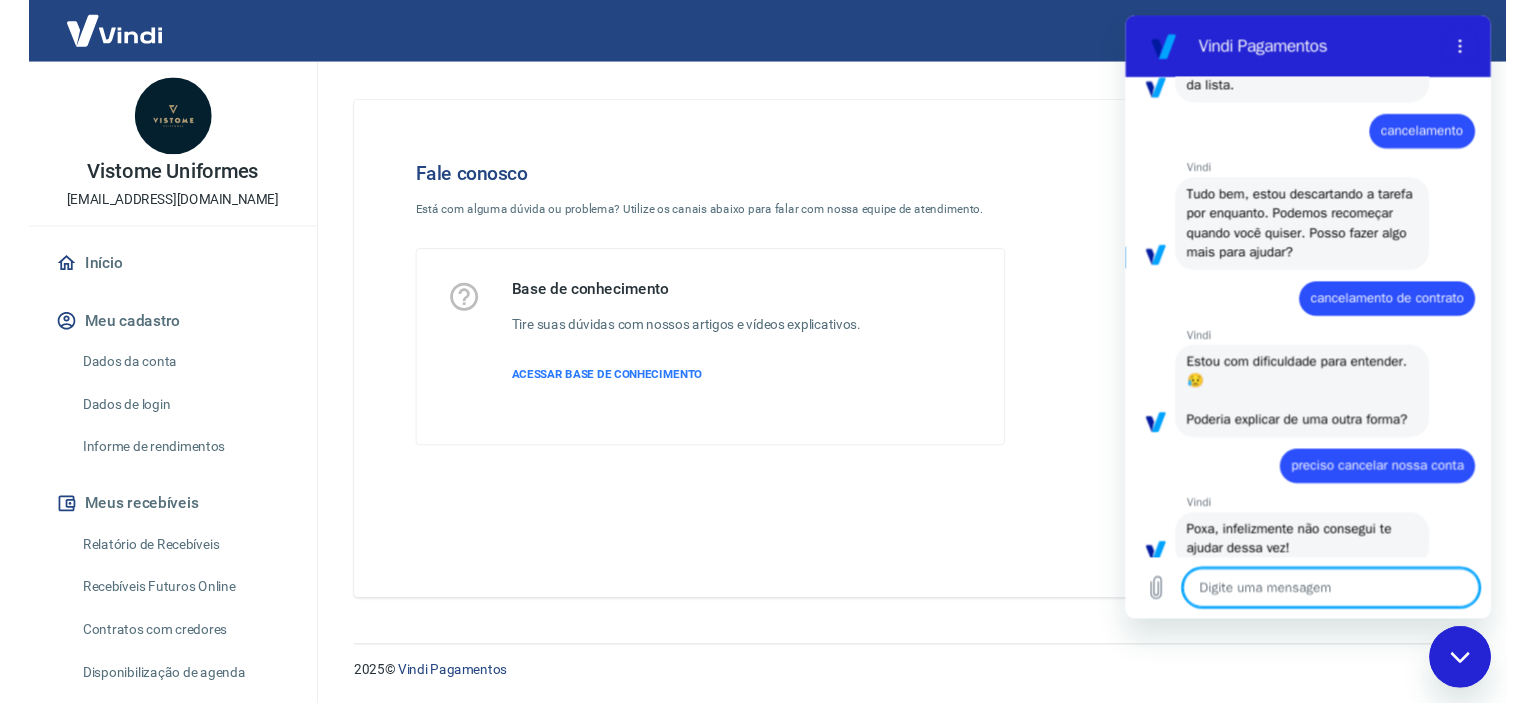 scroll, scrollTop: 1035, scrollLeft: 0, axis: vertical 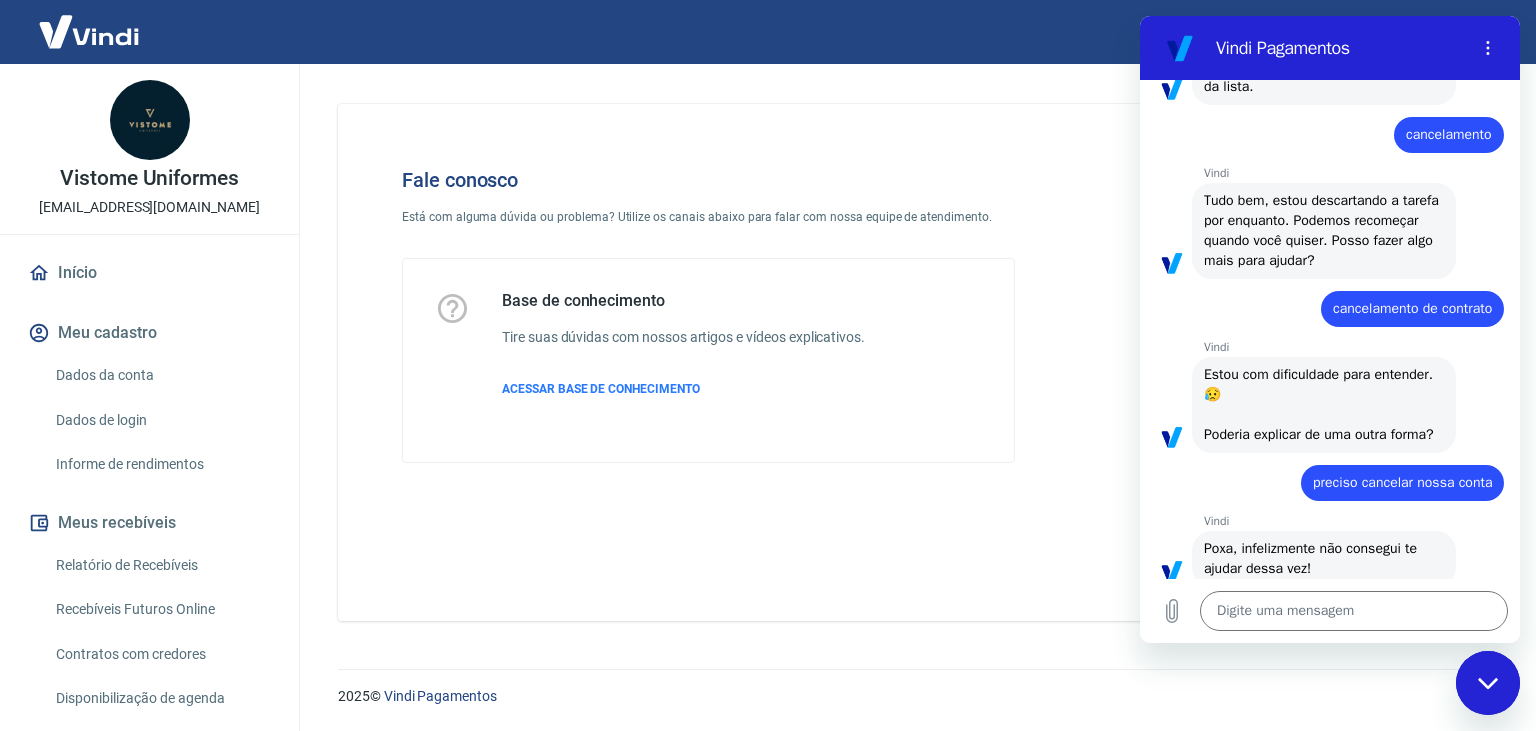 click on "Fale conosco Está com alguma dúvida ou problema? Utilize os canais abaixo para falar com nossa equipe de atendimento. Base de conhecimento Tire suas dúvidas com nossos artigos e vídeos explicativos. ACESSAR BASE DE CONHECIMENTO" at bounding box center (913, 362) 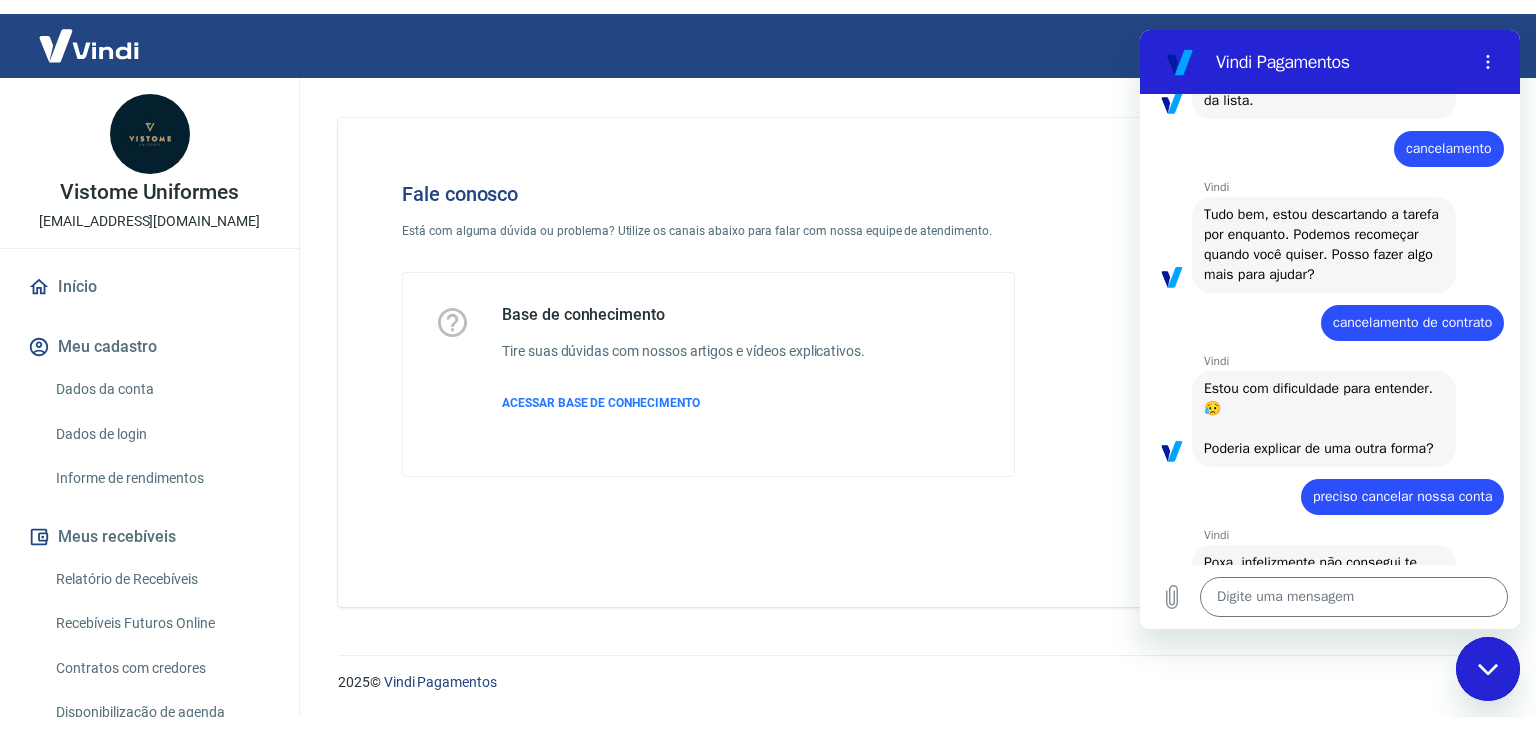 scroll, scrollTop: 1063, scrollLeft: 0, axis: vertical 